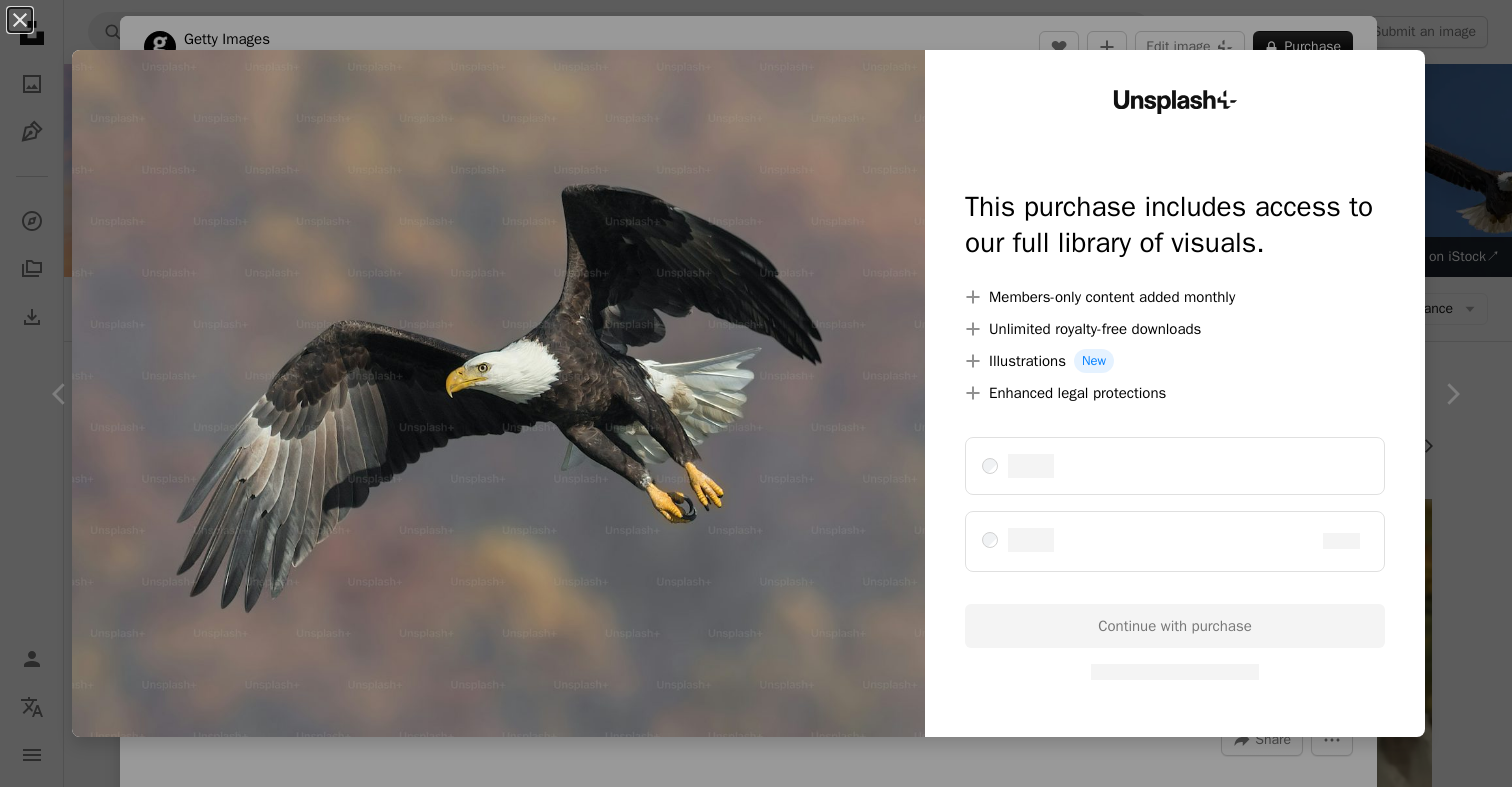 scroll, scrollTop: 896, scrollLeft: 0, axis: vertical 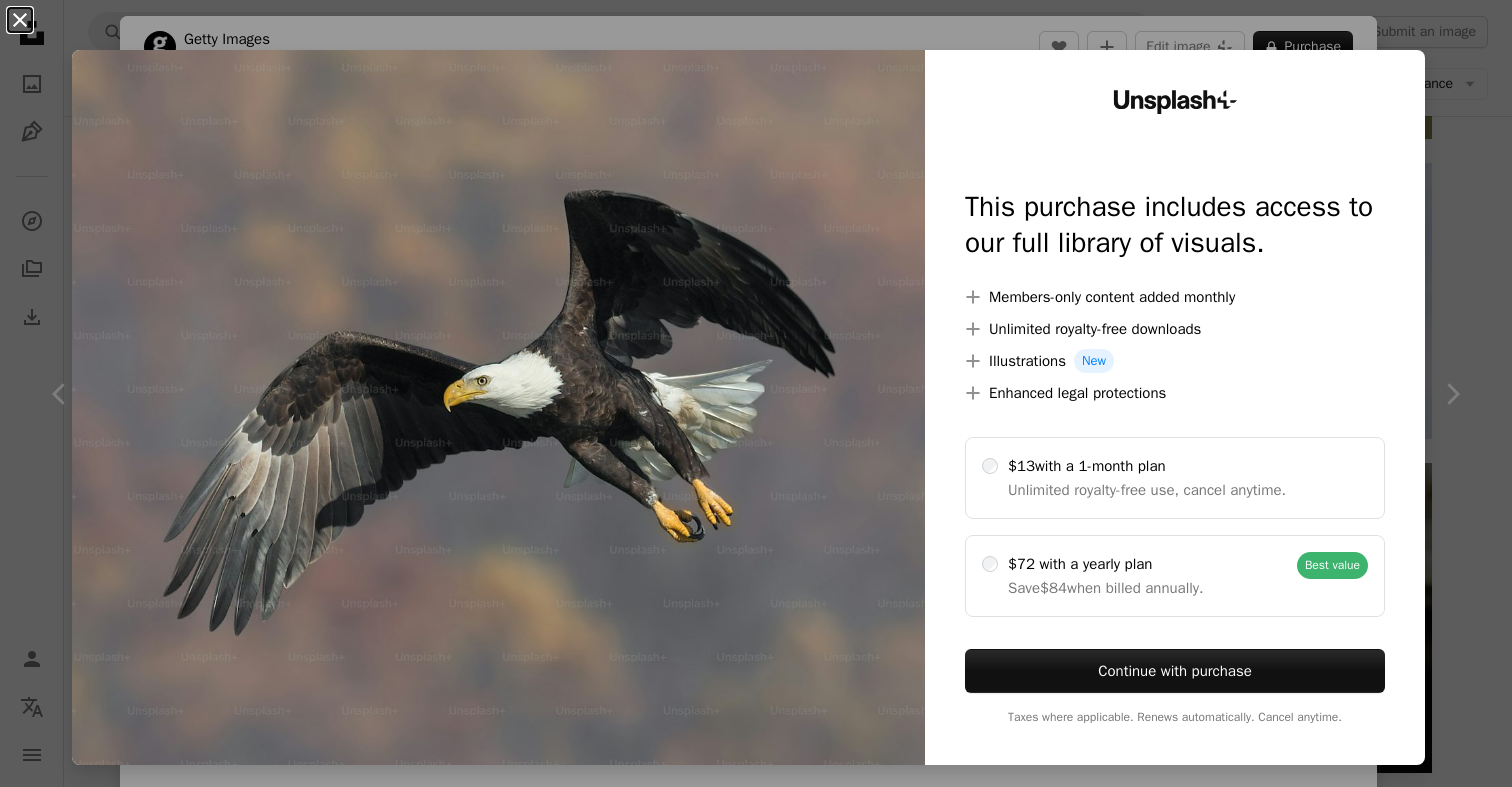 click on "An X shape" at bounding box center (20, 20) 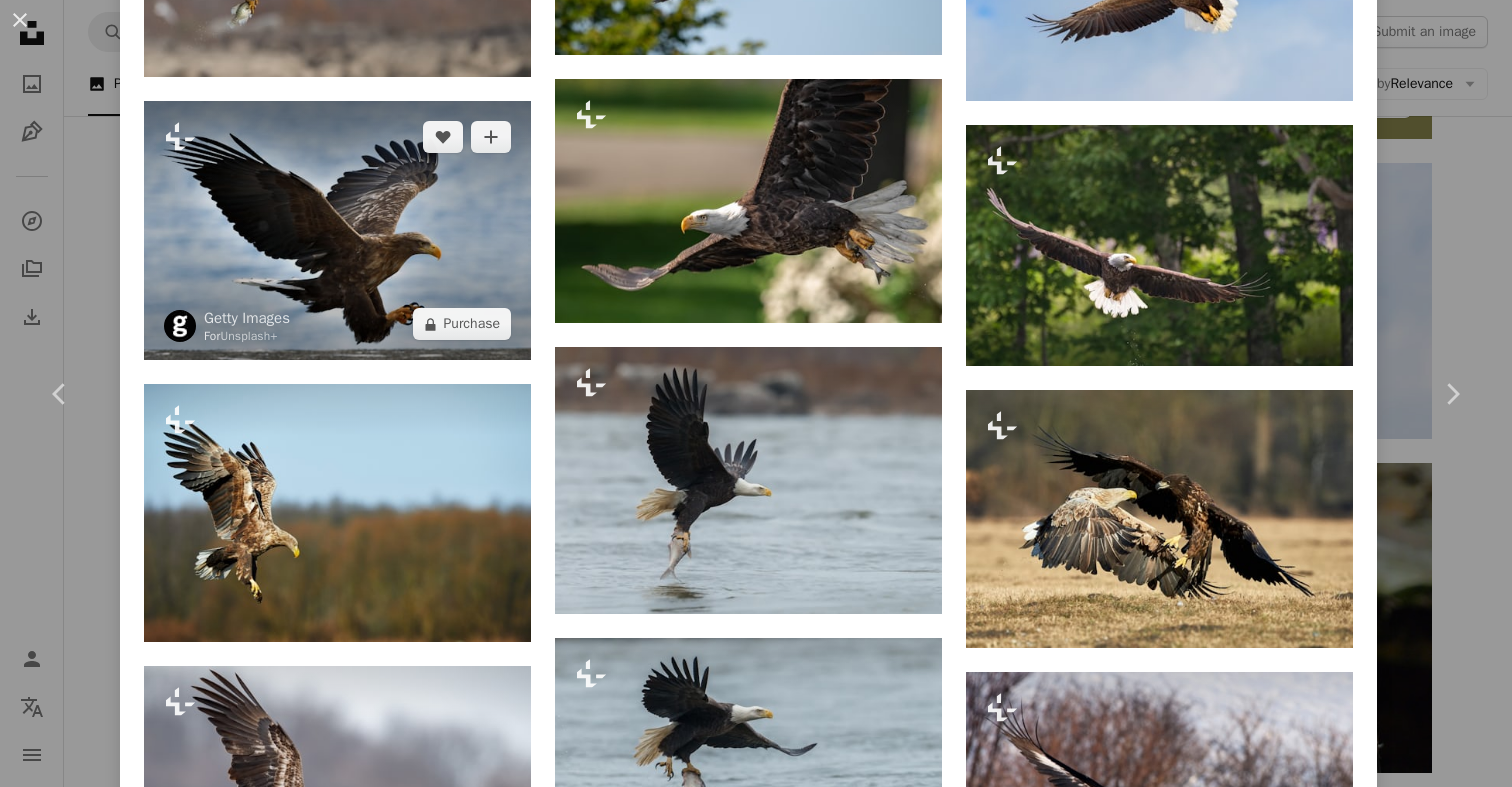 scroll, scrollTop: 1636, scrollLeft: 0, axis: vertical 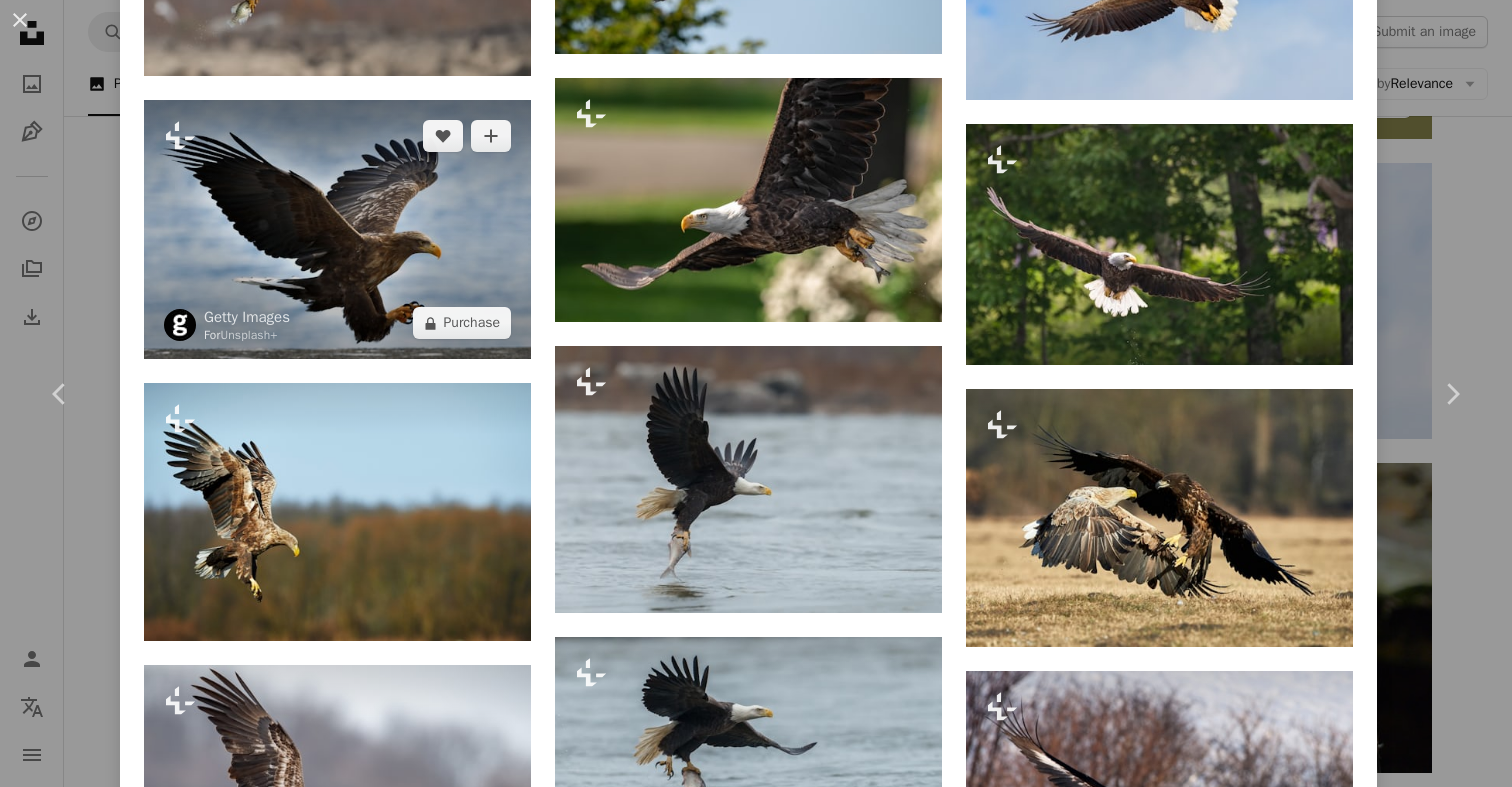 click at bounding box center (337, 229) 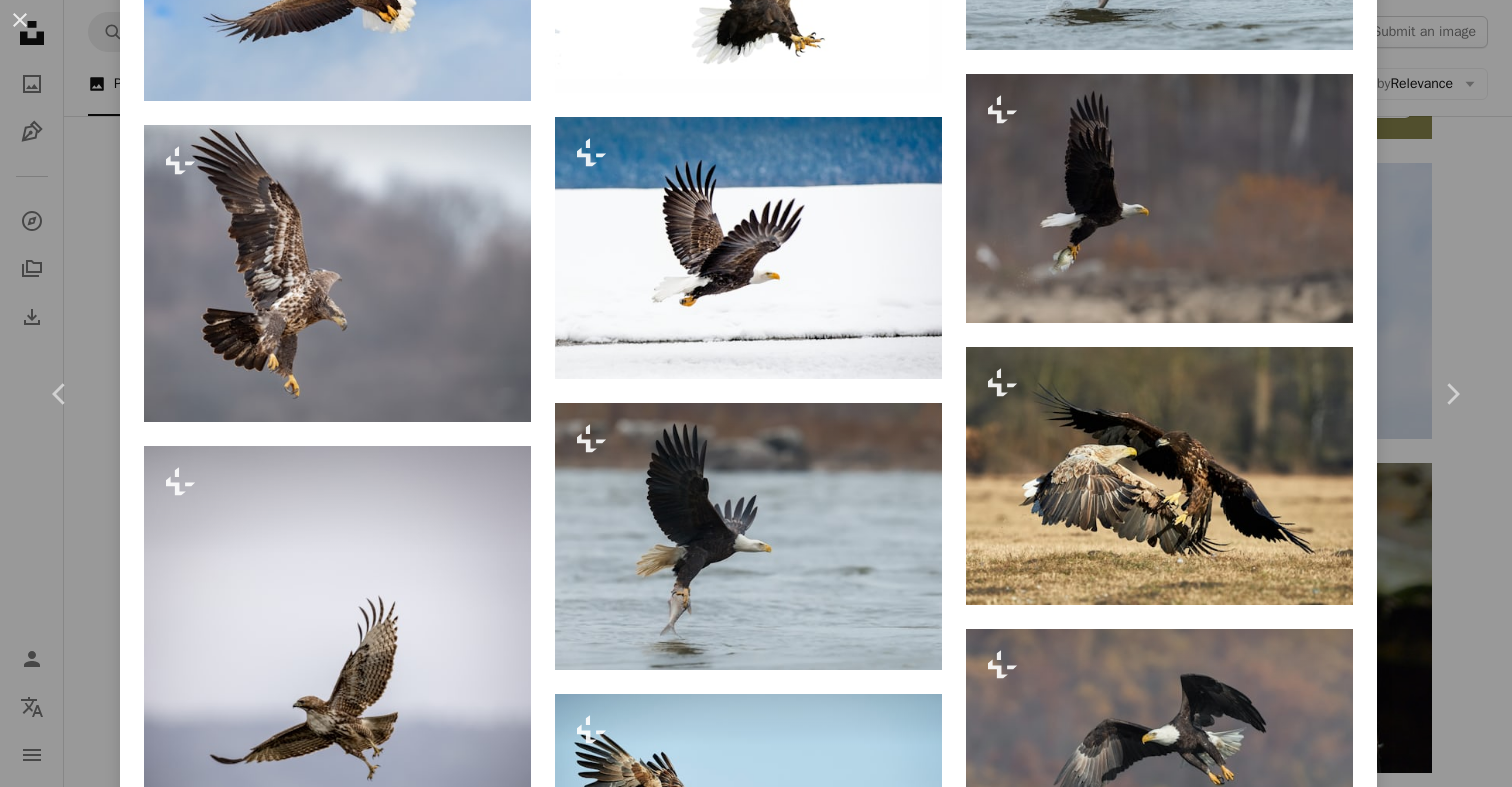 scroll, scrollTop: 0, scrollLeft: 0, axis: both 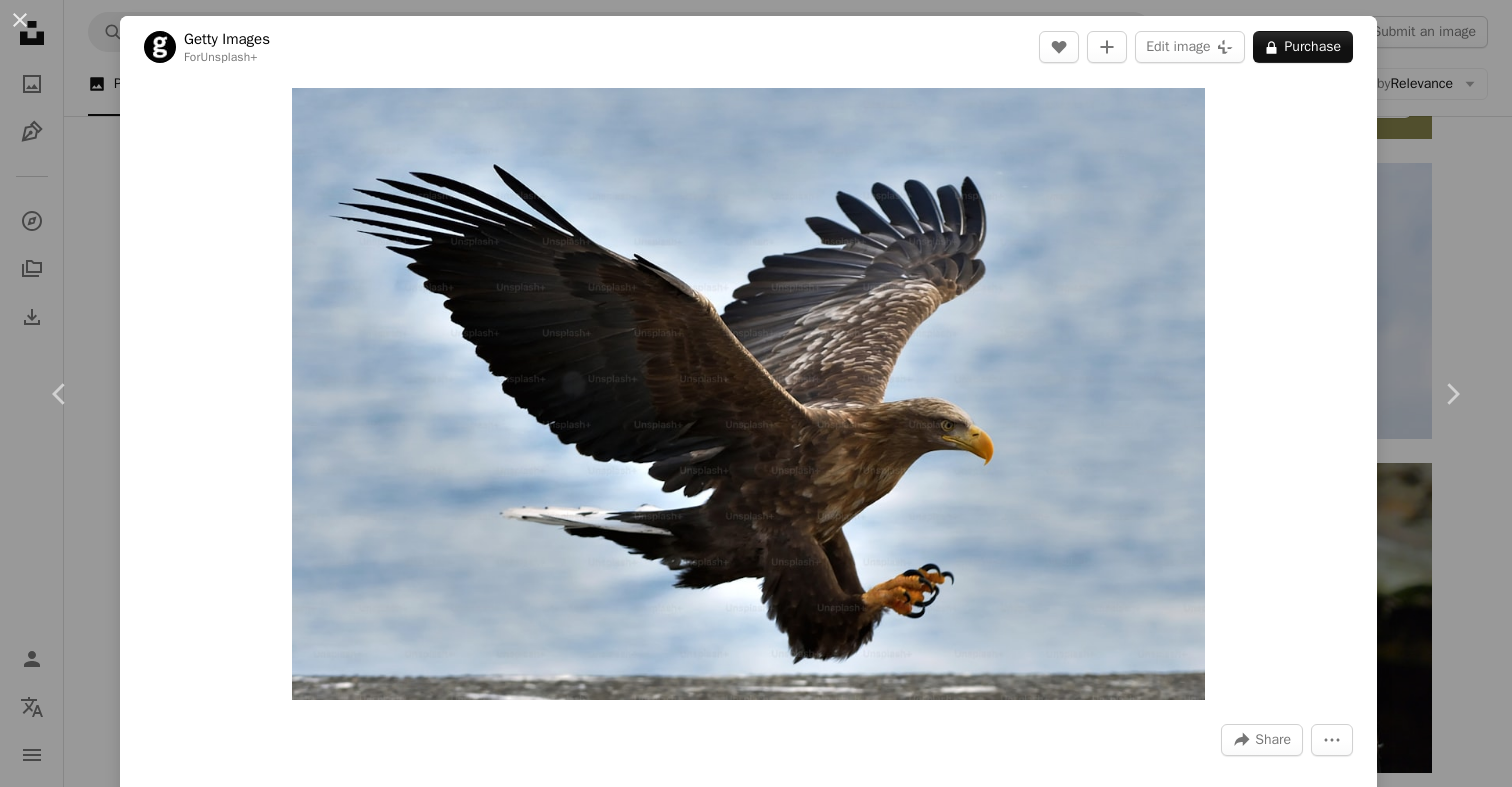 click on "An X shape Chevron left Chevron right Getty Images For Unsplash+ A heart A plus sign Edit image Plus sign for Unsplash+ A lock Purchase Zoom in A forward-right arrow Share More Actions Calendar outlined Published on August 31, 2022 Safety Licensed under the Unsplash+ License sea blue bird fish freedom fishing horizontal bald eagle flying pacific ocean no people animal wildlife animals hunting animal body part Backgrounds From this series Plus sign for Unsplash+ Related images Plus sign for Unsplash+ A heart A plus sign [FIRST] [LAST] For Unsplash+ A lock Purchase Plus sign for Unsplash+ A heart A plus sign Getty Images For Unsplash+ A lock Purchase Plus sign for Unsplash+ A heart A plus sign [FIRST] [LAST] For Unsplash+ A lock Purchase Plus sign for Unsplash+ A heart A plus sign Getty Images For Unsplash+ A lock Purchase Plus sign for Unsplash+ A heart A plus sign Getty Images For Unsplash+ A lock" at bounding box center [756, 393] 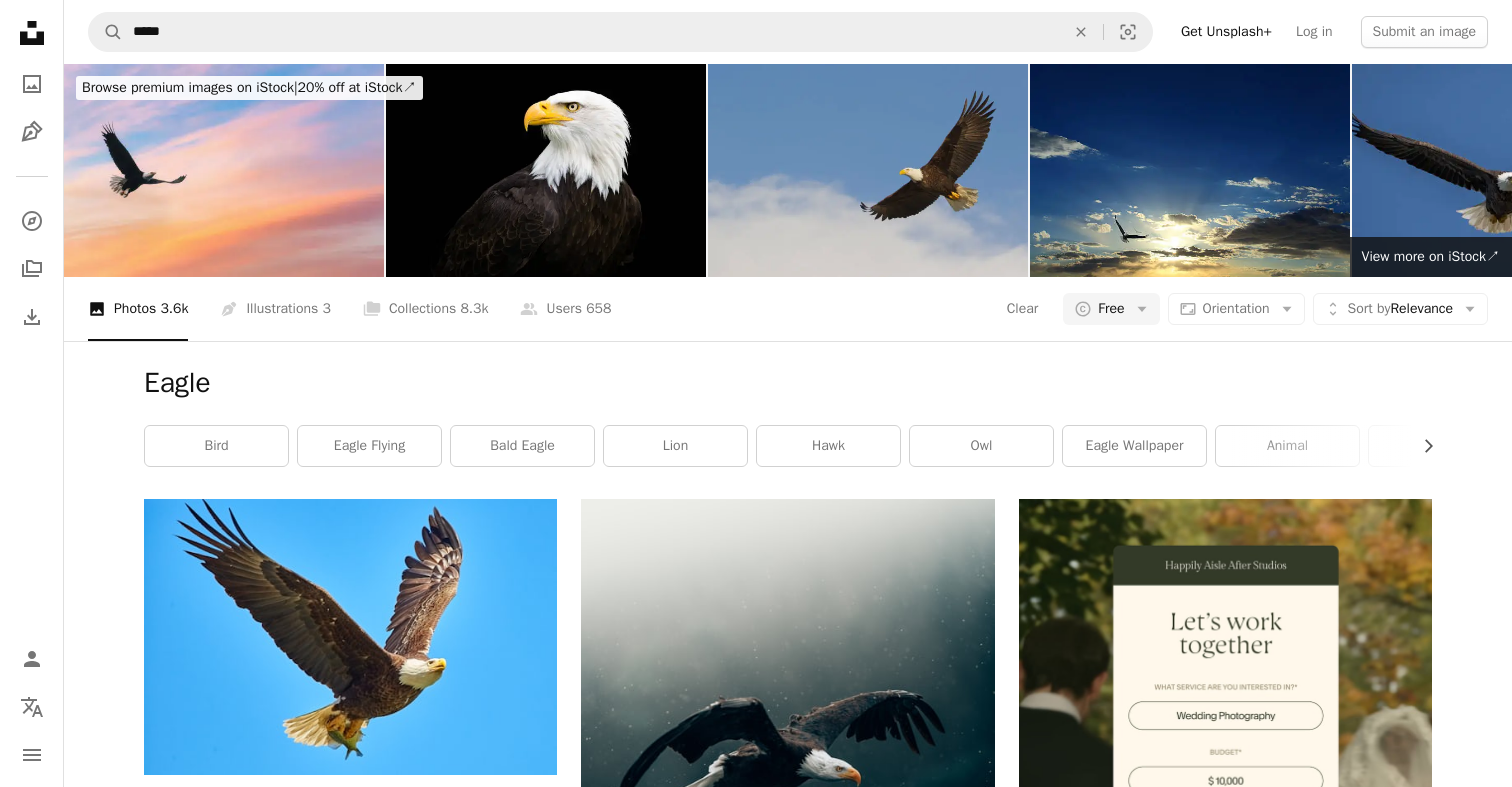 scroll, scrollTop: 0, scrollLeft: 0, axis: both 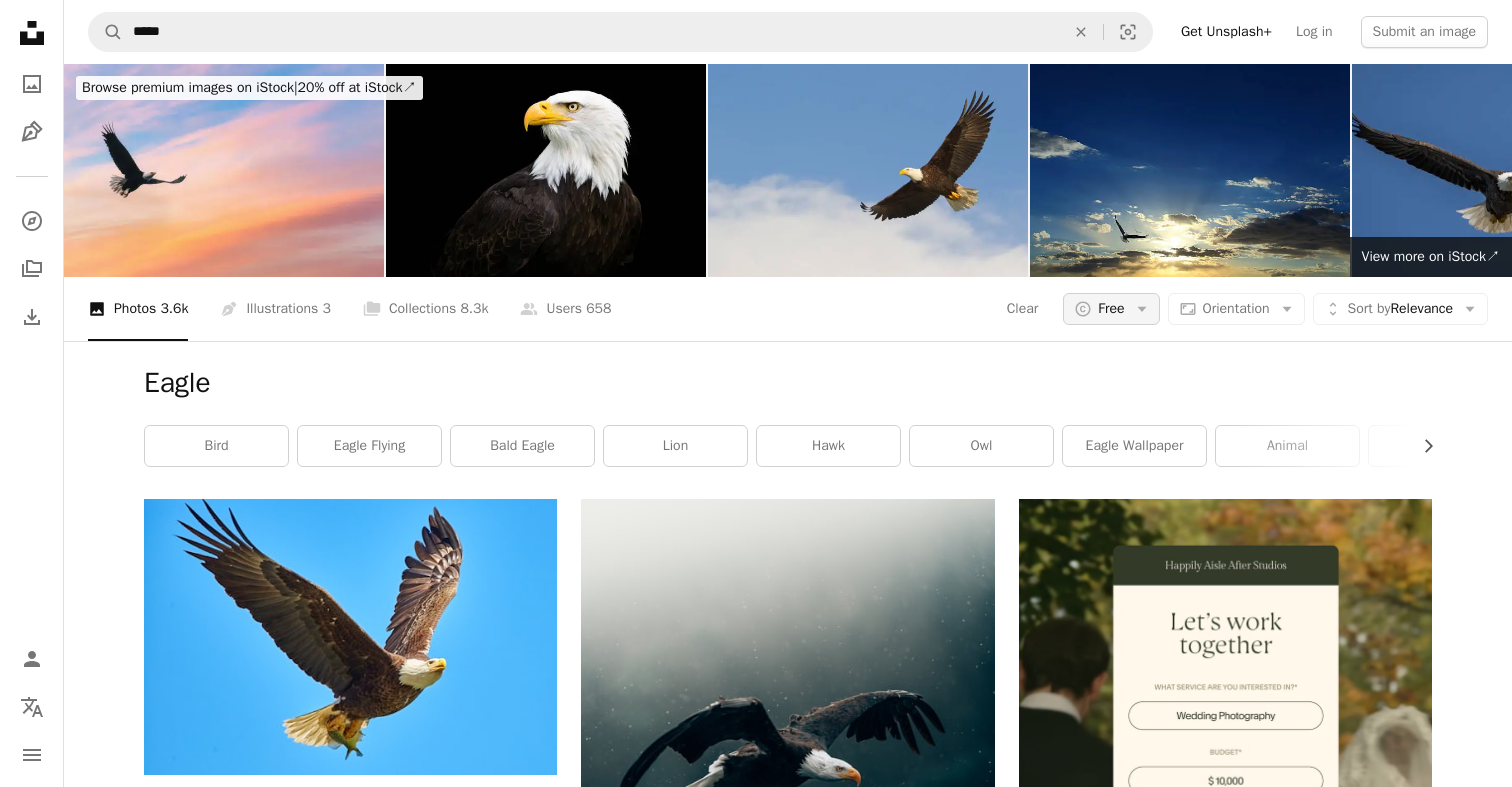 click on "A copyright icon © Free Arrow down" at bounding box center [1111, 309] 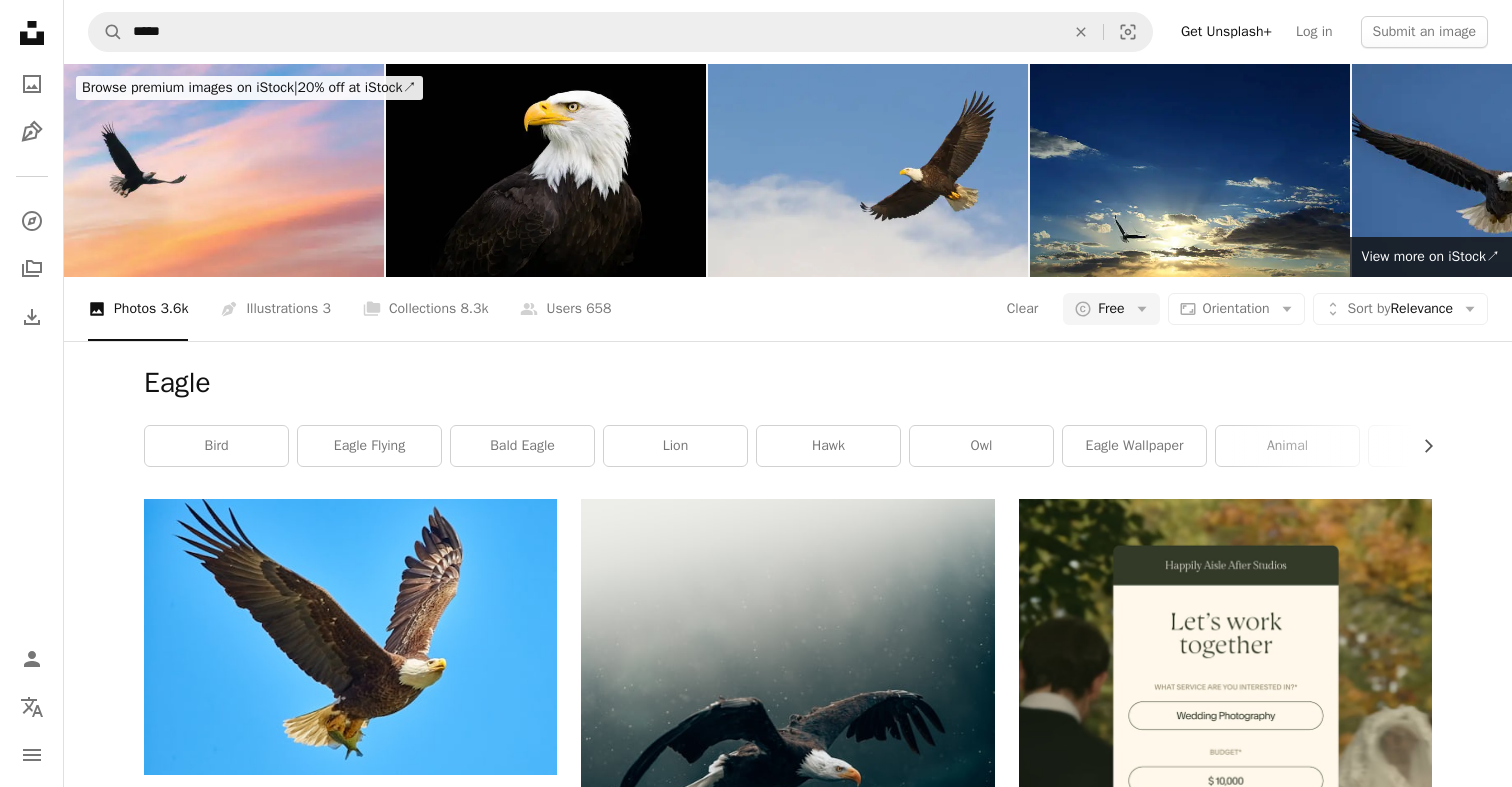 click on "Unsplash logo Unsplash Home A photo Pen Tool A compass A stack of folders Download Person Localization icon navigation menu A magnifying glass ***** An X shape Visual search Get Unsplash+ Log in Submit an image Browse premium images on iStock | 20% off at iStock ↗ Browse premium images on iStock 20% off at iStock ↗ View more ↗ View more on iStock ↗ A photo Photos 3.6k Pen Tool Illustrations 3 A stack of folders Collections 8.3k A group of people Users 658 Clear A copyright icon © Free Arrow down Aspect ratio Orientation Arrow down Unfold Sort by Relevance Arrow down Filters Filters (1) Eagle Chevron right bird eagle flying bald eagle lion hawk owl eagle wallpaper animal falcon golden eagle wolf flying eagle A heart A plus sign [FIRST] [LAST] Arrow pointing down A heart A plus sign [FIRST] [LAST] Arrow pointing down A heart A plus sign [FIRST] [LAST] Arrow pointing down A heart A plus sign [FIRST] [LAST] Available for hire A checkmark inside of a circle Arrow pointing down A heart [FIRST]" at bounding box center (756, 3155) 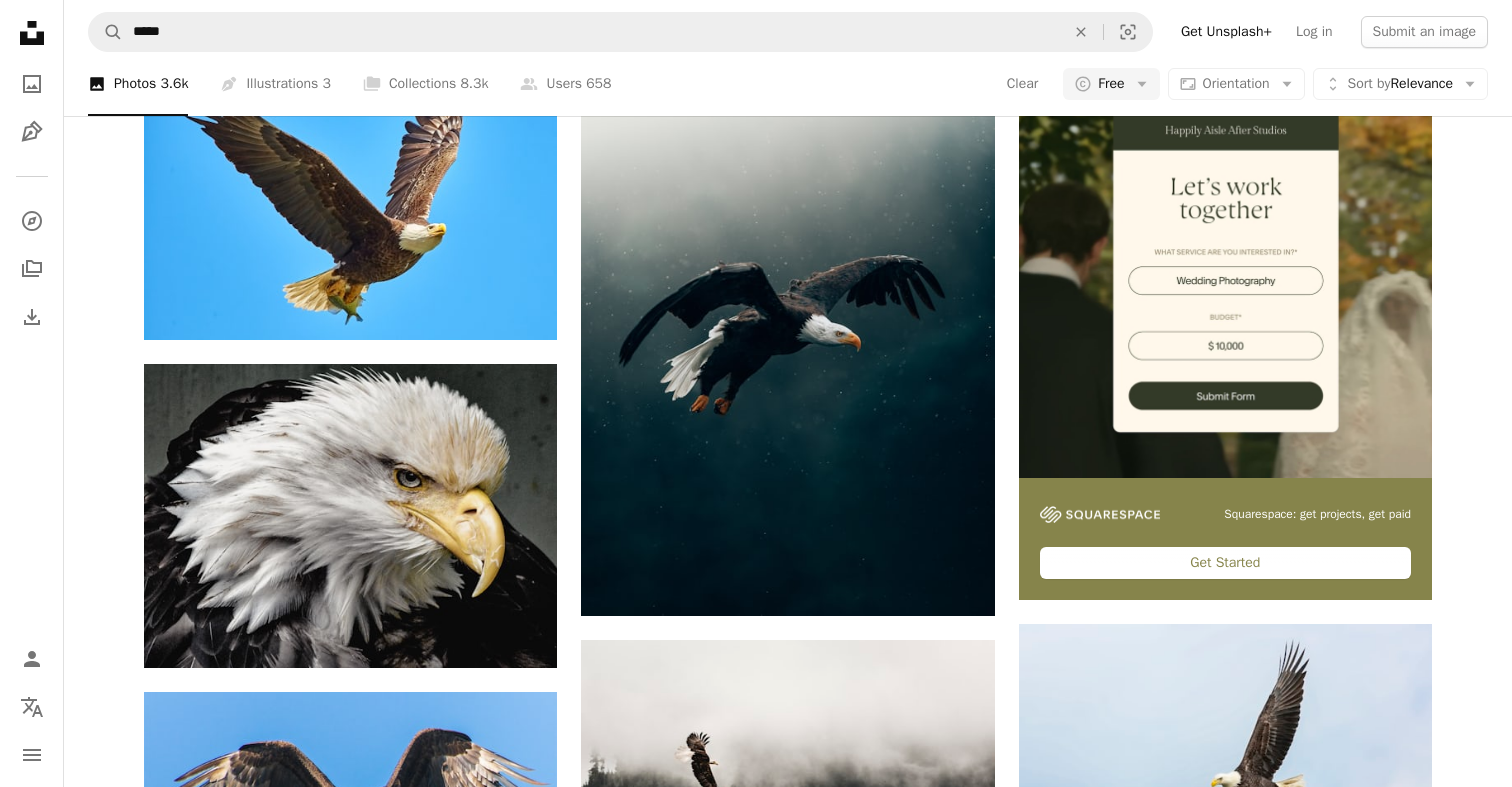 scroll, scrollTop: 425, scrollLeft: 0, axis: vertical 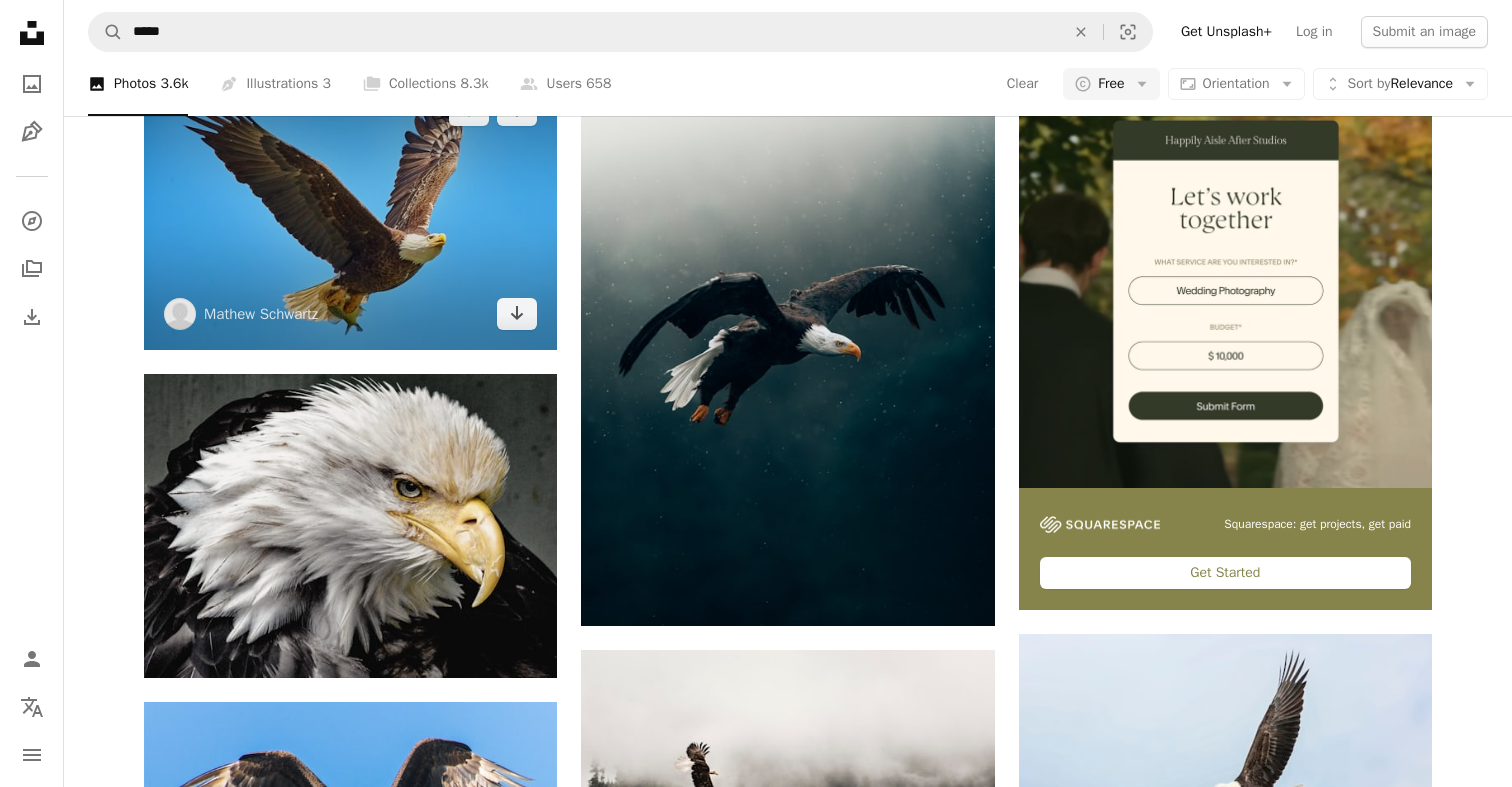 click at bounding box center [350, 211] 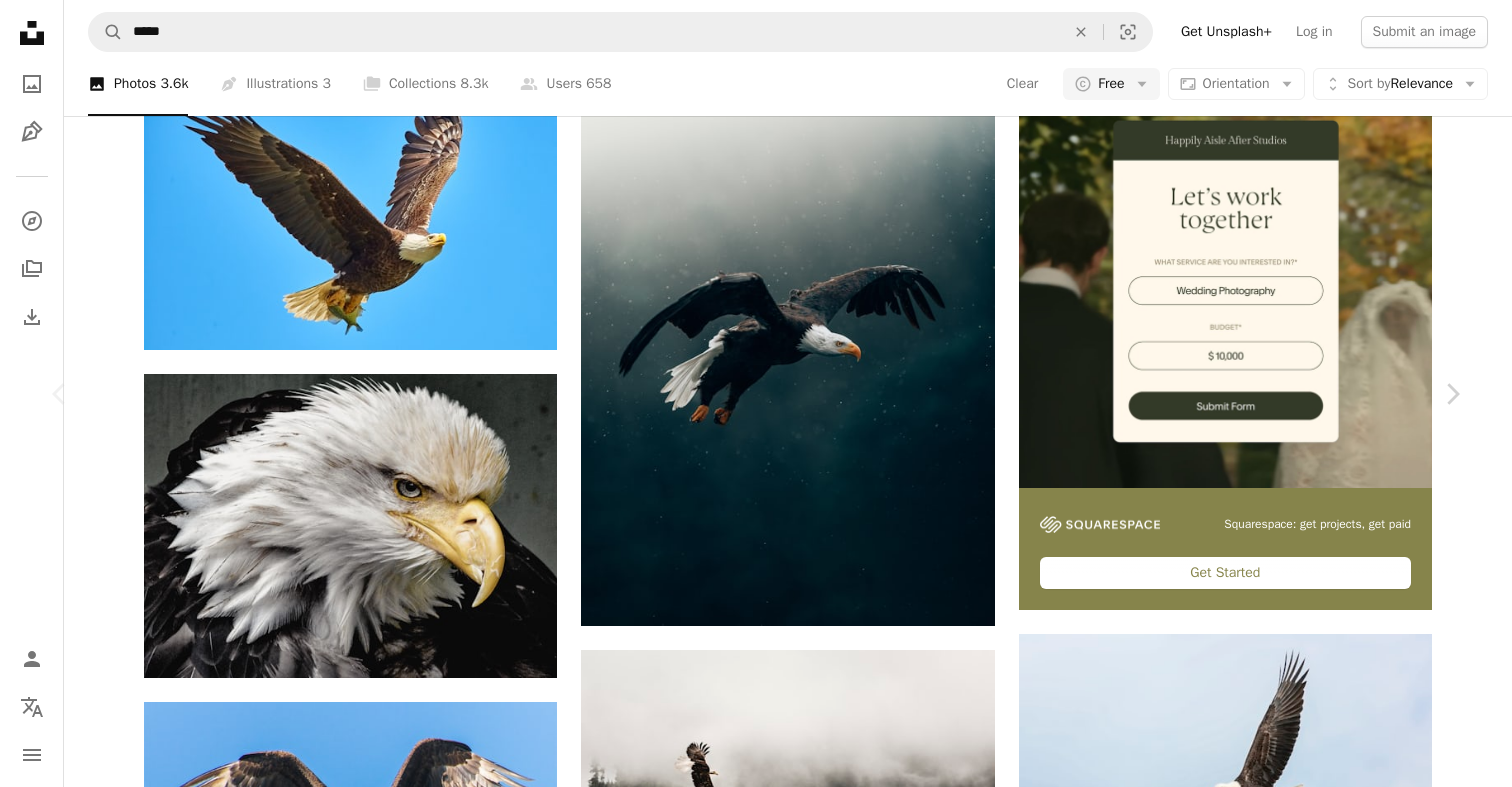 scroll, scrollTop: 1748, scrollLeft: 0, axis: vertical 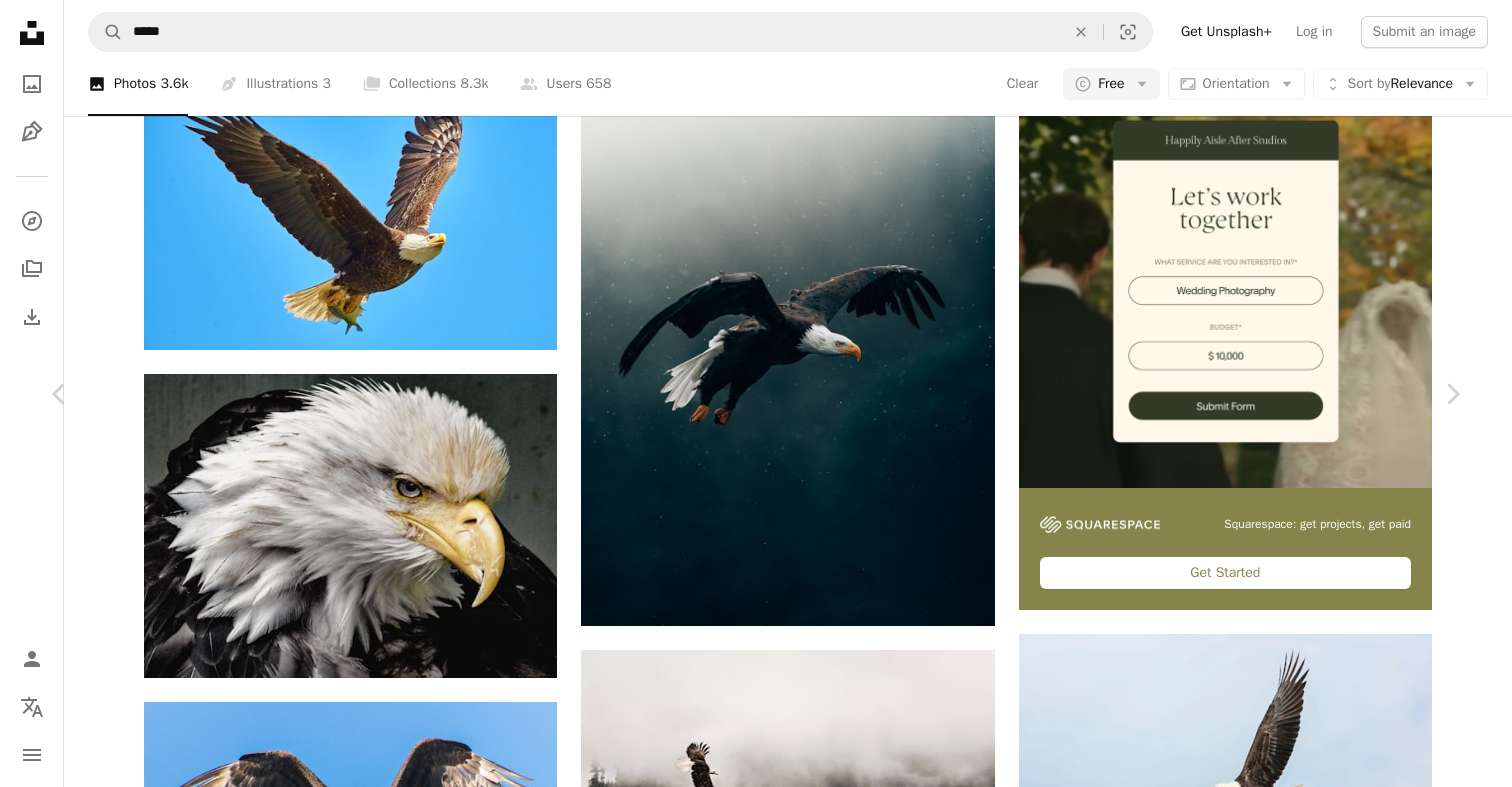click on "[FIRST] [LAST] A heart A plus sign Edit image   Plus sign for Unsplash+ Download free Chevron down" at bounding box center (748, 5933) 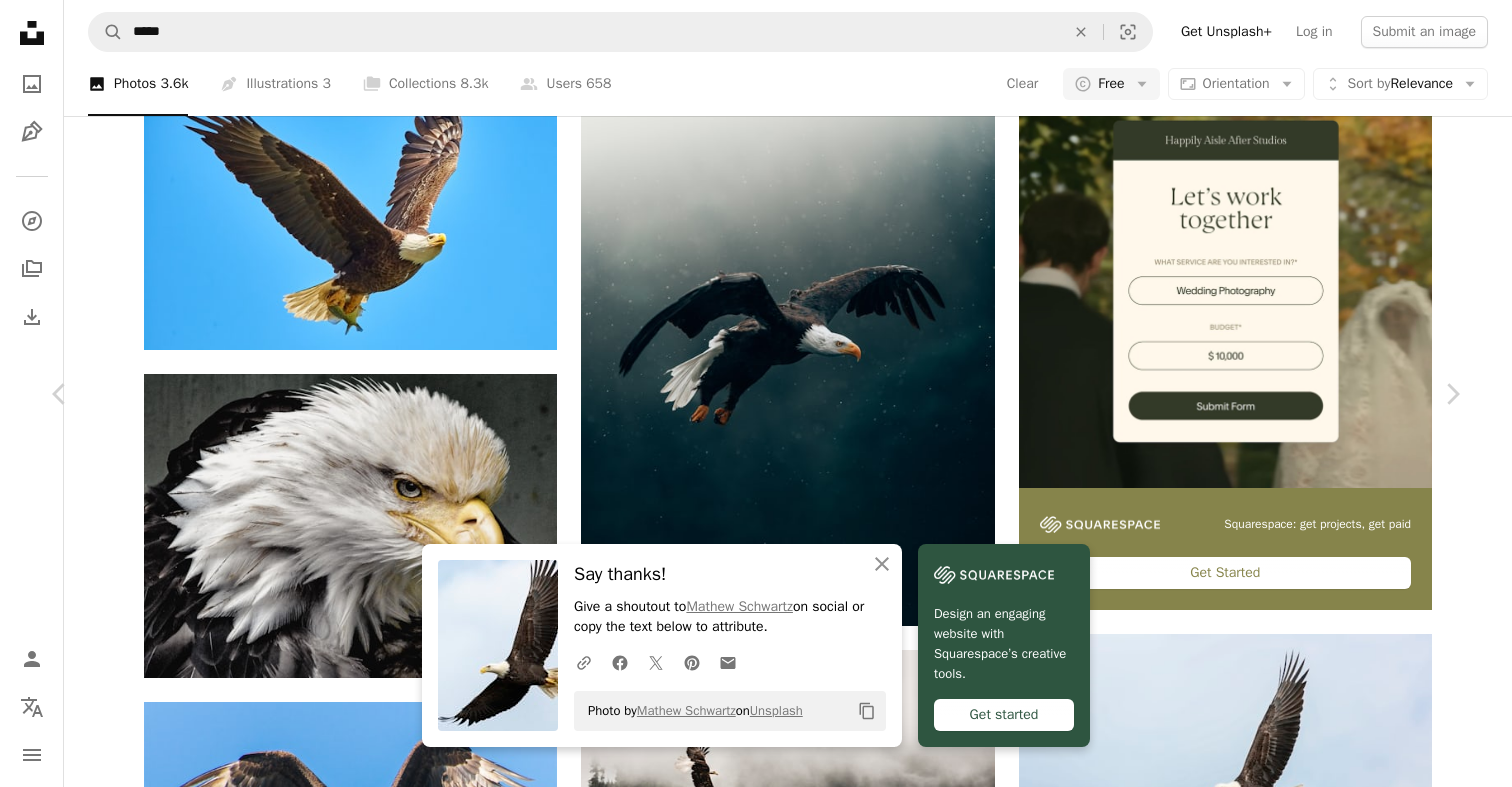 scroll, scrollTop: 740, scrollLeft: 0, axis: vertical 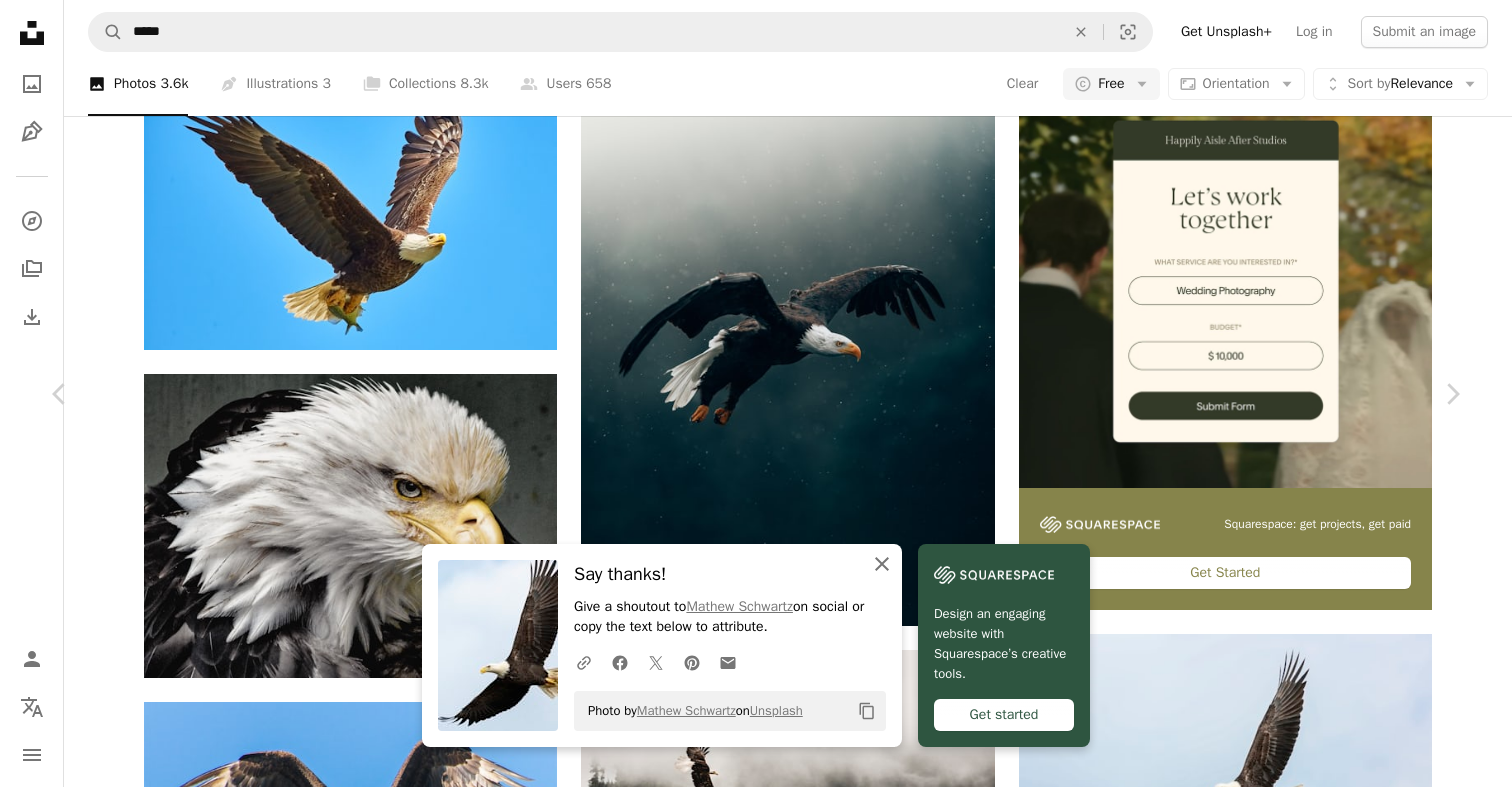 click on "An X shape" 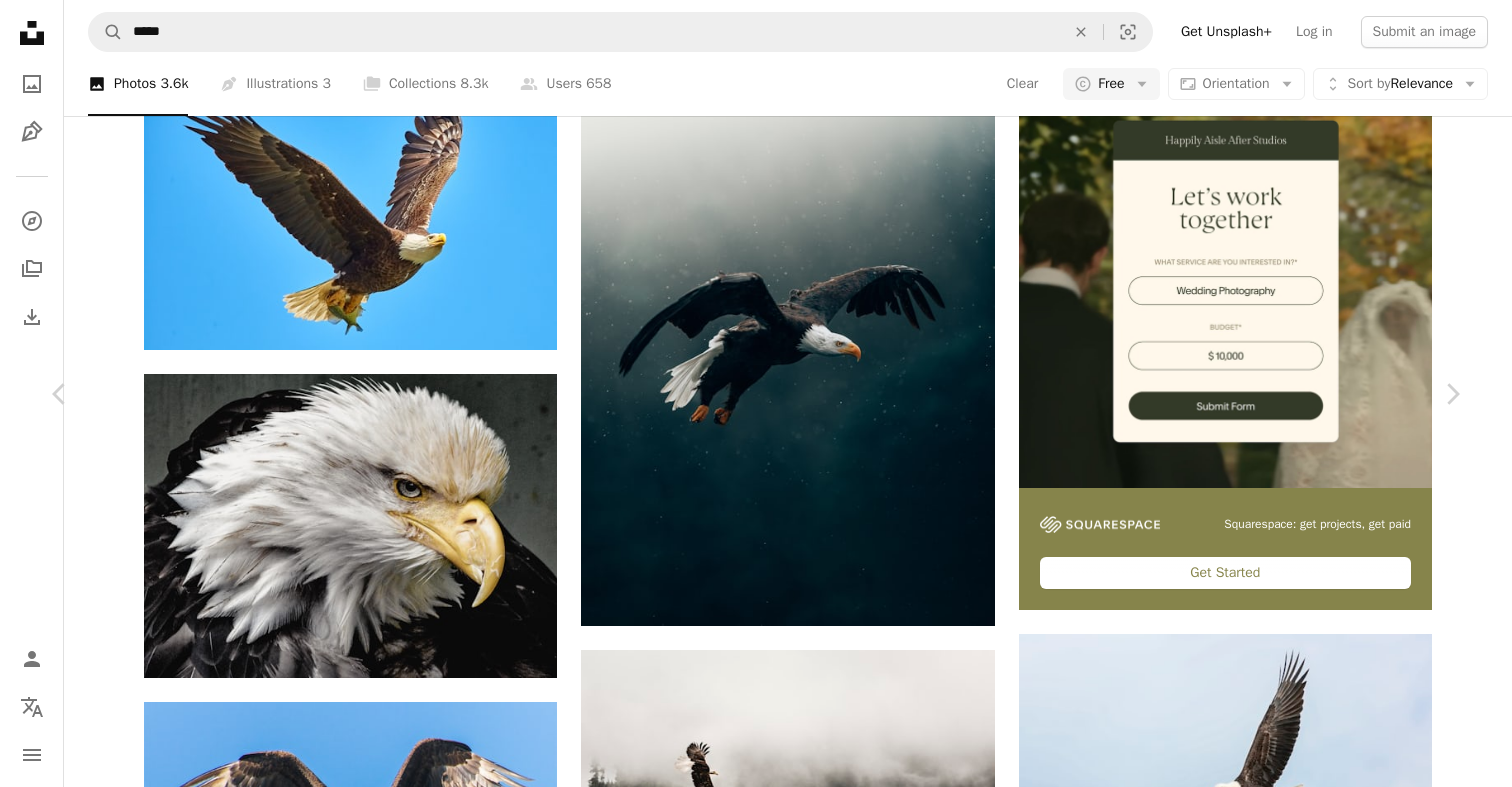 scroll, scrollTop: 985, scrollLeft: 0, axis: vertical 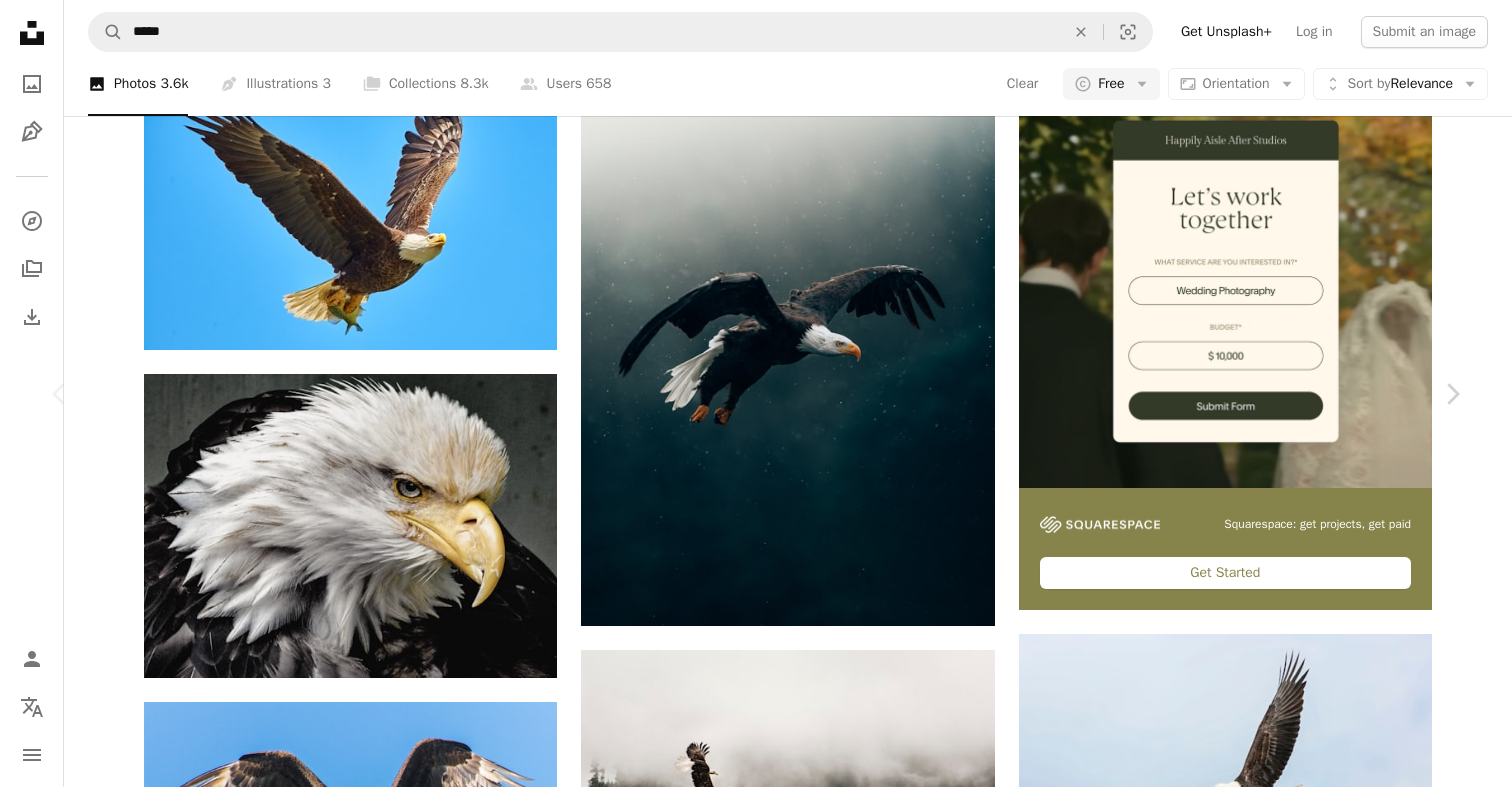 click on "An X shape Chevron left Chevron right [FIRST] [LAST] A heart A plus sign Edit image   Plus sign for Unsplash+ Download free Chevron down Zoom in Views 33,308,598 Downloads 119,157 Featured in Photos ,  Animals A forward-right arrow Share Info icon Info More Actions Calendar outlined Published on  May 9, 2019 Camera Canon, EOS 5D Mark III Safety Free to use under the  Unsplash License animal bird wildlife eagle eagle wallpaper hunting wings bald eagle flying feathers predator soar Creative Commons images Browse premium related images on iStock  |  Save 20% with code UNSPLASH20 View more on iStock  ↗ Related images A heart A plus sign [FIRST] [LAST] Arrow pointing down A heart A plus sign [FIRST] [LAST] Arrow pointing down Plus sign for Unsplash+ A heart A plus sign [FIRST] For  Unsplash+ A lock   Purchase A heart A plus sign [FIRST] [LAST] Arrow pointing down A heart A plus sign [FIRST] [LAST] Arrow pointing down Plus sign for Unsplash+ A heart A plus sign Getty Images For  Unsplash+ A lock" at bounding box center (756, 6279) 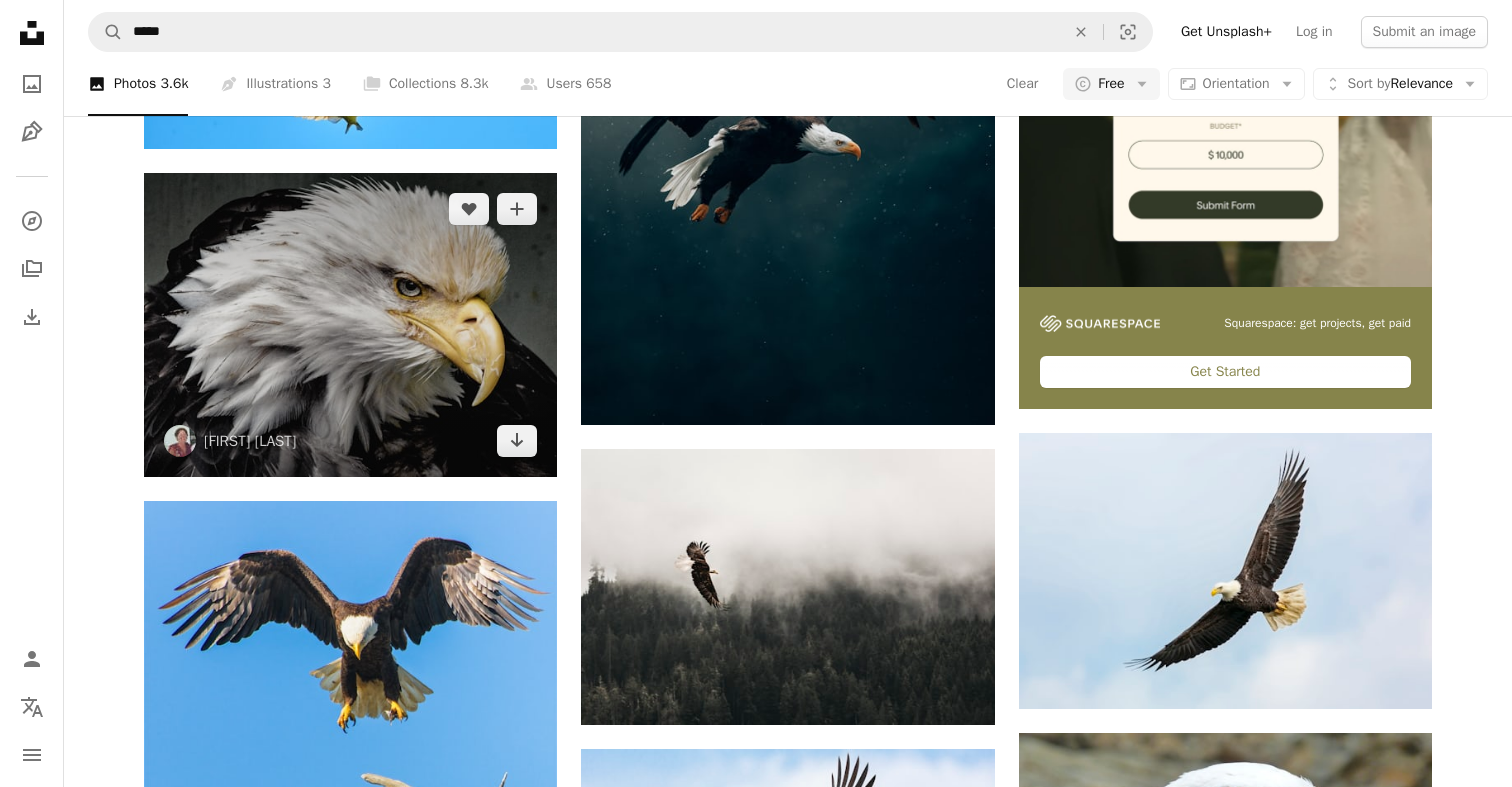 scroll, scrollTop: 820, scrollLeft: 0, axis: vertical 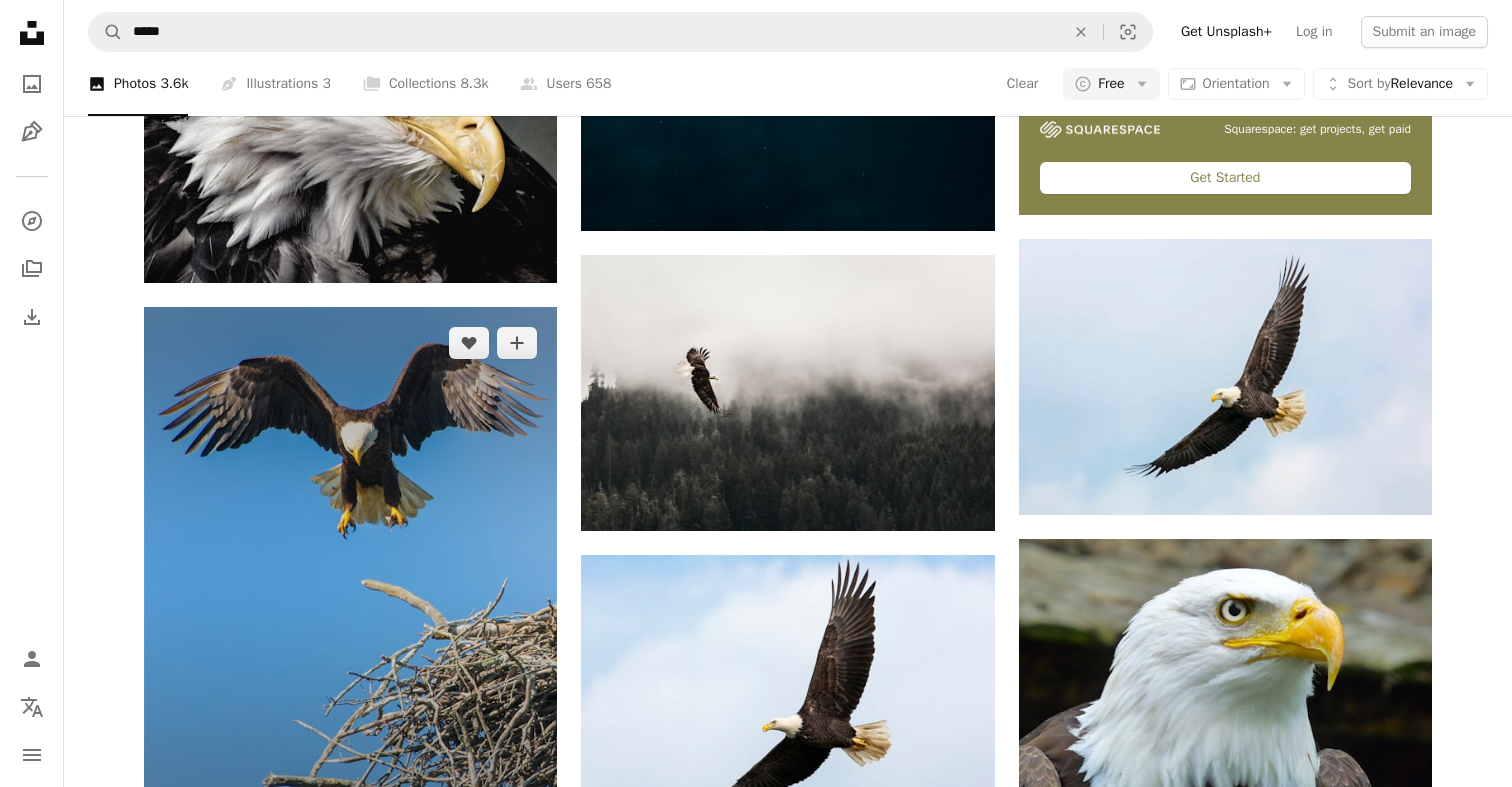 click at bounding box center [350, 574] 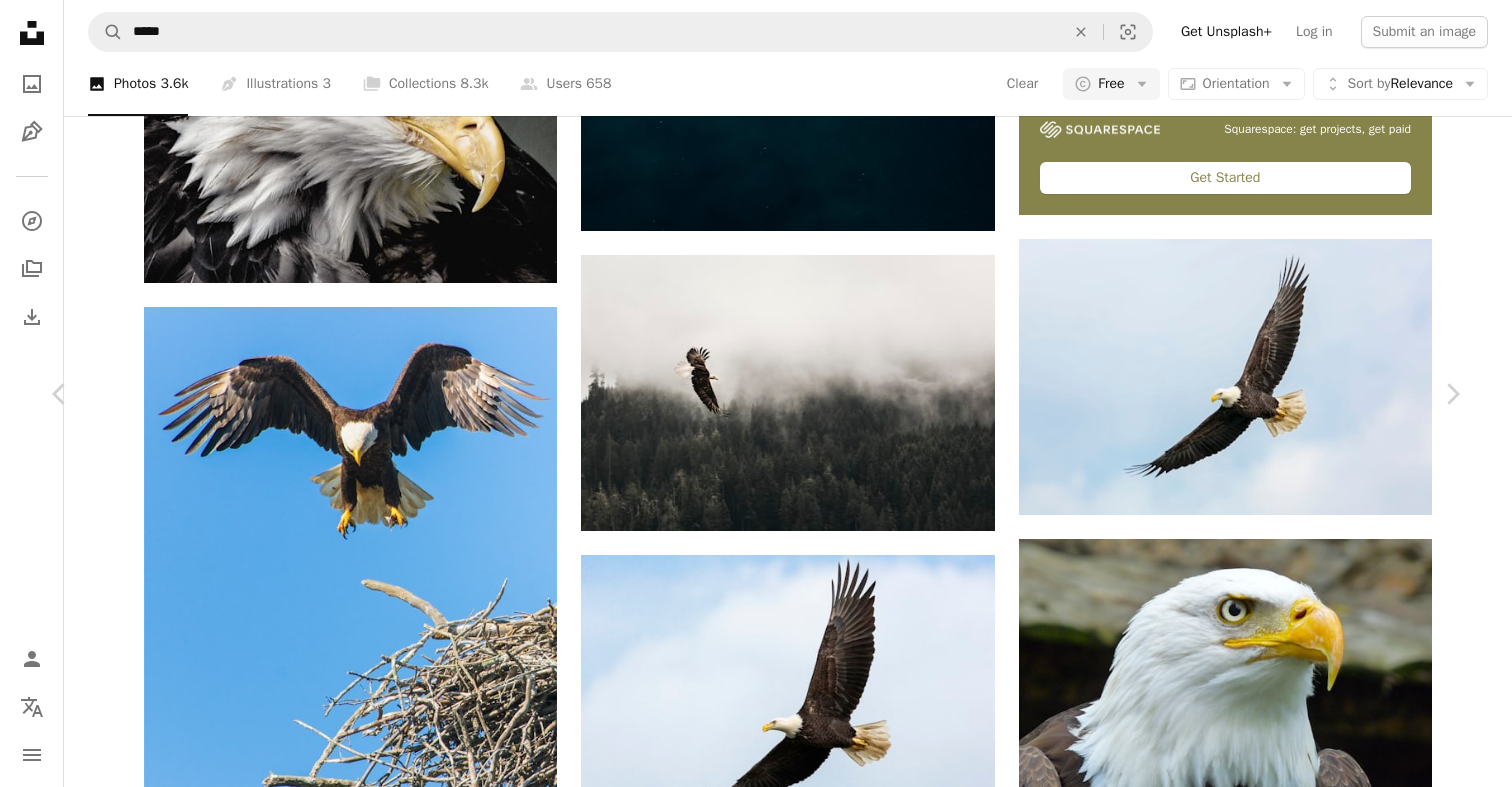 scroll, scrollTop: 1517, scrollLeft: 0, axis: vertical 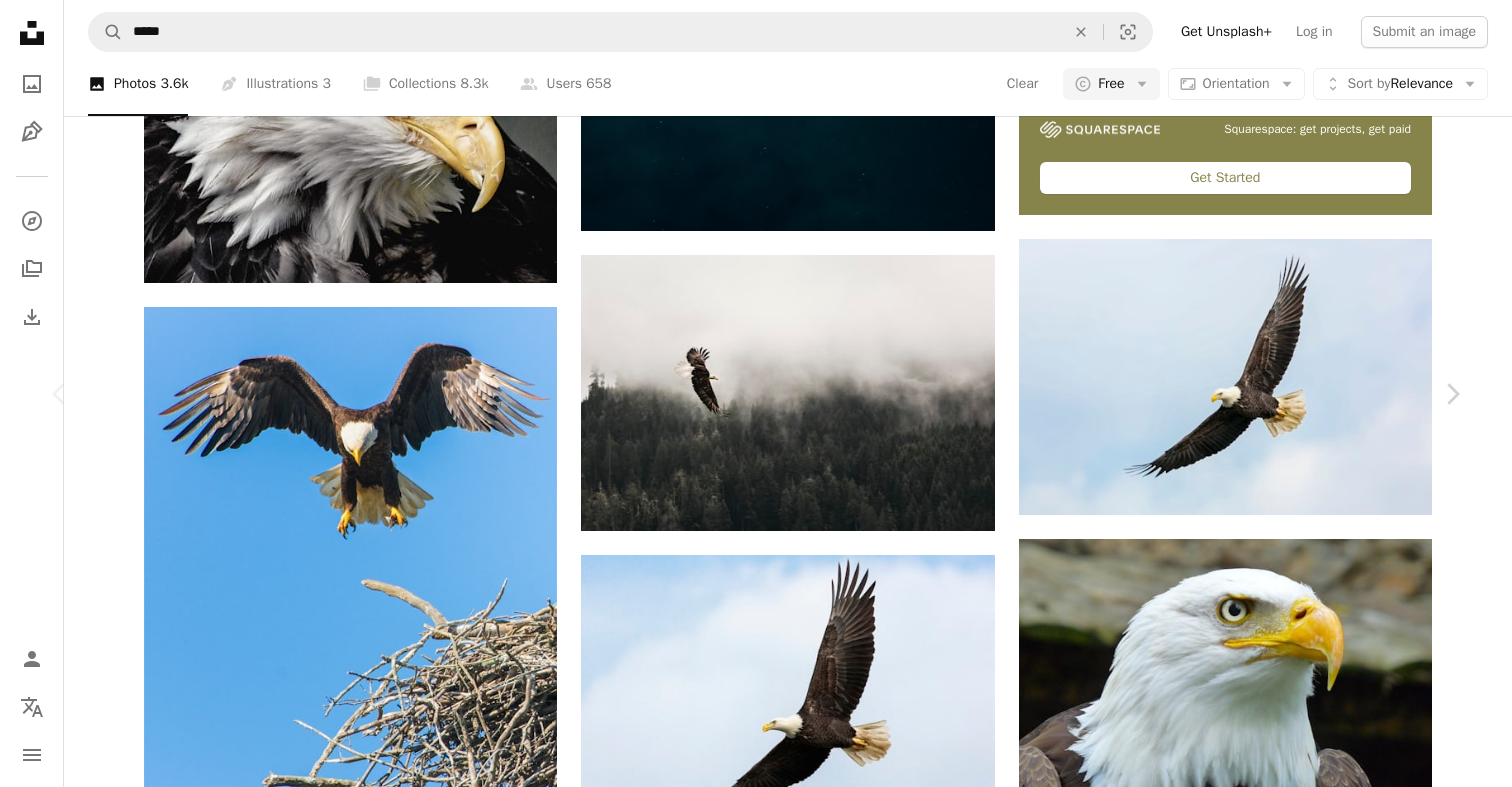 click on "A heart A plus sign [FIRST] [LAST] Available for hire A checkmark inside of a circle Arrow pointing down A heart A plus sign [FIRST] [LAST] Arrow pointing down A heart A plus sign [FIRST] [LAST] Arrow pointing down Plus sign for Unsplash+ A heart A plus sign Getty Images For Unsplash+ A lock Purchase A heart A plus sign [FIRST] [LAST] Available for hire A checkmark inside of a circle Arrow pointing down A heart A plus sign [FIRST] [LAST] Arrow pointing down A heart A plus sign [FIRST] [LAST] Arrow pointing down Plus sign for Unsplash+ A heart A plus sign Getty Images For Unsplash+ A lock Purchase A heart A plus sign [FIRST] [LAST] Arrow pointing down A heart A plus sign [FIRST] [LAST] Arrow pointing down Plus sign for Unsplash+ A heart A plus sign Getty Images For Unsplash+ A lock Purchase A heart A plus sign [FIRST] [LAST] Arrow pointing down A heart A plus sign" at bounding box center (748, 9231) 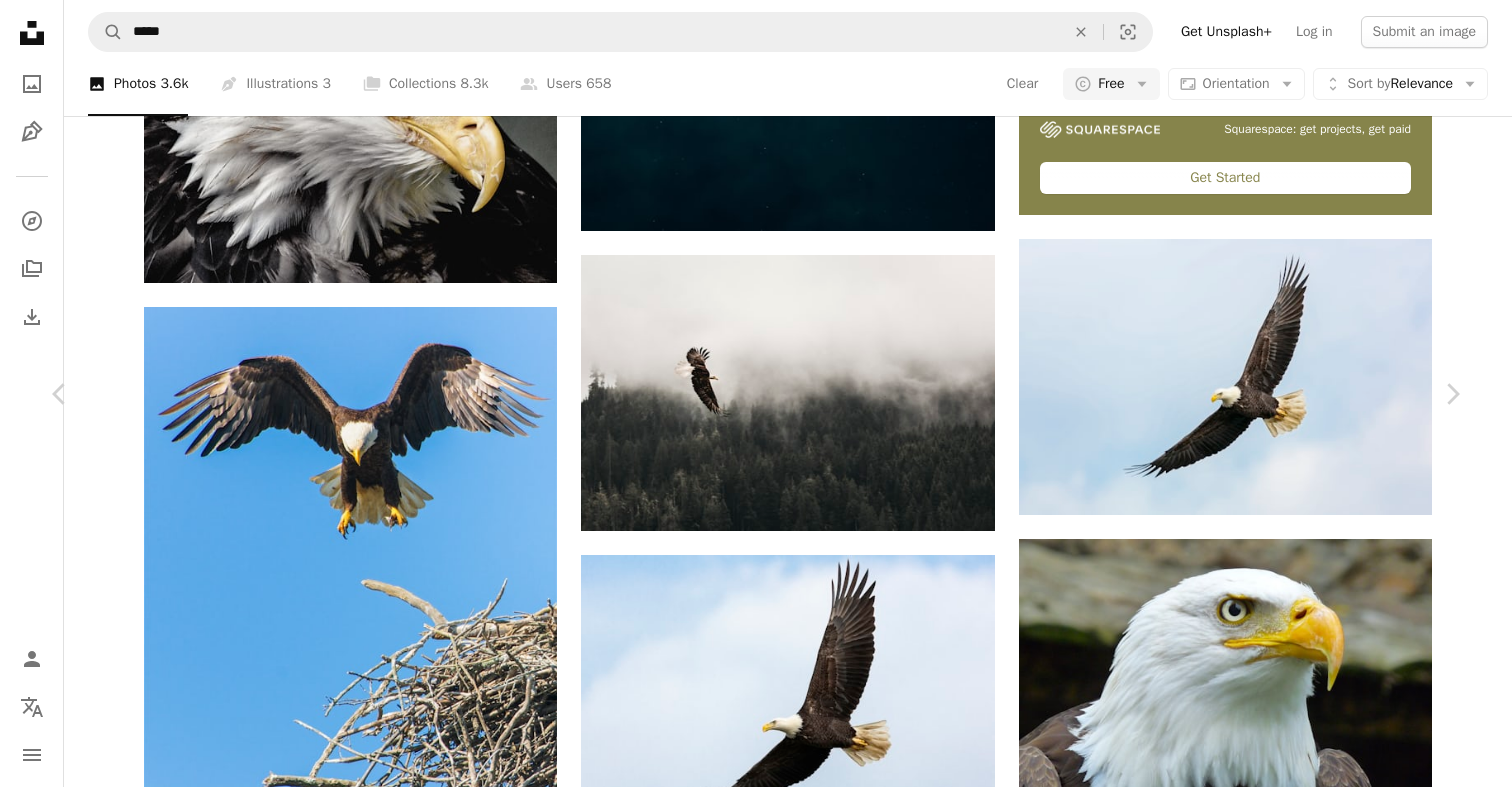 scroll, scrollTop: 1653, scrollLeft: 0, axis: vertical 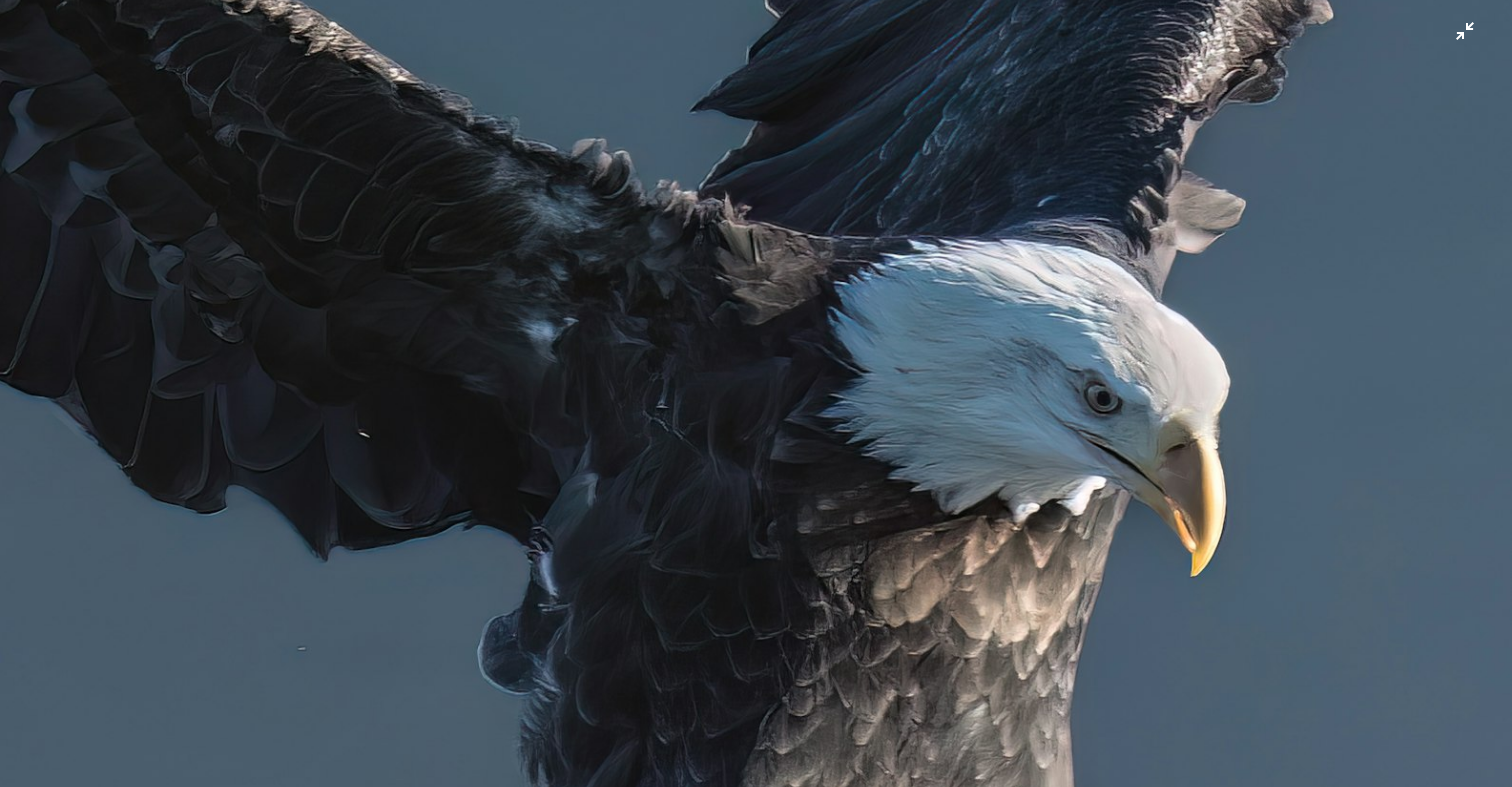click at bounding box center (756, 393) 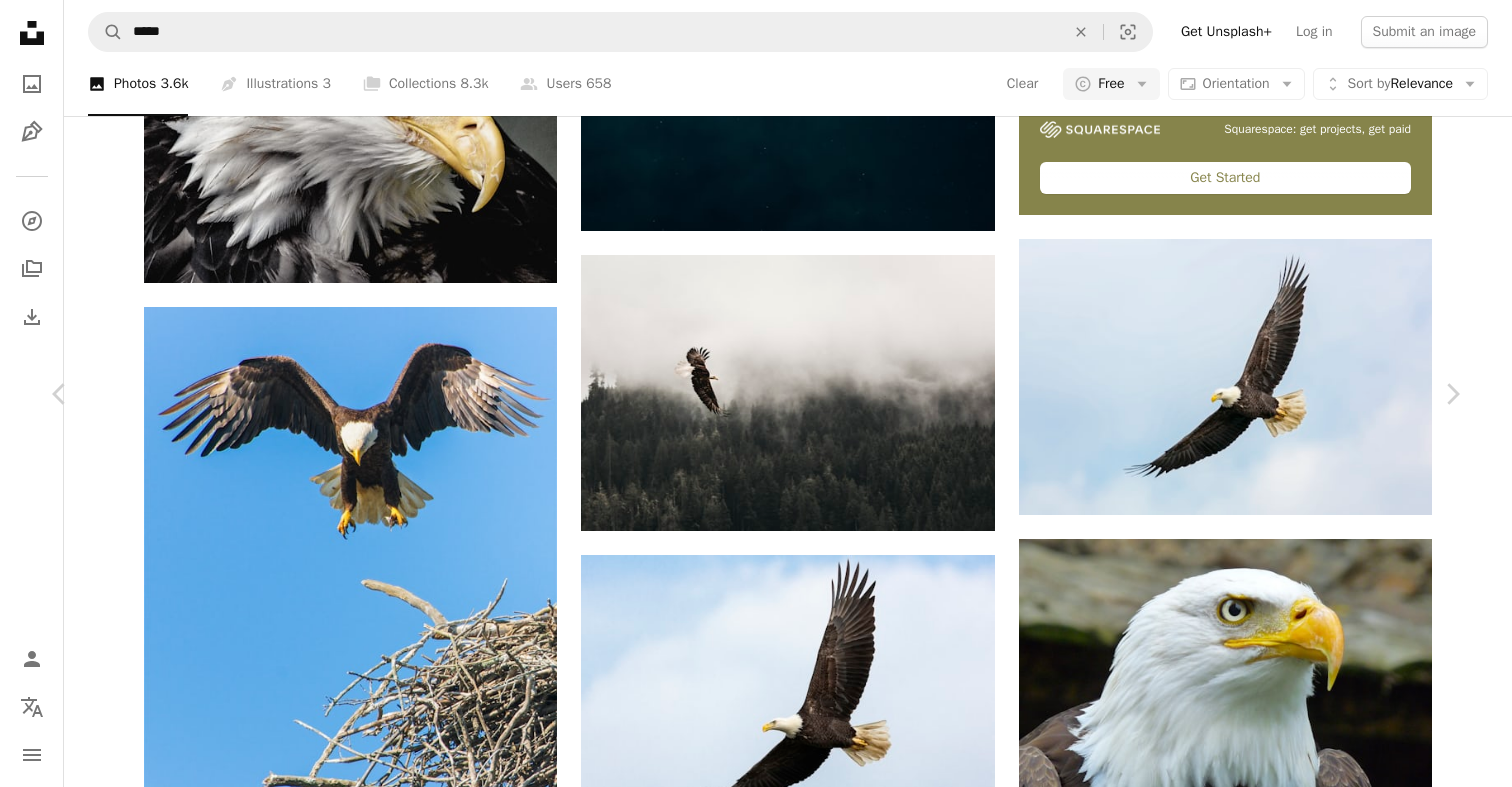 scroll, scrollTop: 2597, scrollLeft: 0, axis: vertical 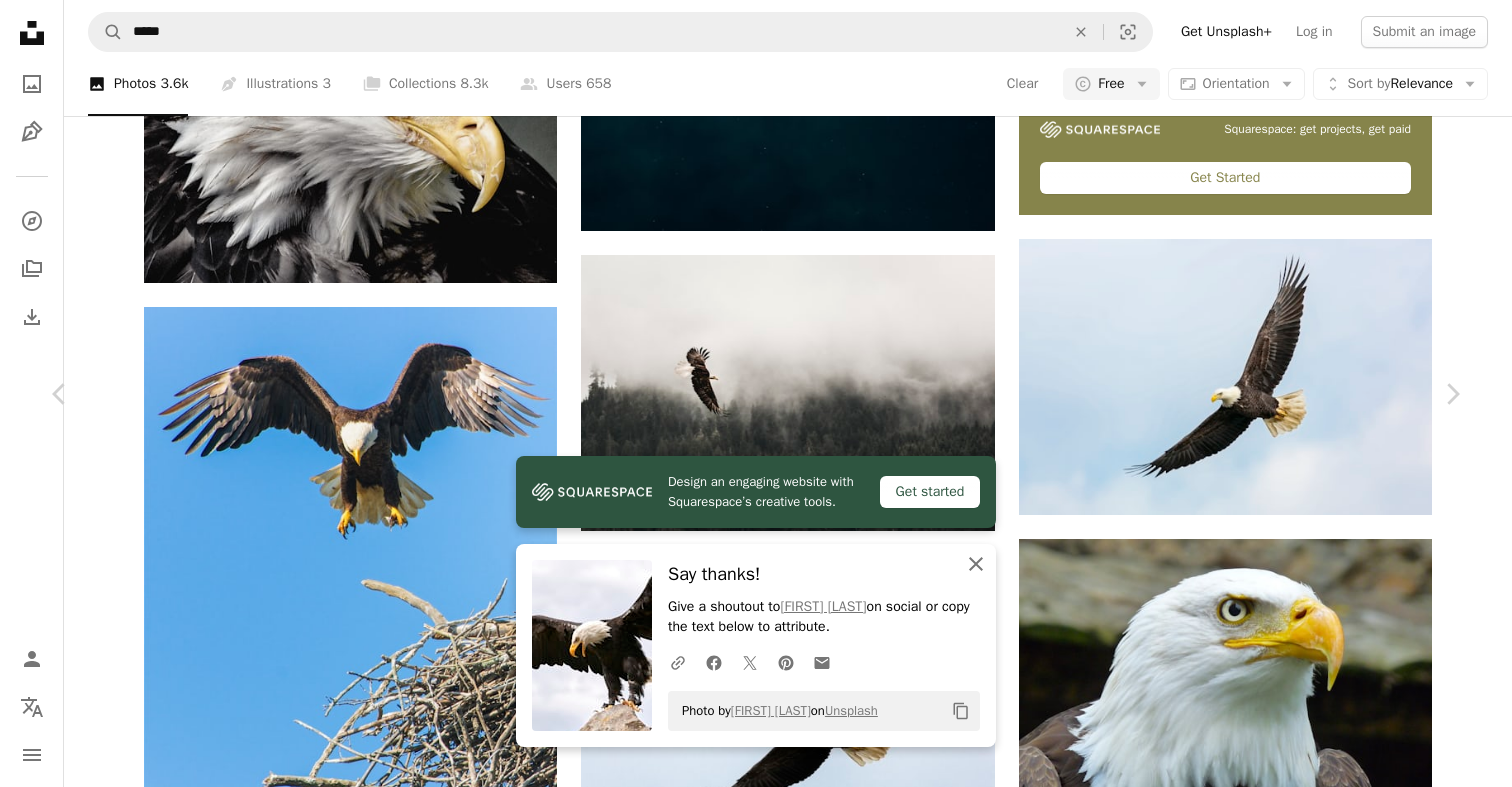 click 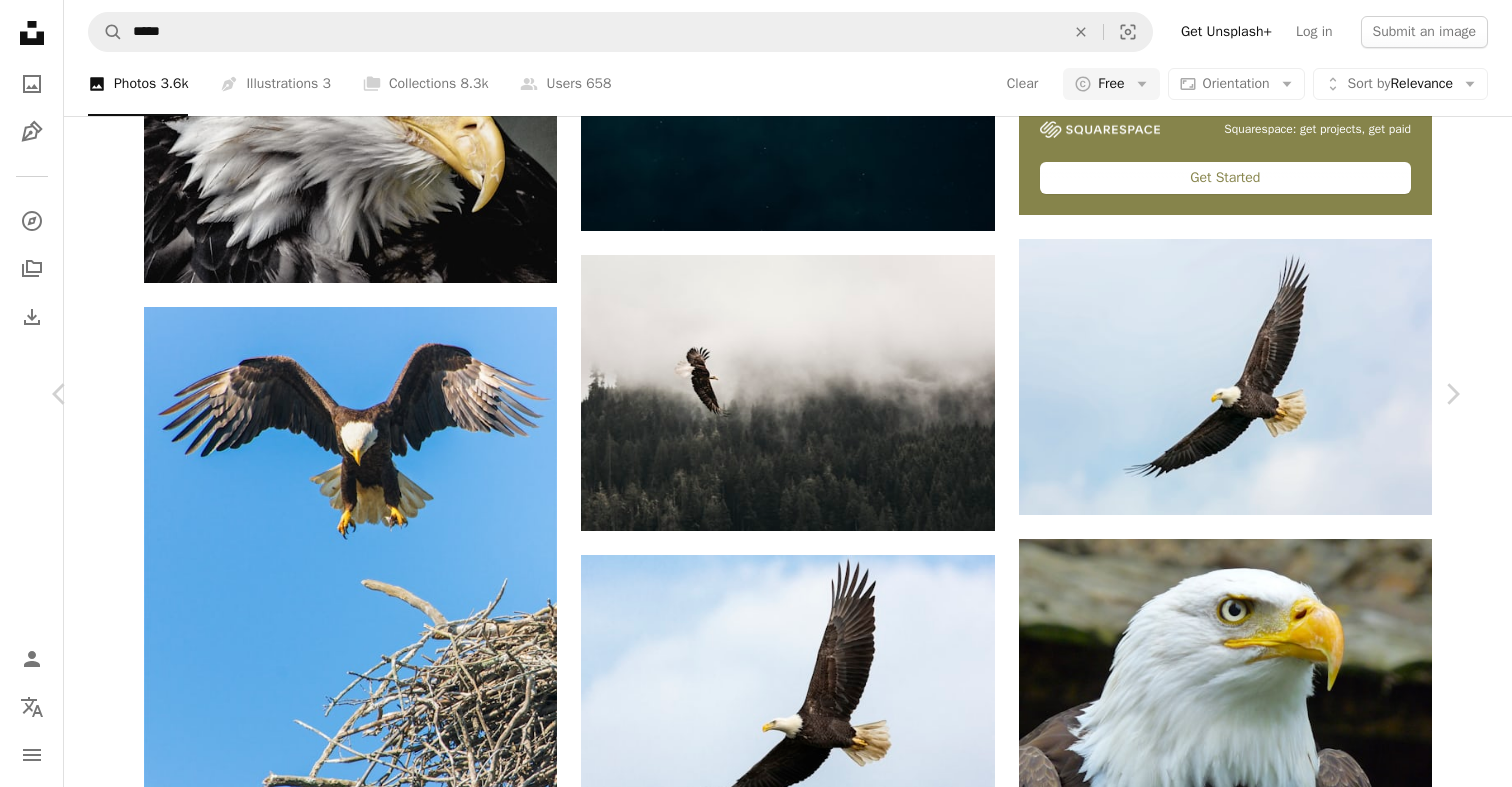 scroll, scrollTop: 2306, scrollLeft: 0, axis: vertical 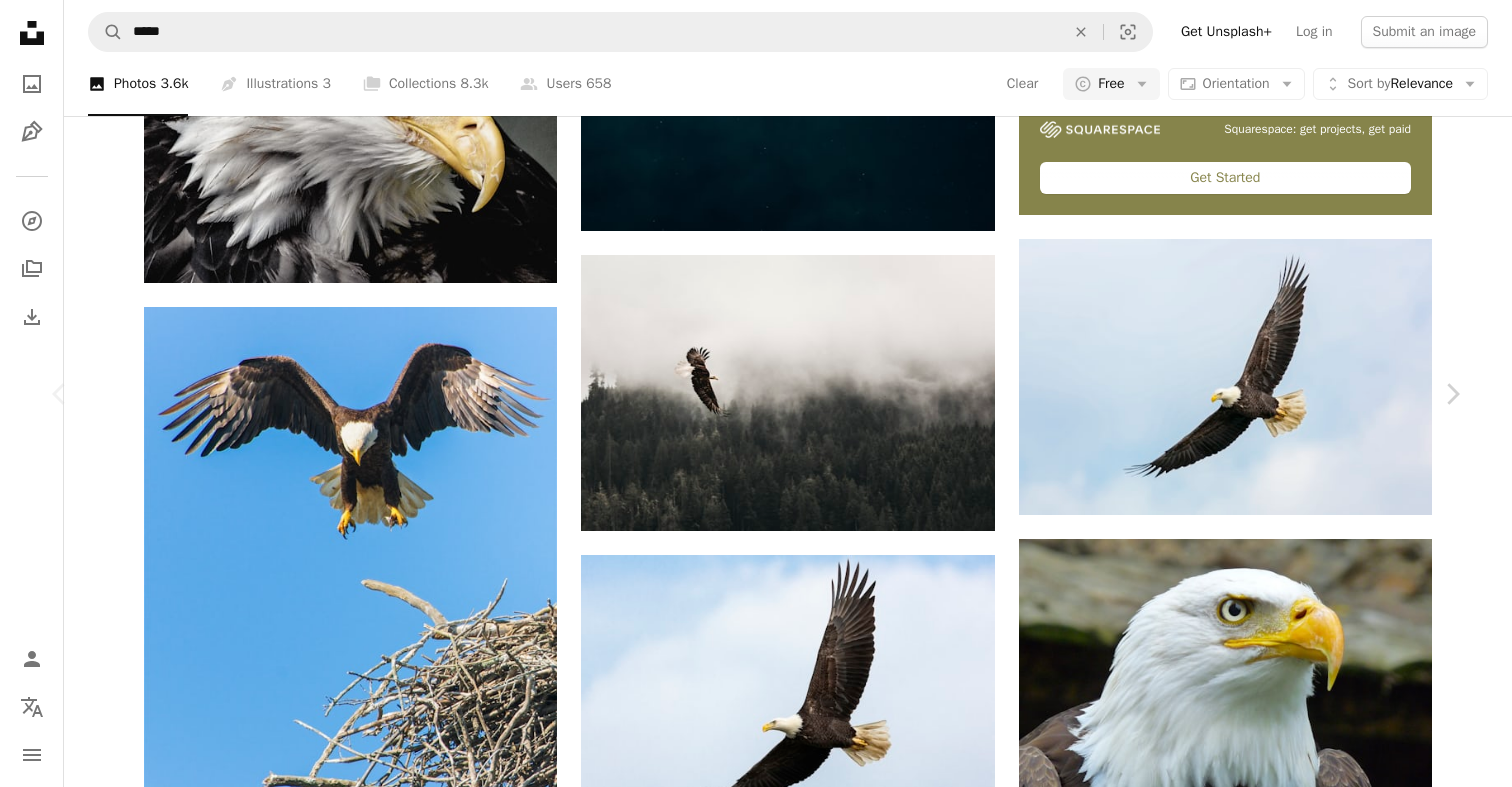 click at bounding box center (1159, 8728) 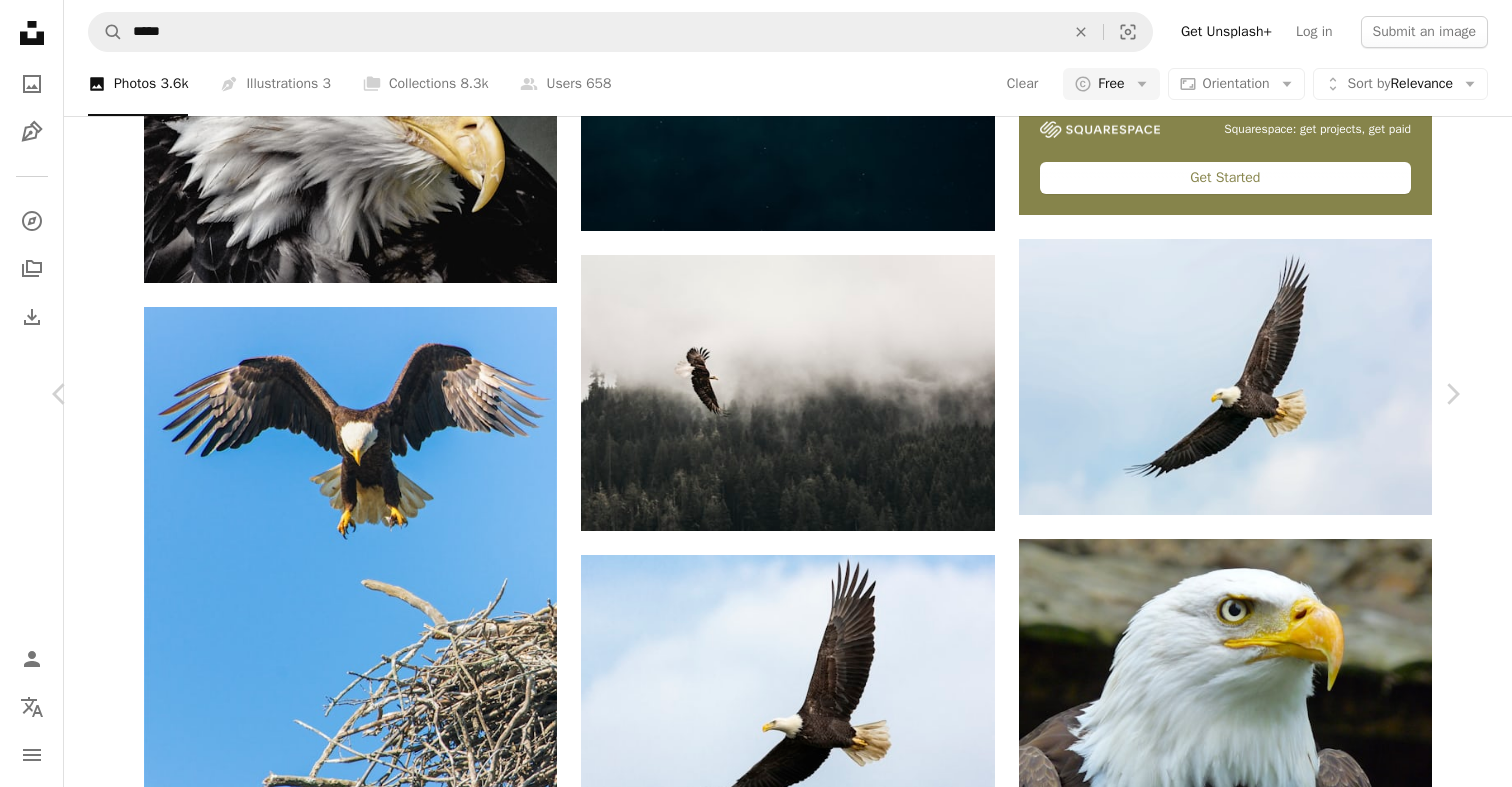 scroll, scrollTop: 1747, scrollLeft: 0, axis: vertical 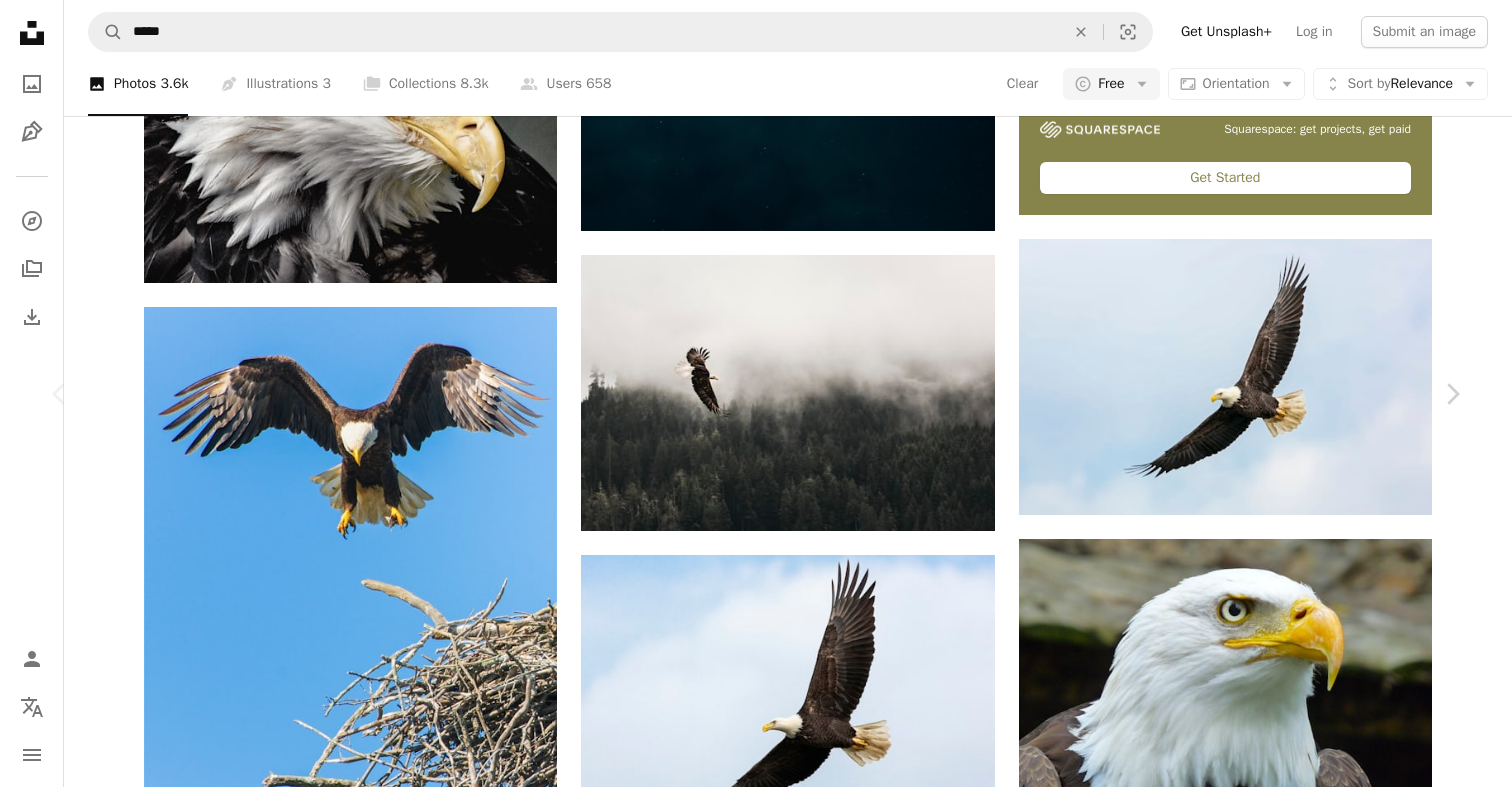click at bounding box center [748, 8680] 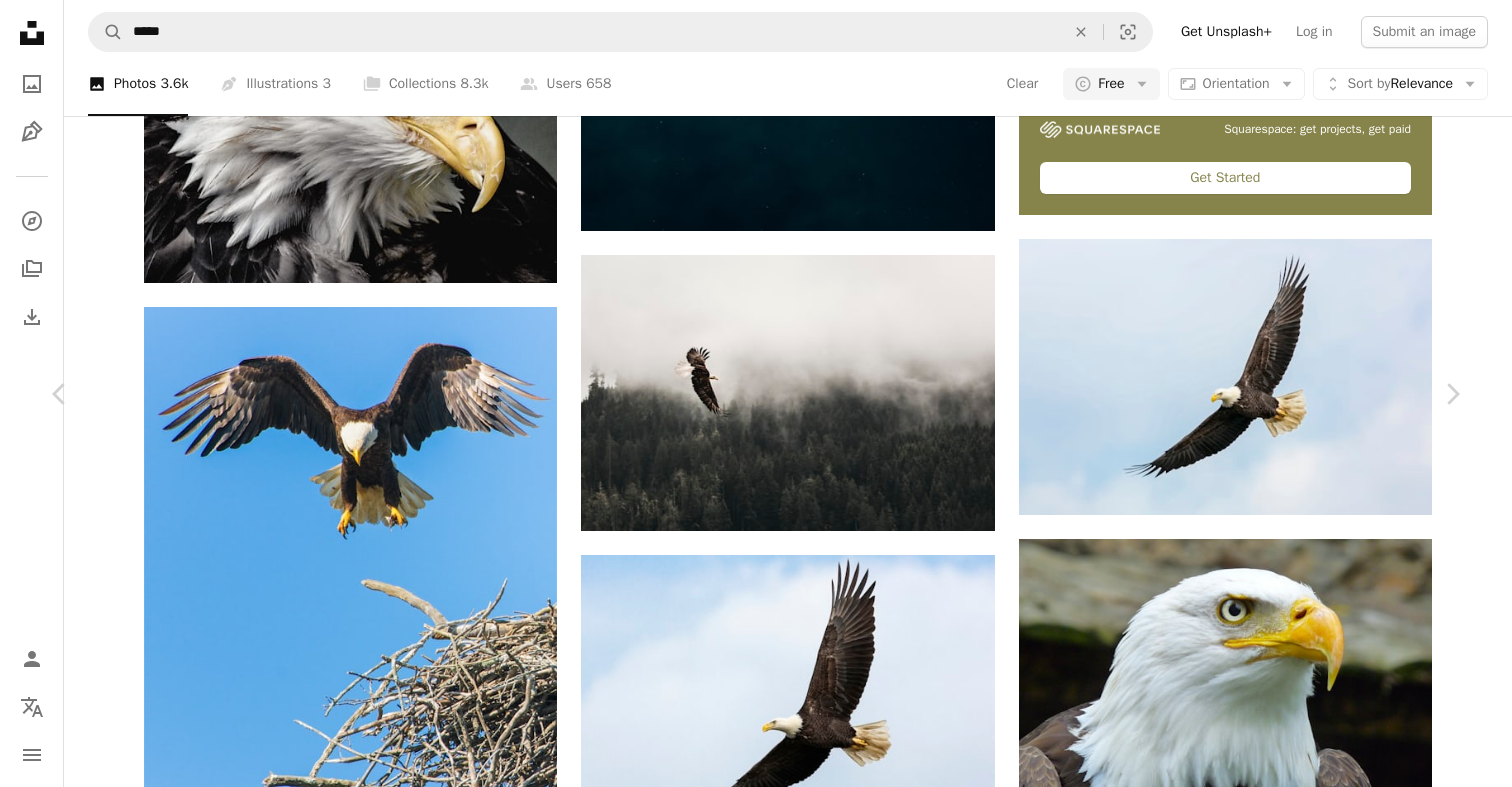 scroll, scrollTop: 3112, scrollLeft: 0, axis: vertical 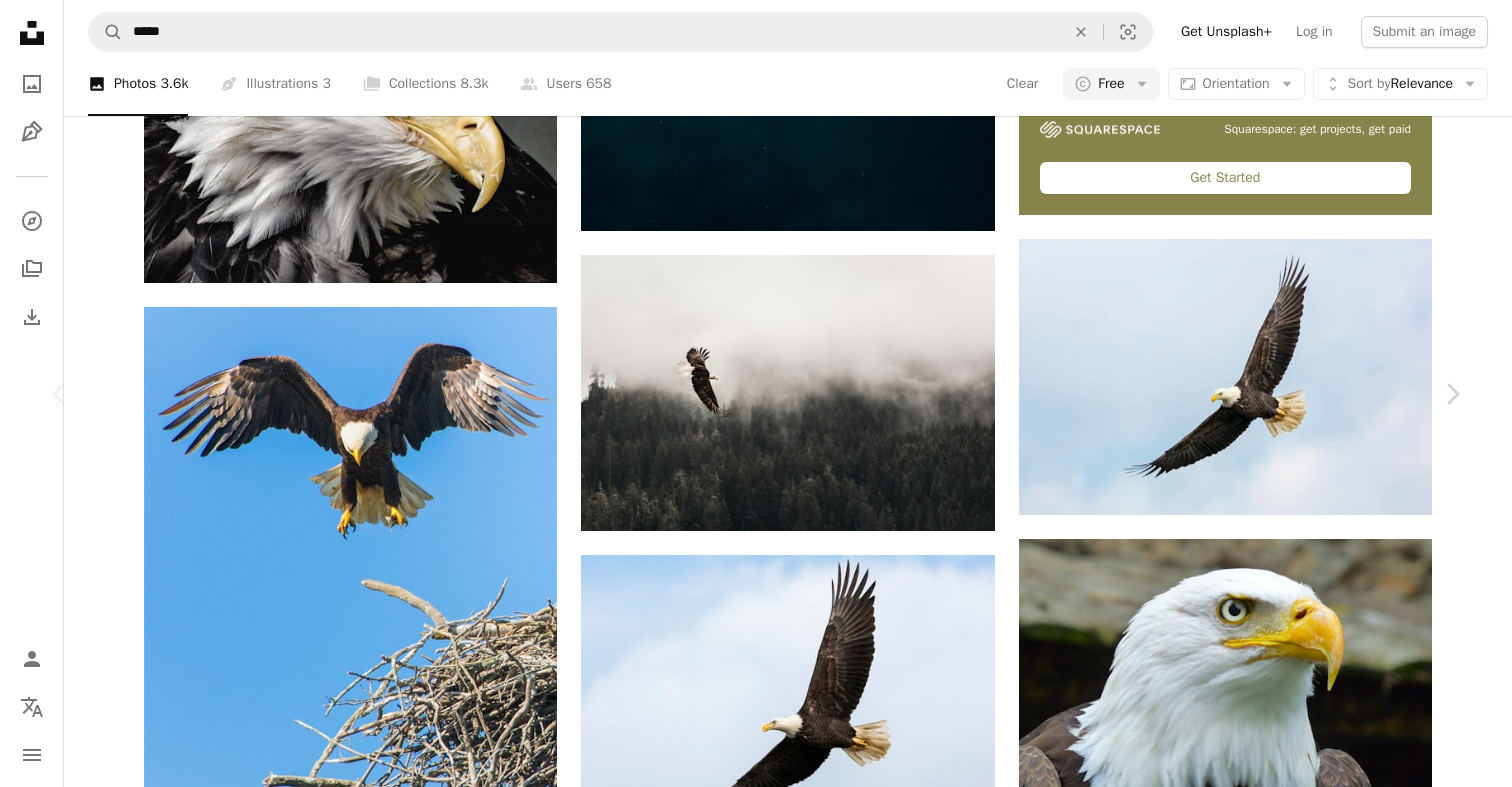 click at bounding box center (749, 11703) 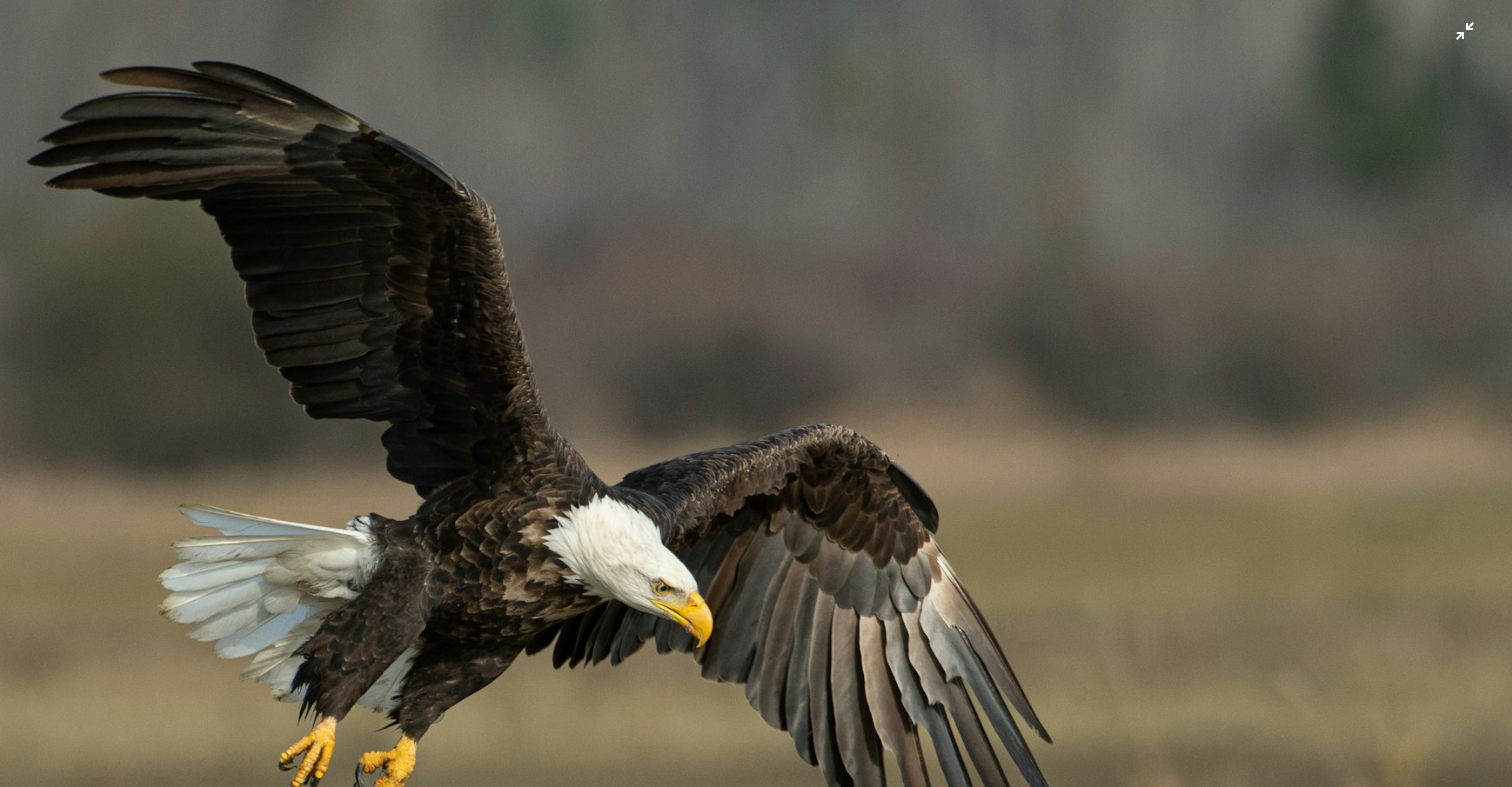 scroll, scrollTop: 111, scrollLeft: 0, axis: vertical 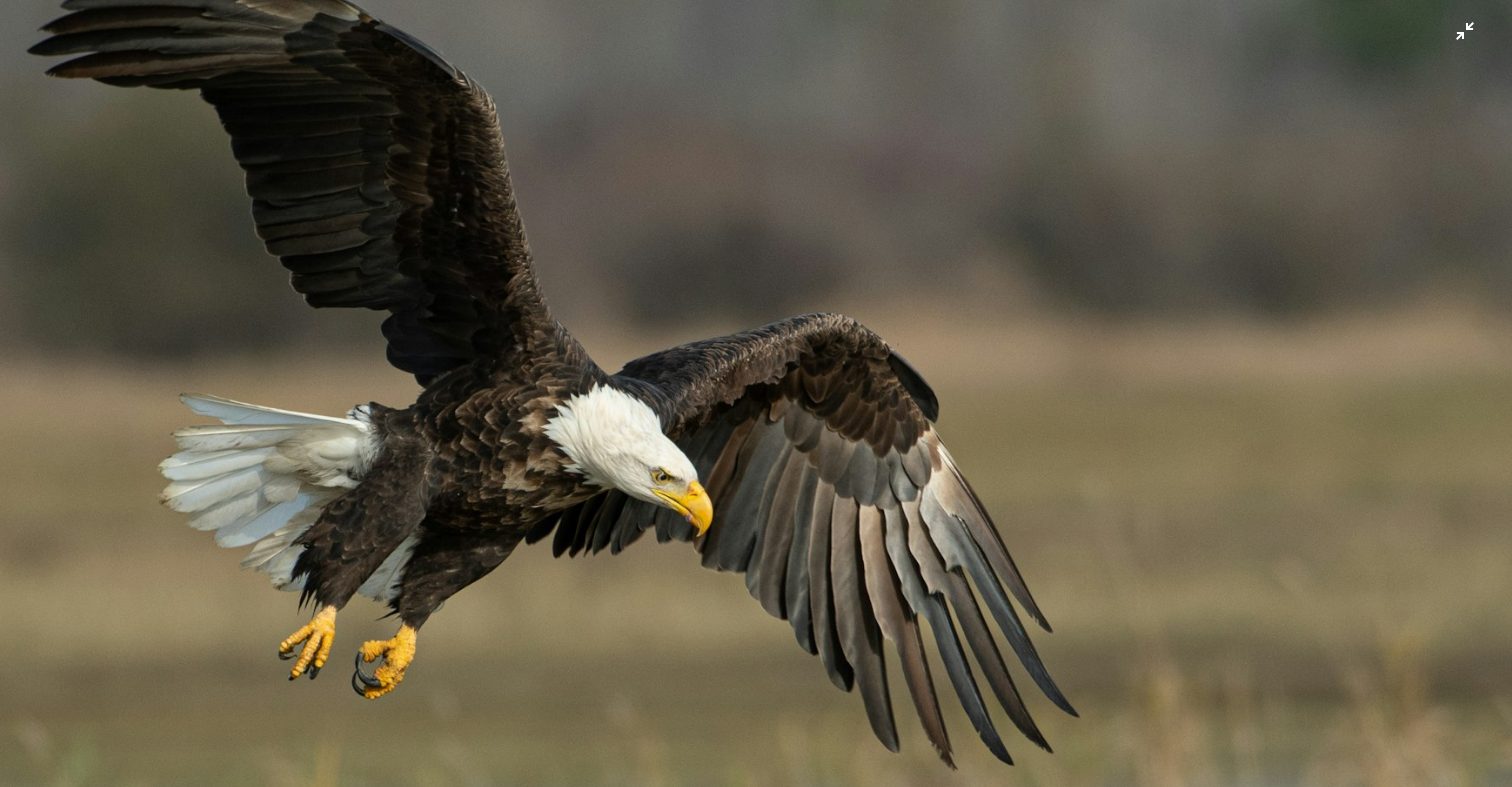 click at bounding box center (756, 392) 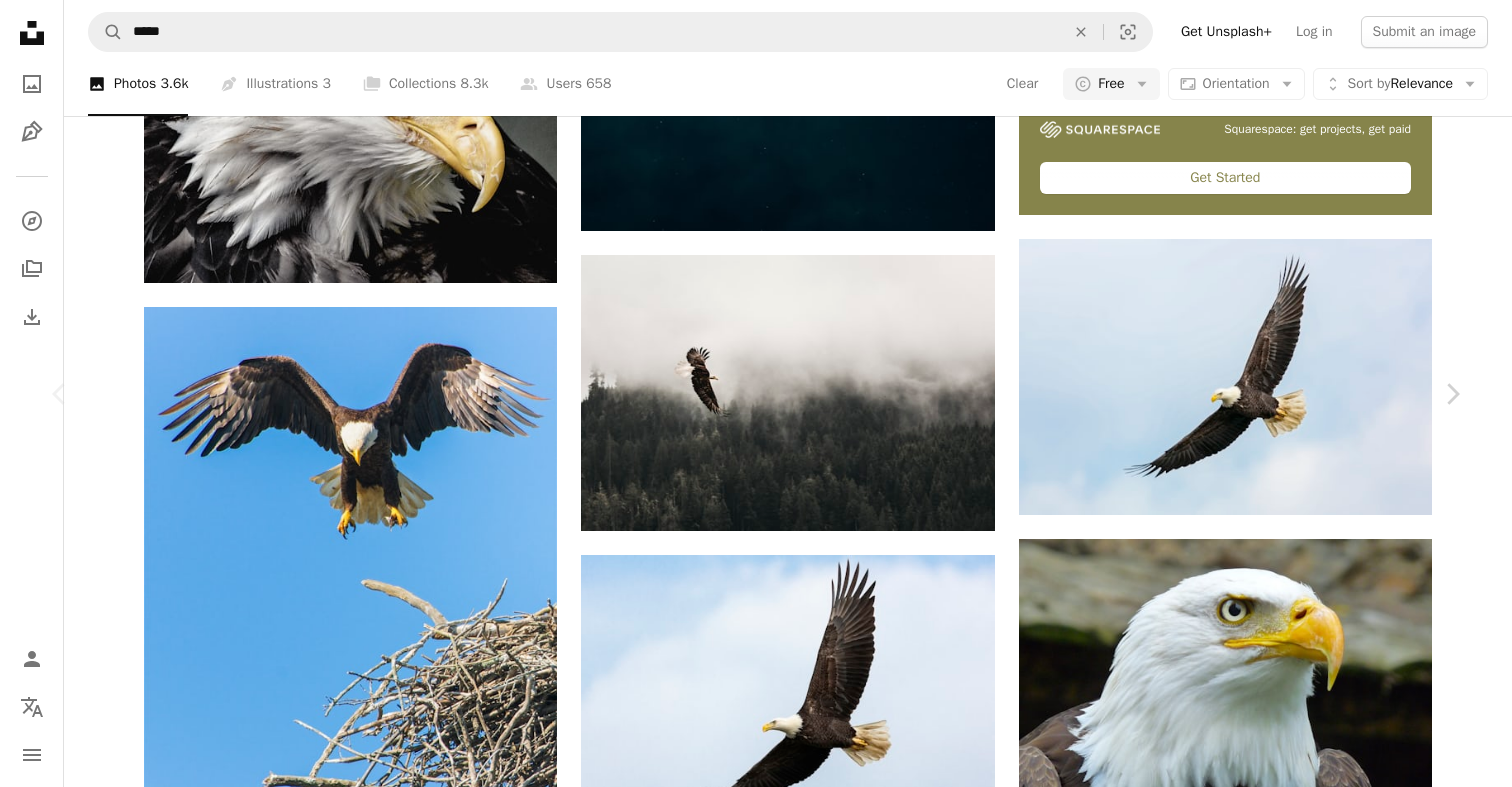 scroll, scrollTop: 2542, scrollLeft: 0, axis: vertical 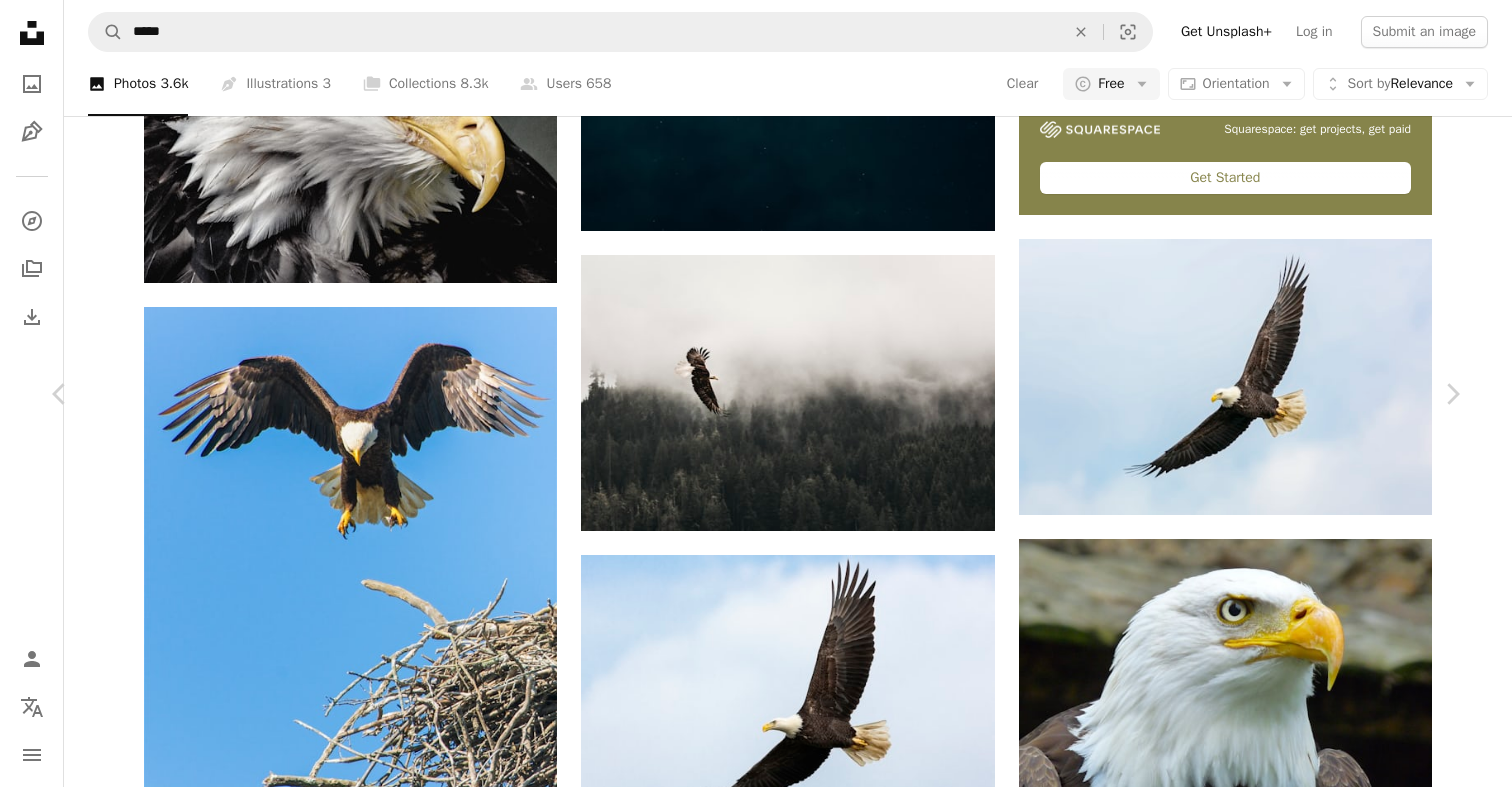 click at bounding box center [748, 11494] 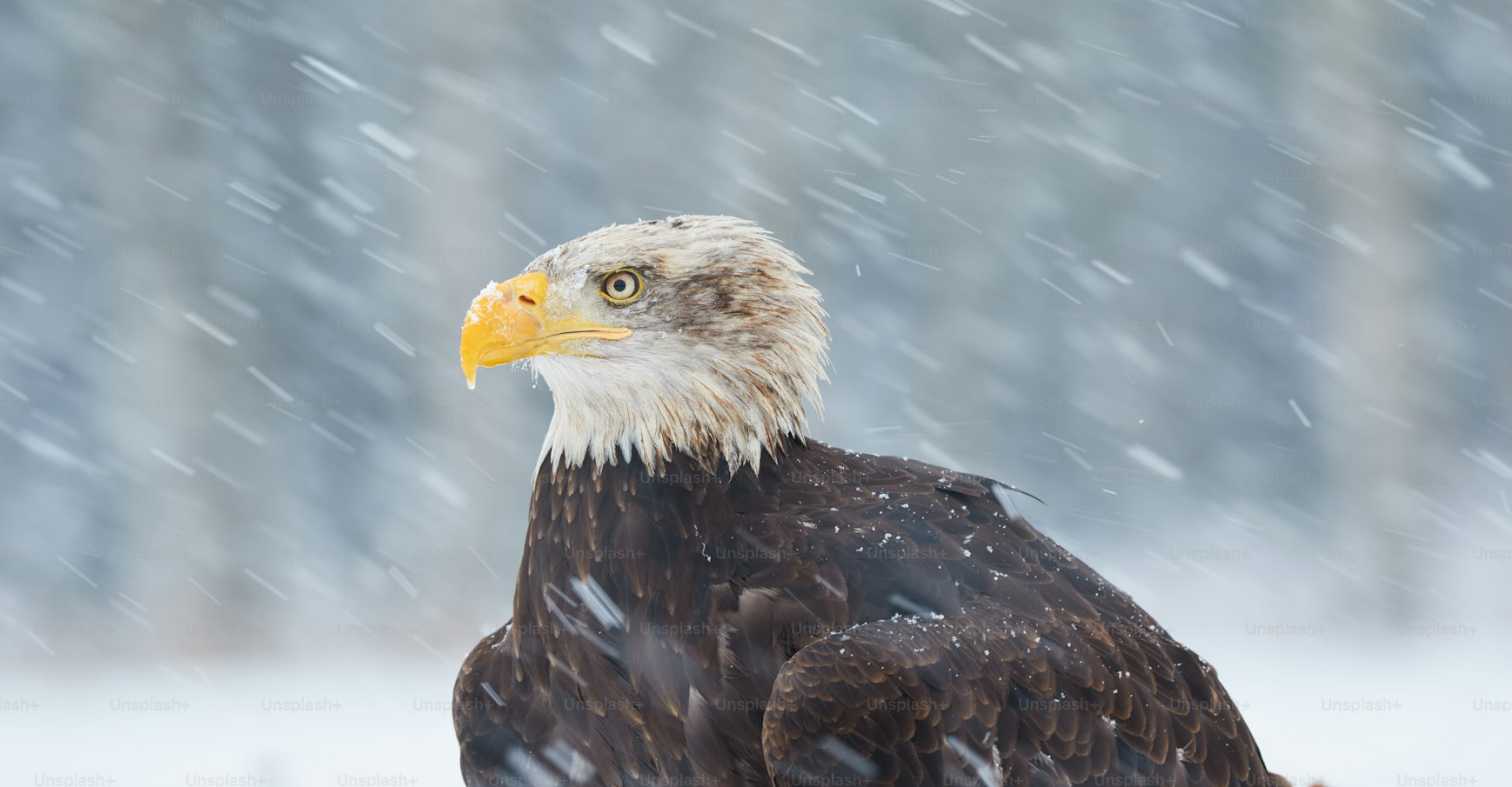 scroll, scrollTop: 111, scrollLeft: 0, axis: vertical 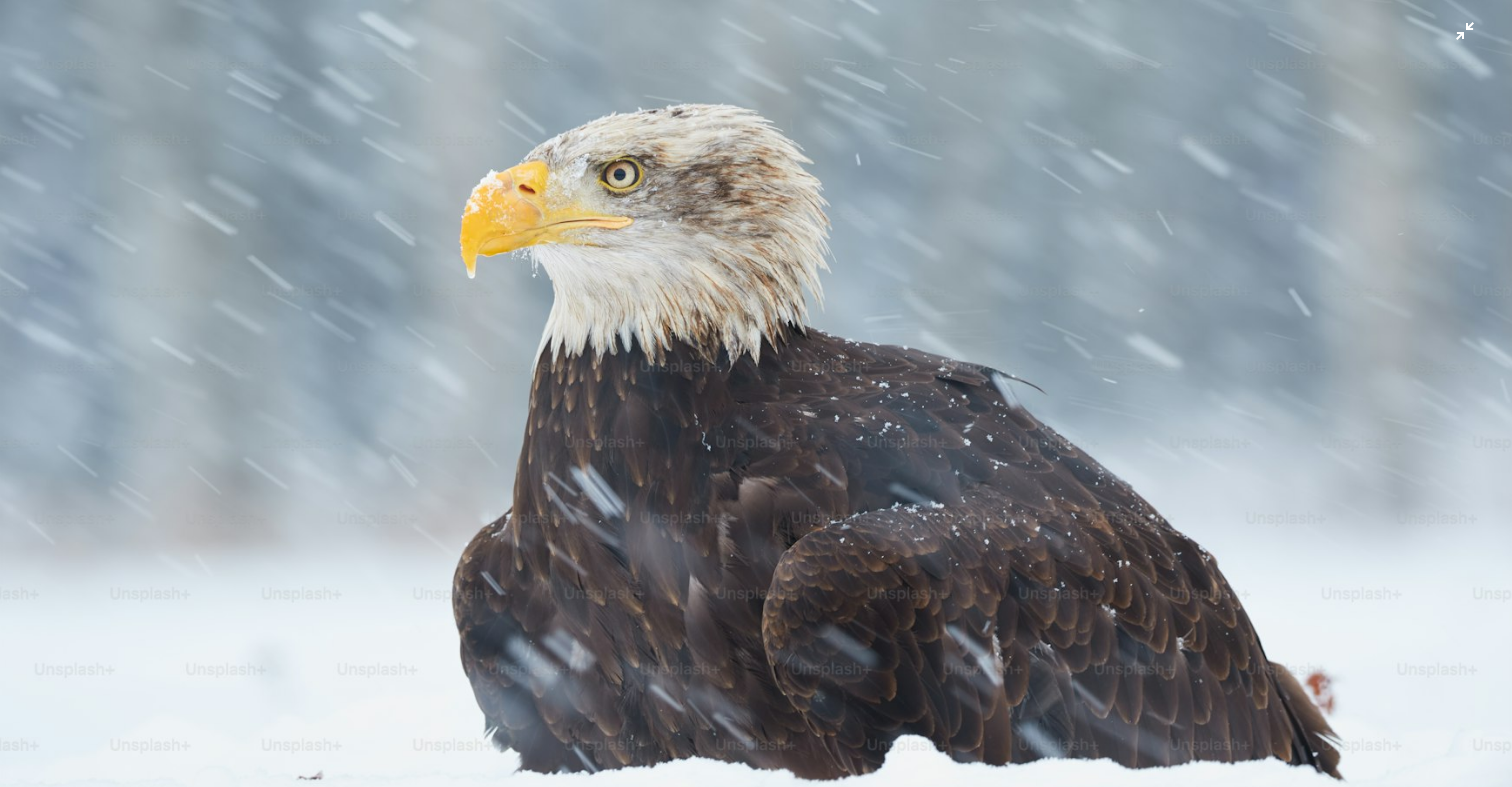 click at bounding box center [756, 392] 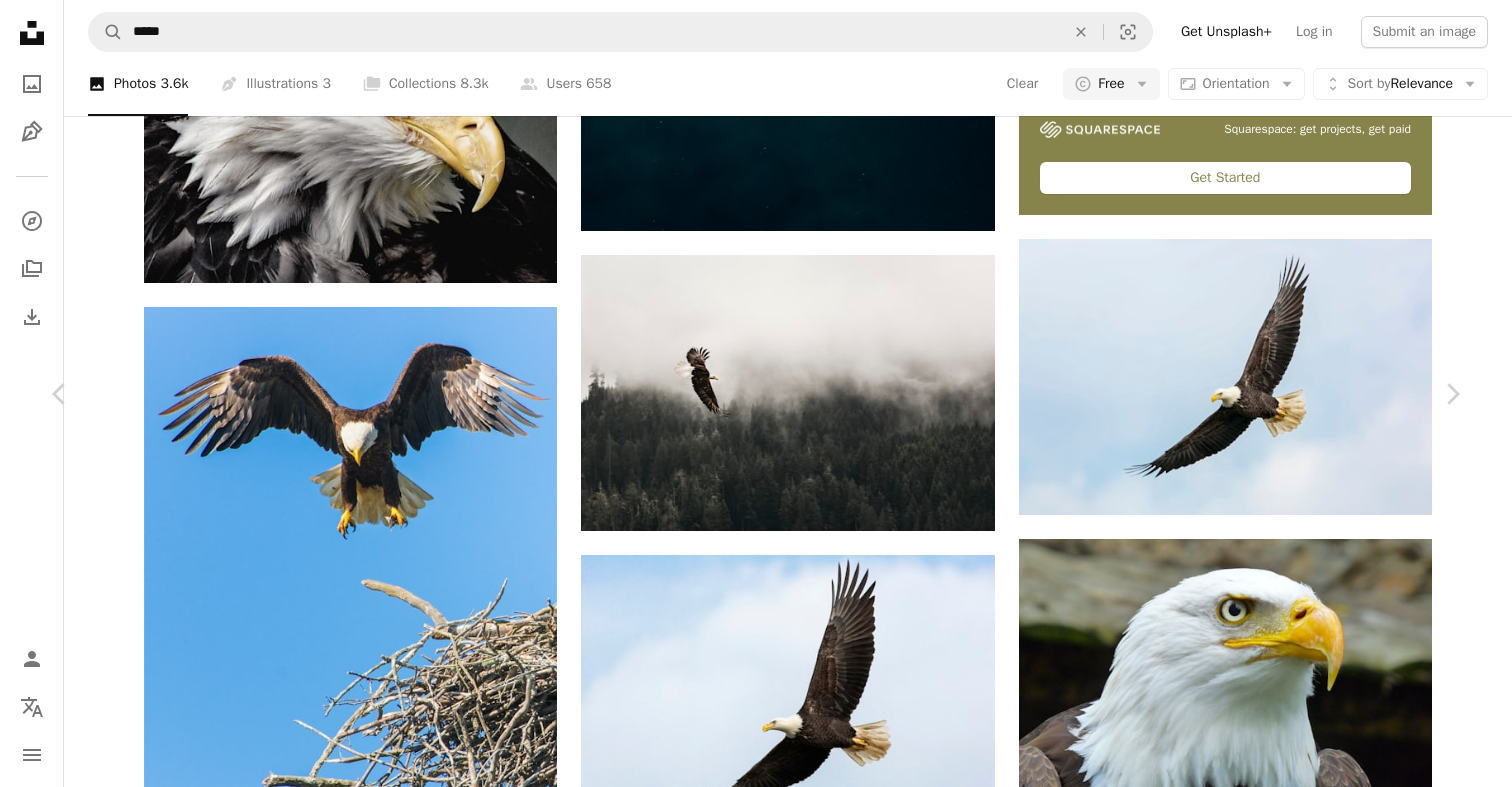 click at bounding box center [749, 11703] 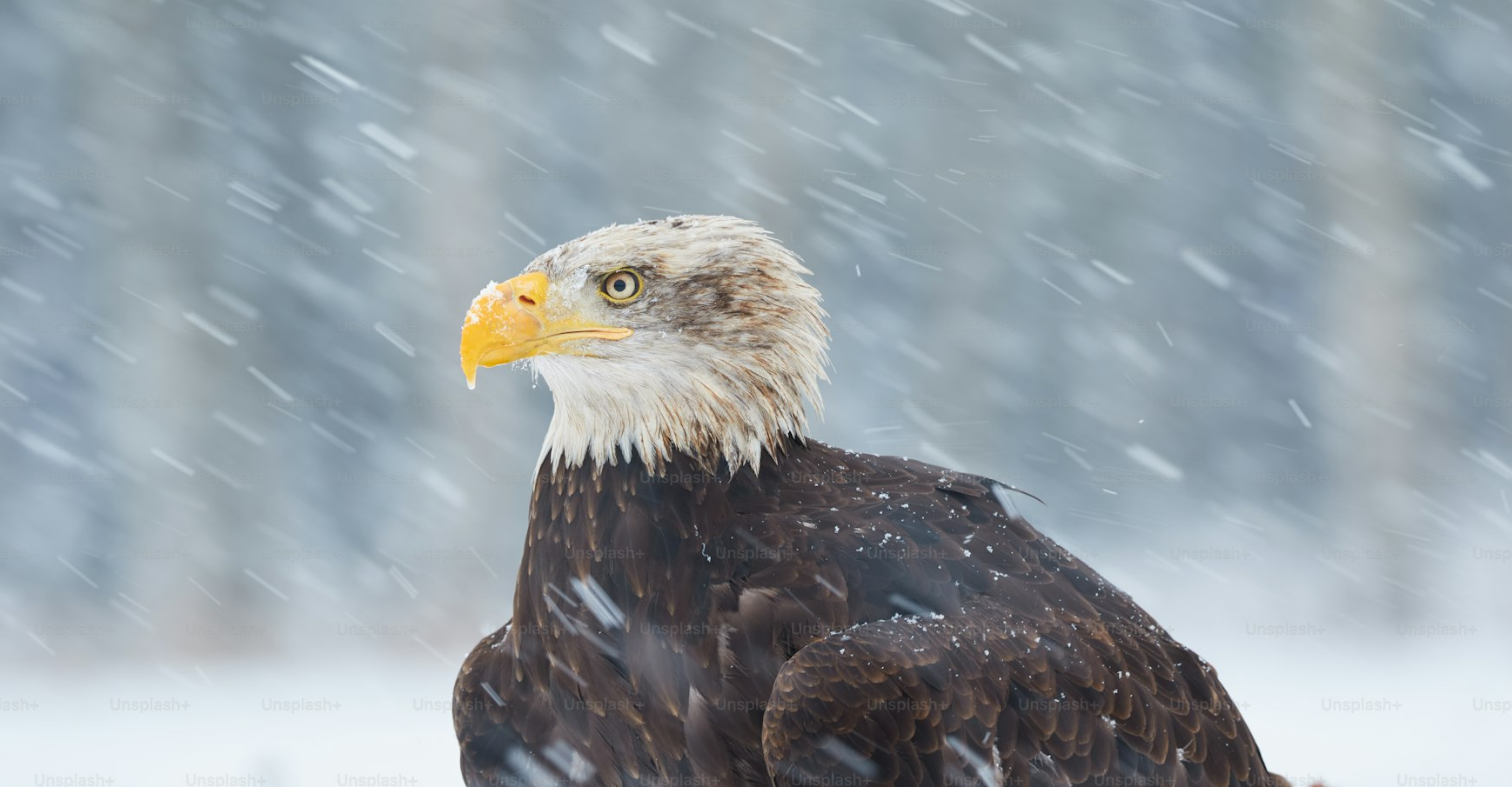 scroll, scrollTop: 111, scrollLeft: 0, axis: vertical 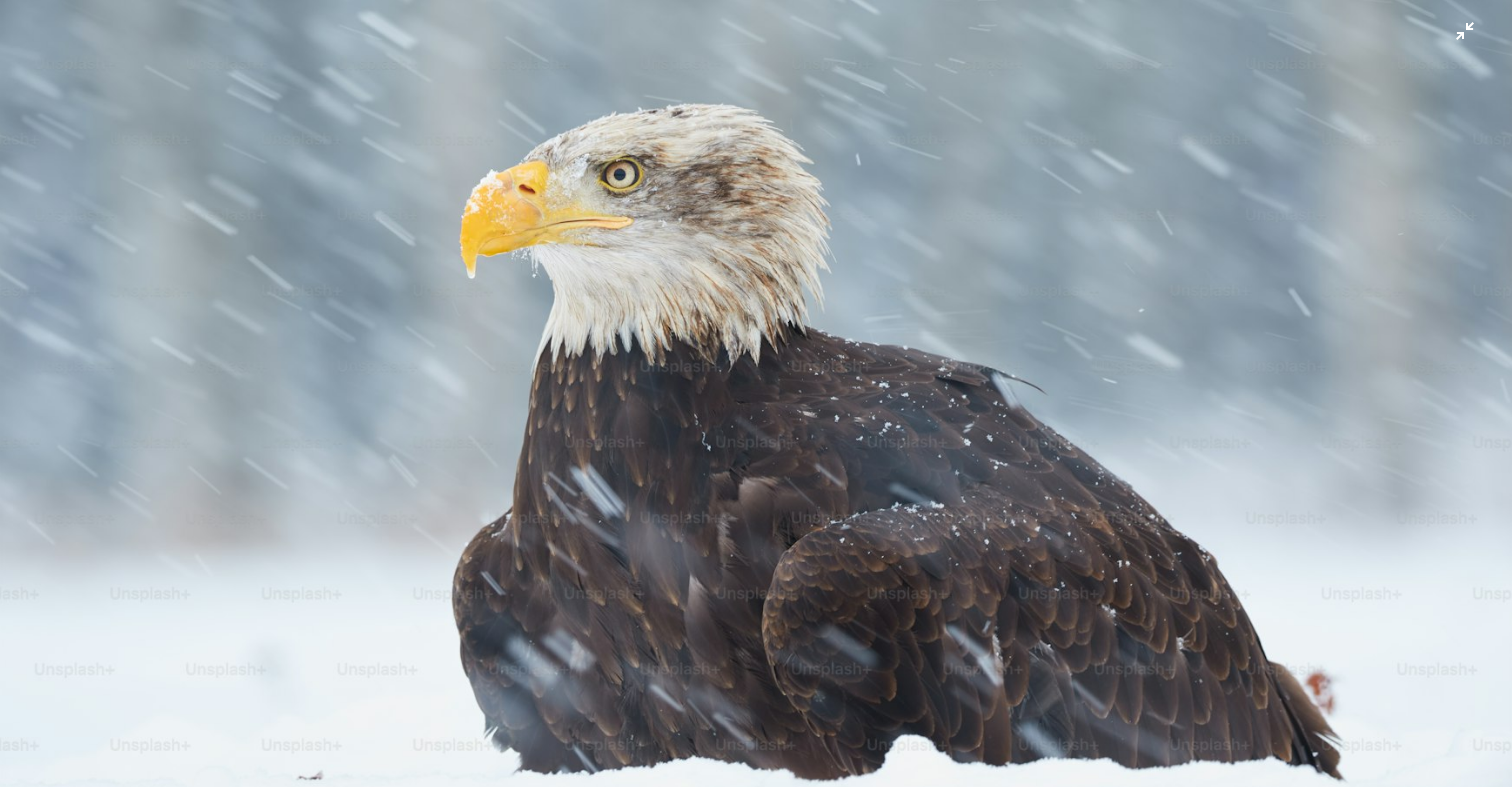 click at bounding box center [756, 392] 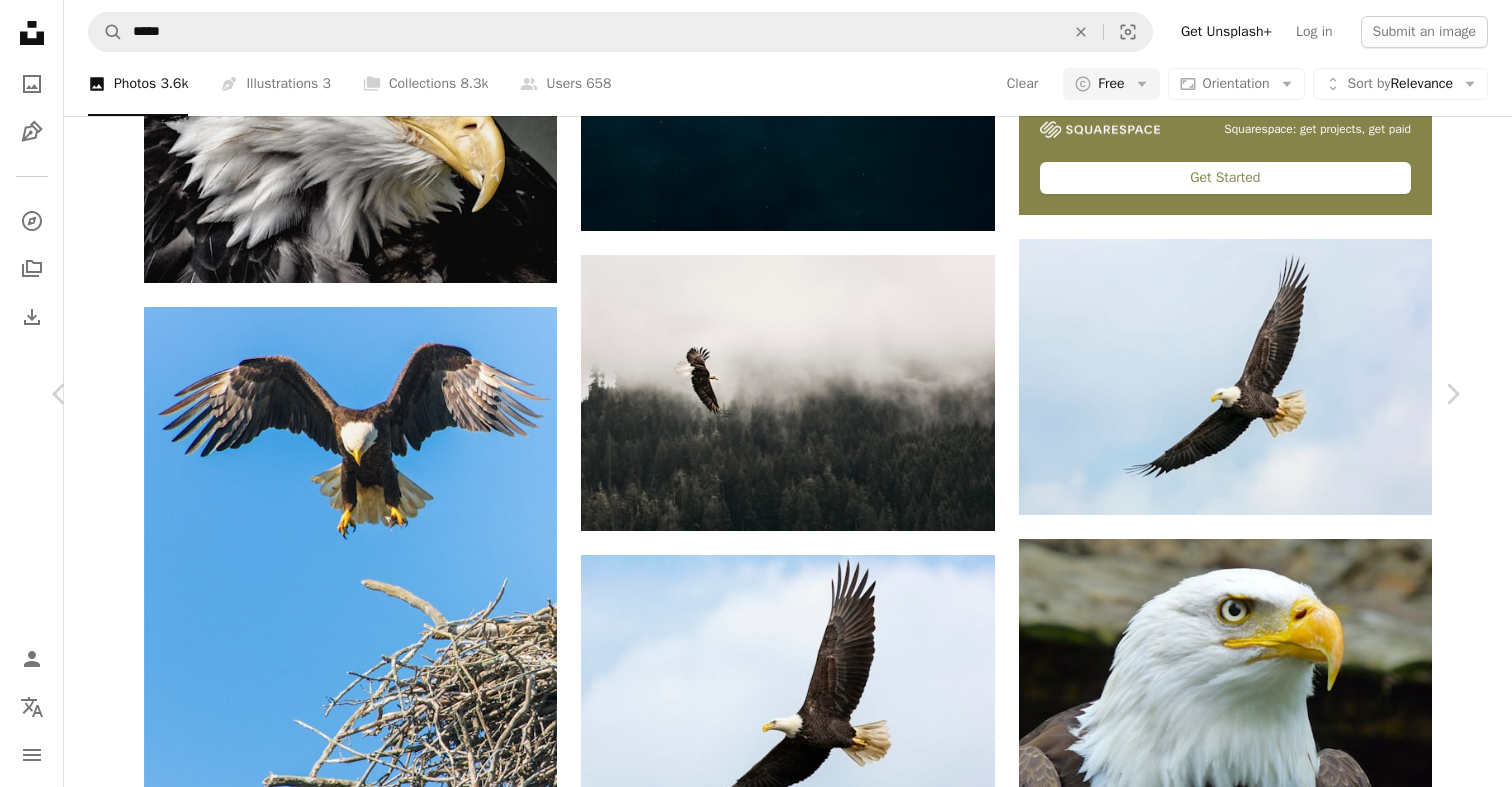 scroll, scrollTop: 1466, scrollLeft: 0, axis: vertical 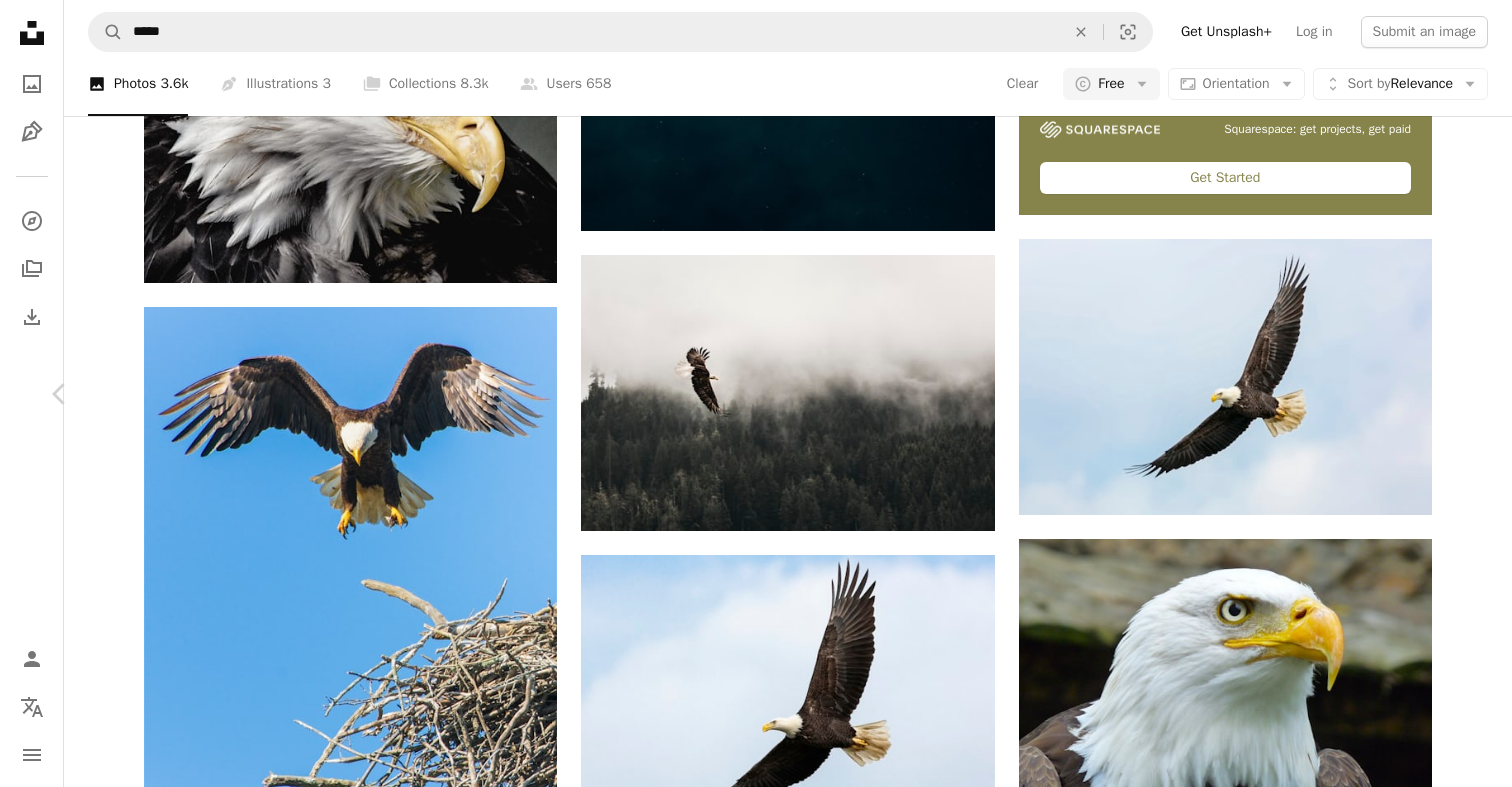 click on "Chevron right" at bounding box center (1452, 394) 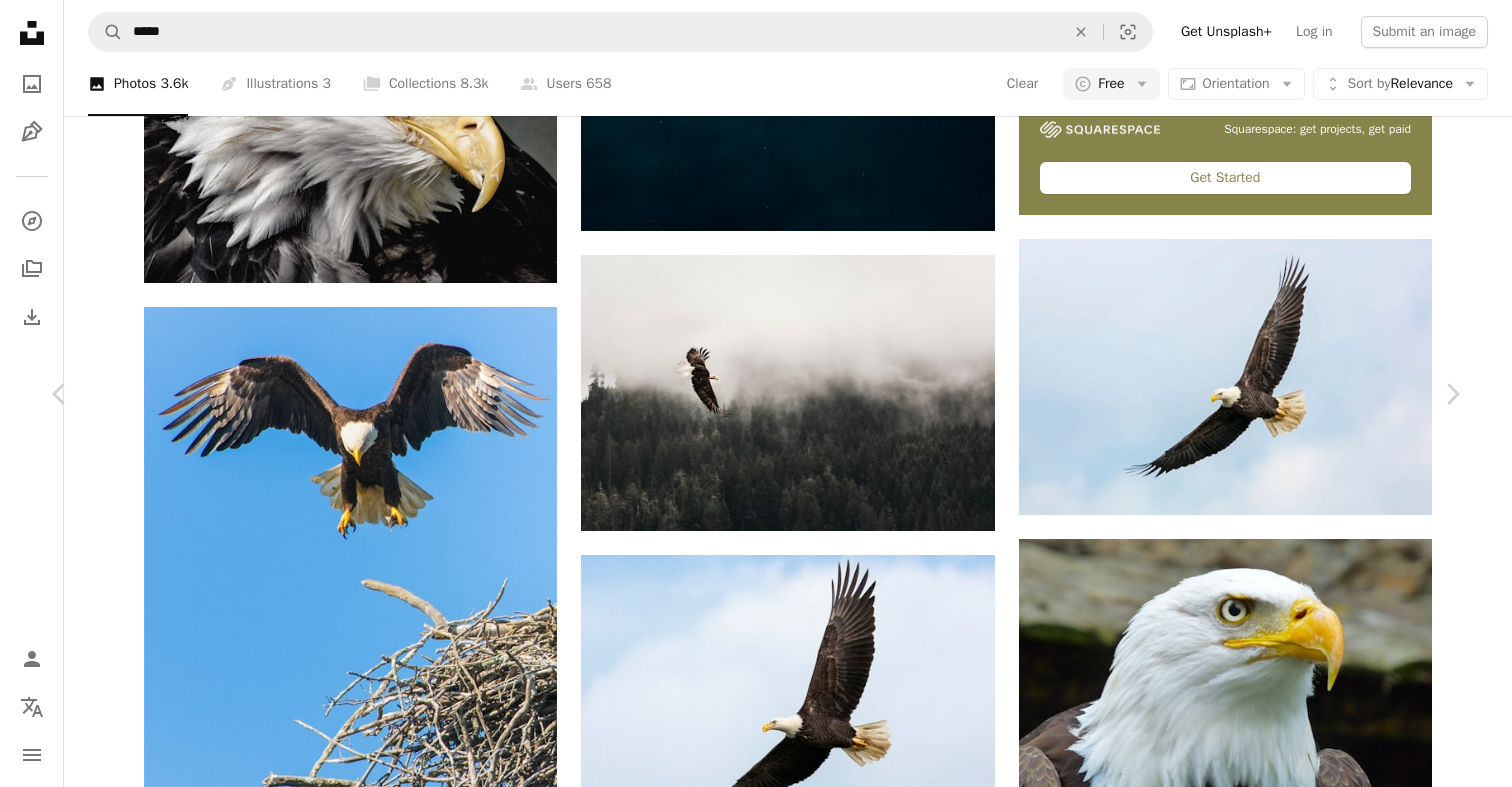click on "An X shape Chevron left Chevron right Getty Images For Unsplash+ A heart A plus sign Edit image Plus sign for Unsplash+ A lock Purchase Zoom in A forward-right arrow Share More Actions Calendar outlined Published on September 1, 2022 Safety Licensed under the Unsplash+ License bird south africa outdoors safari horizontal flying namibia black color botswana stork white color travel destinations animal wildlife animals in the wild gliding animal body part Backgrounds Related images Plus sign for Unsplash+ A heart A plus sign Getty Images For Unsplash+ A lock Purchase Plus sign for Unsplash+ A heart A plus sign [FIRST] [LAST] For Unsplash+ A lock Purchase Plus sign for Unsplash+ A heart A plus sign [FIRST] [LAST] For Unsplash+ A lock Purchase Plus sign for Unsplash+ A heart A plus sign Getty Images For Unsplash+ A lock Purchase Plus sign for Unsplash+ A heart A plus sign Getty Images For Unsplash+ A lock For" at bounding box center (756, 11702) 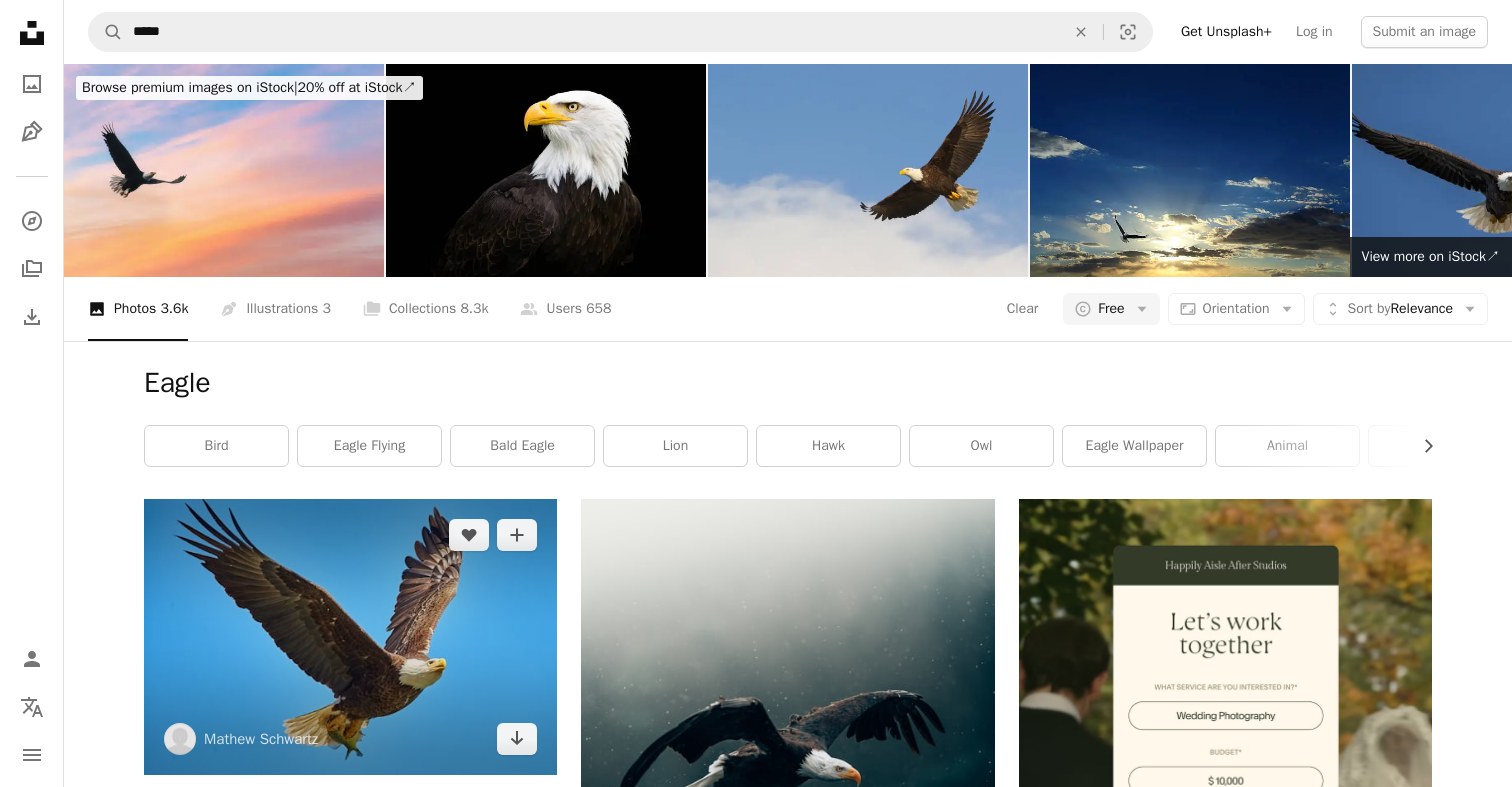 scroll, scrollTop: 0, scrollLeft: 0, axis: both 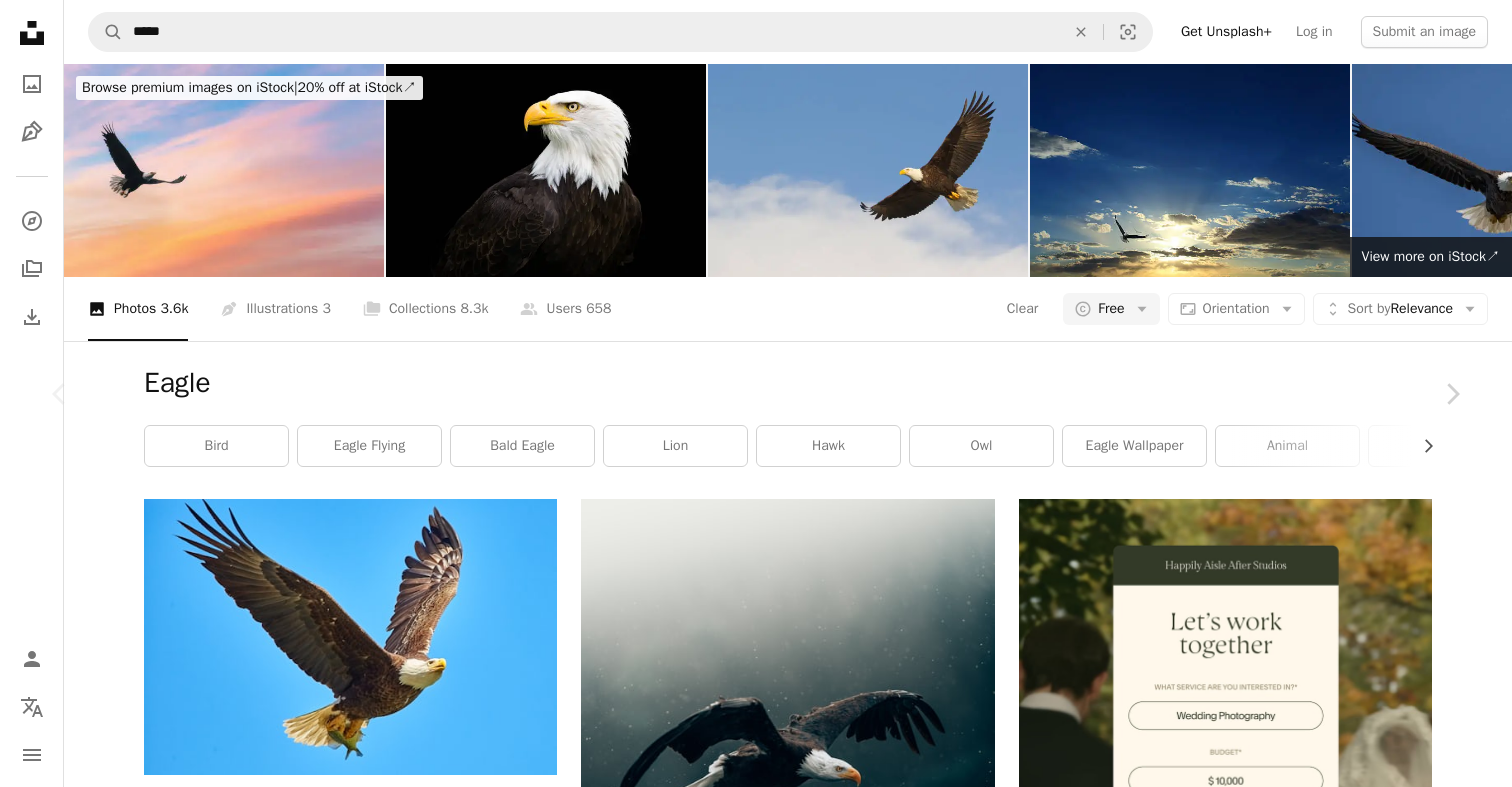 click at bounding box center (1159, 12513) 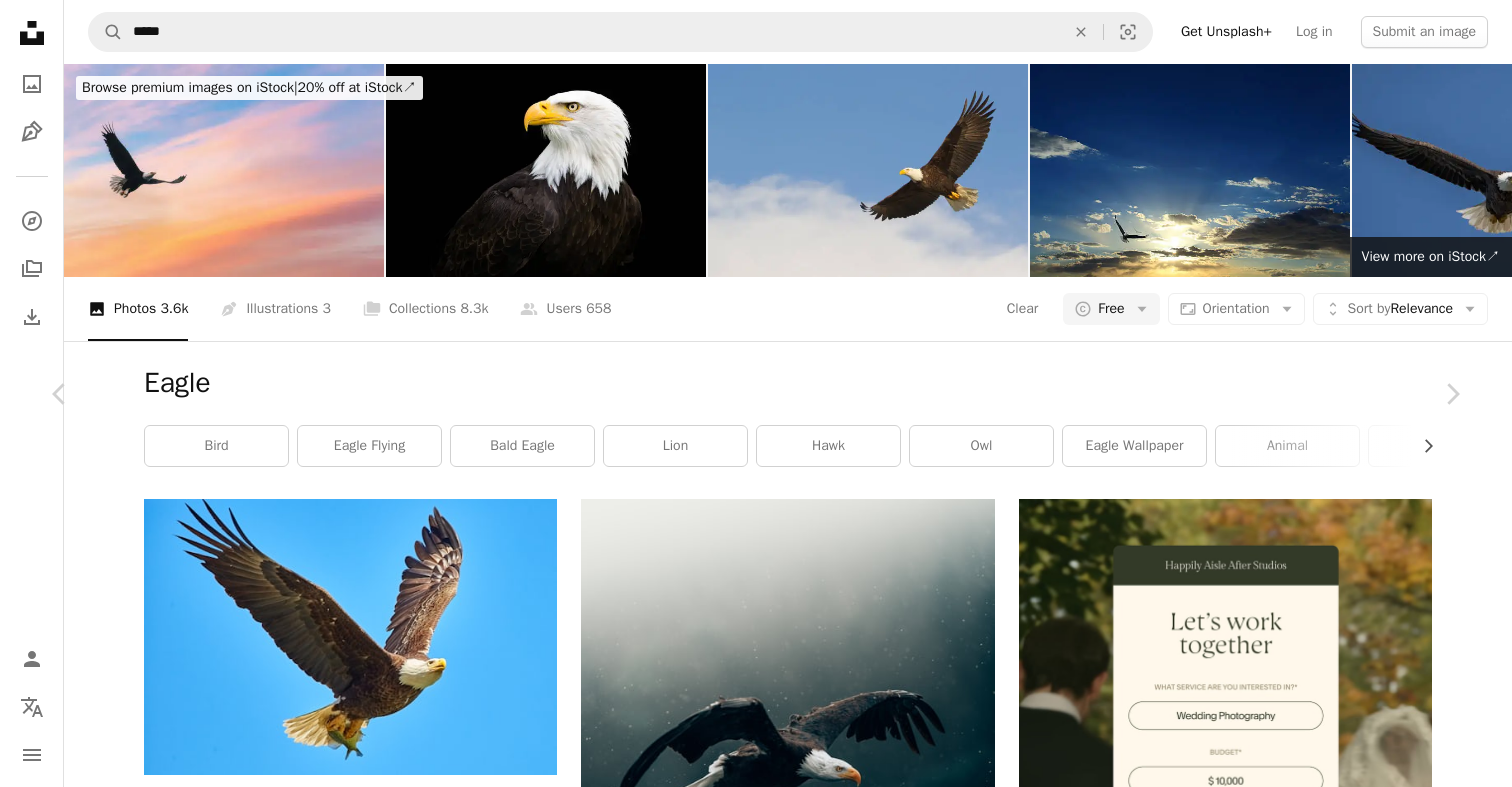 scroll, scrollTop: 2741, scrollLeft: 0, axis: vertical 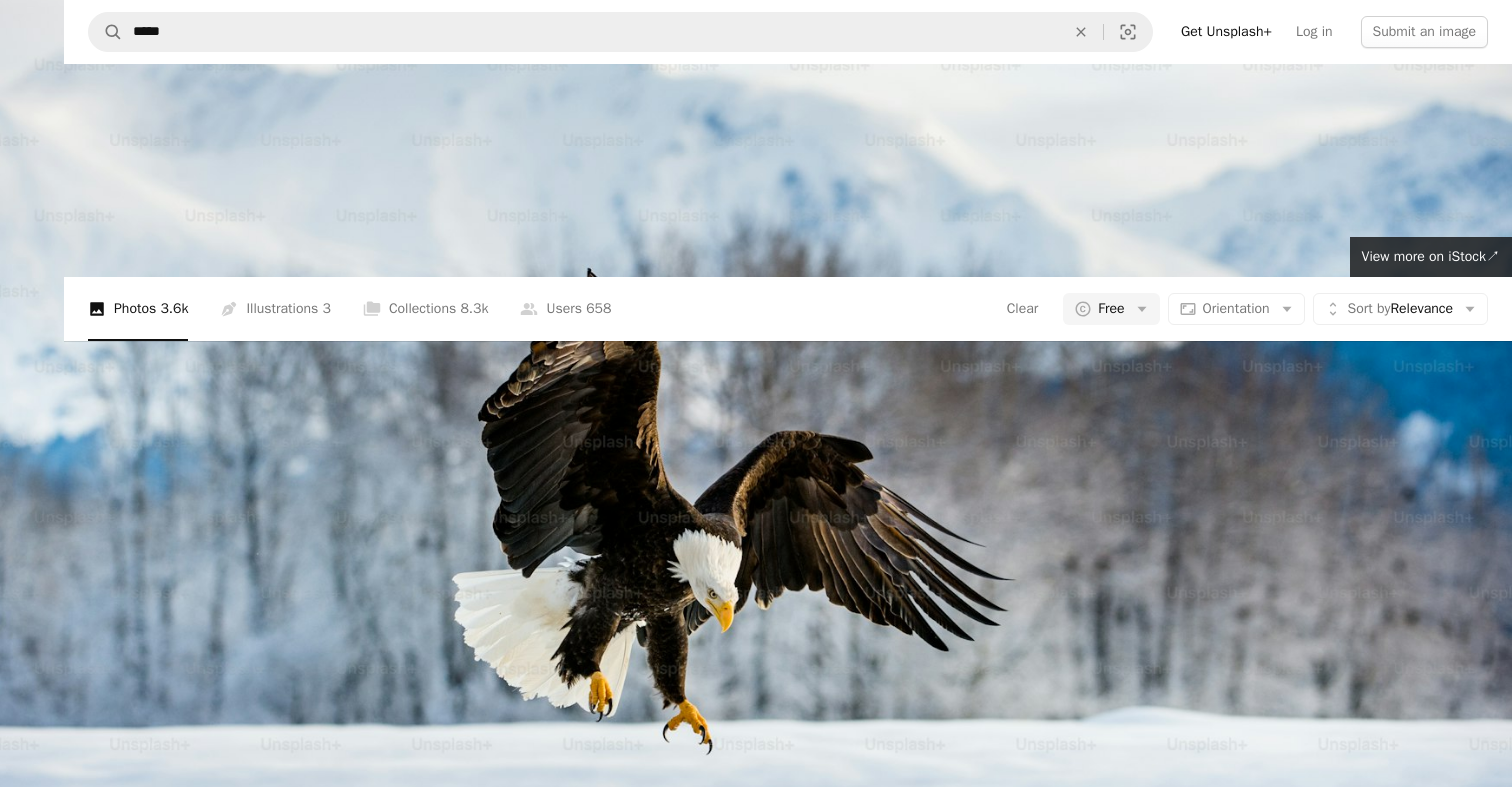 click at bounding box center [756, 392] 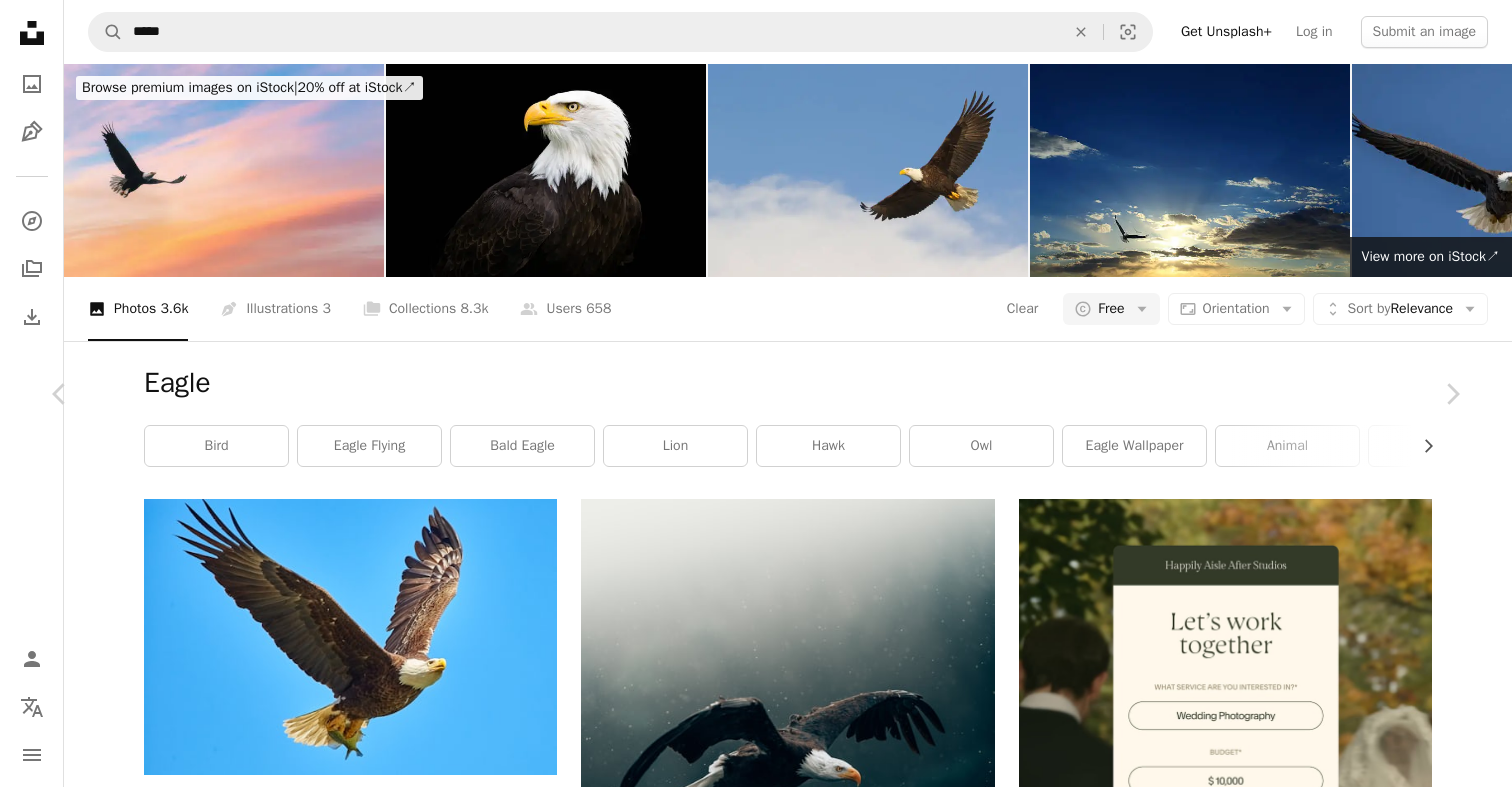 scroll, scrollTop: 1459, scrollLeft: 0, axis: vertical 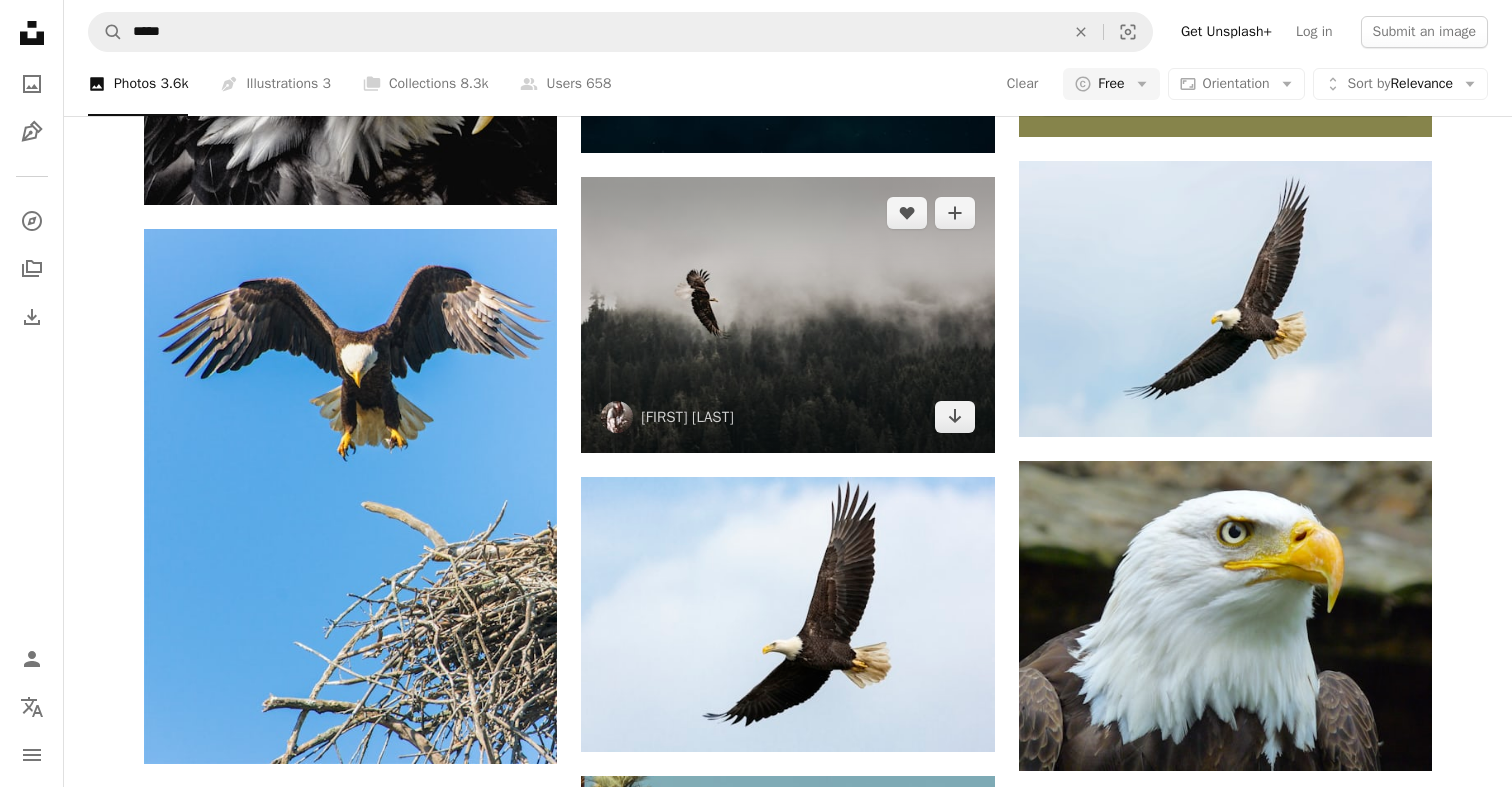 click at bounding box center [787, 315] 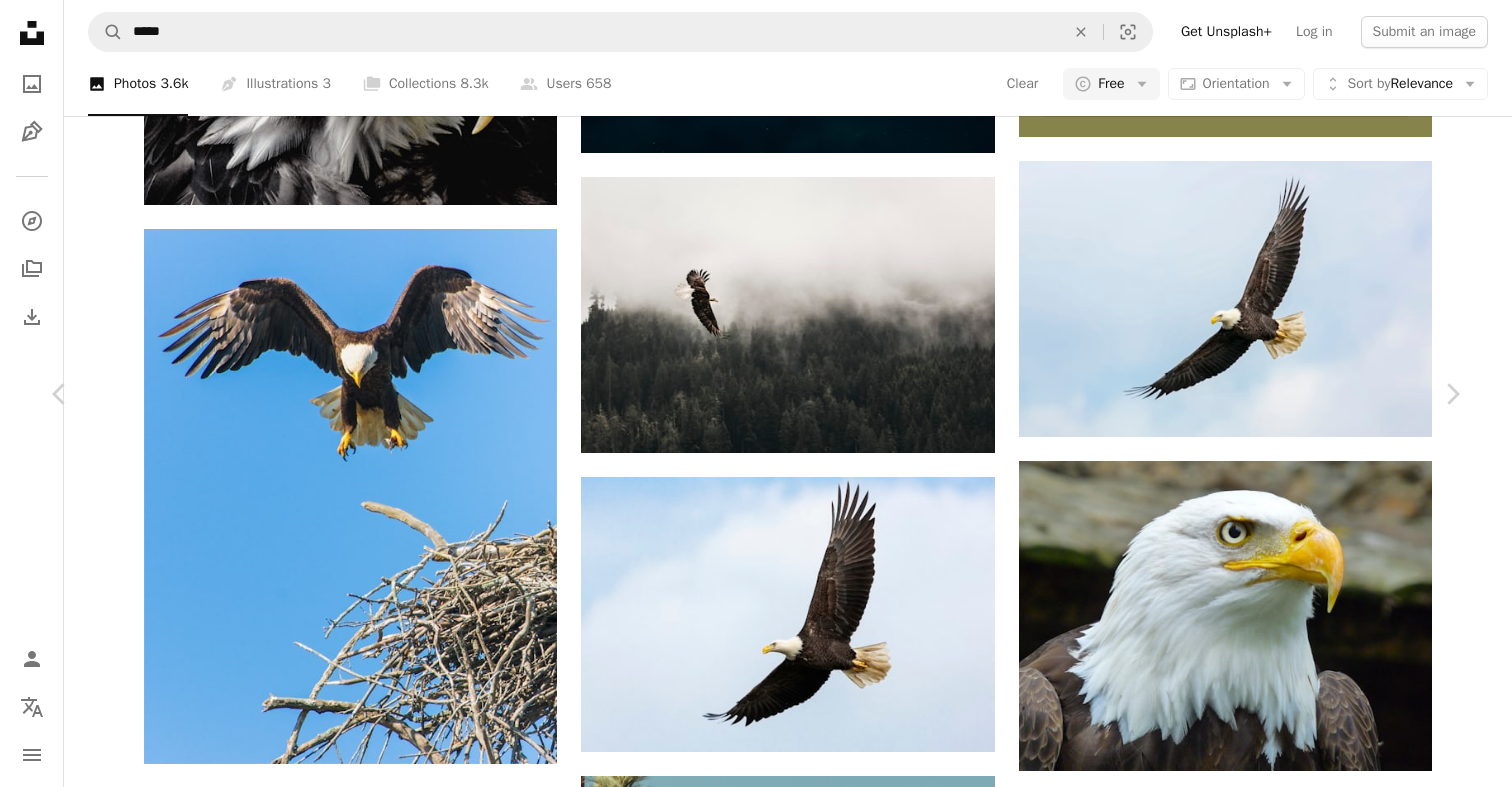scroll, scrollTop: 4136, scrollLeft: 0, axis: vertical 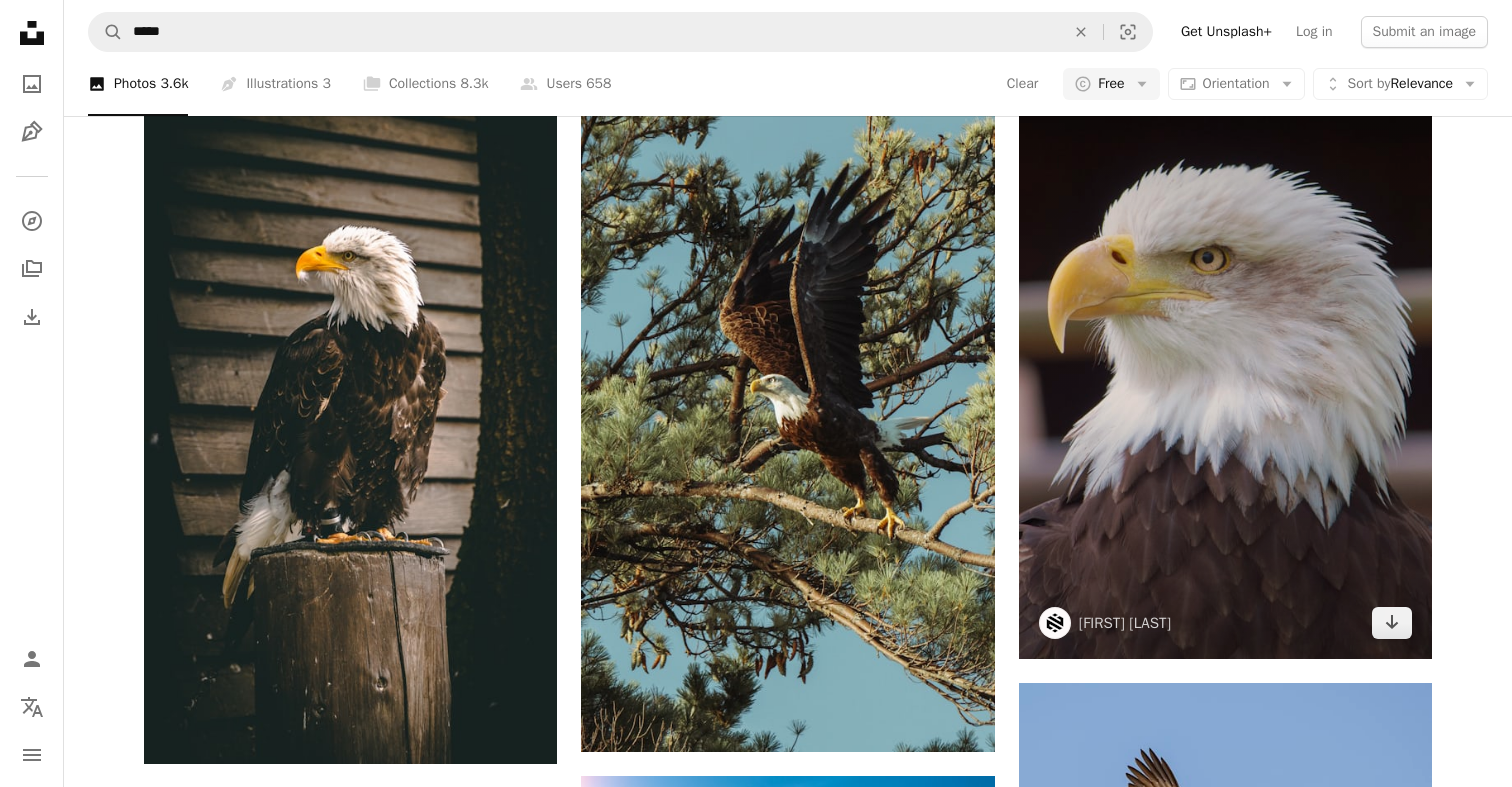 click at bounding box center (1225, 348) 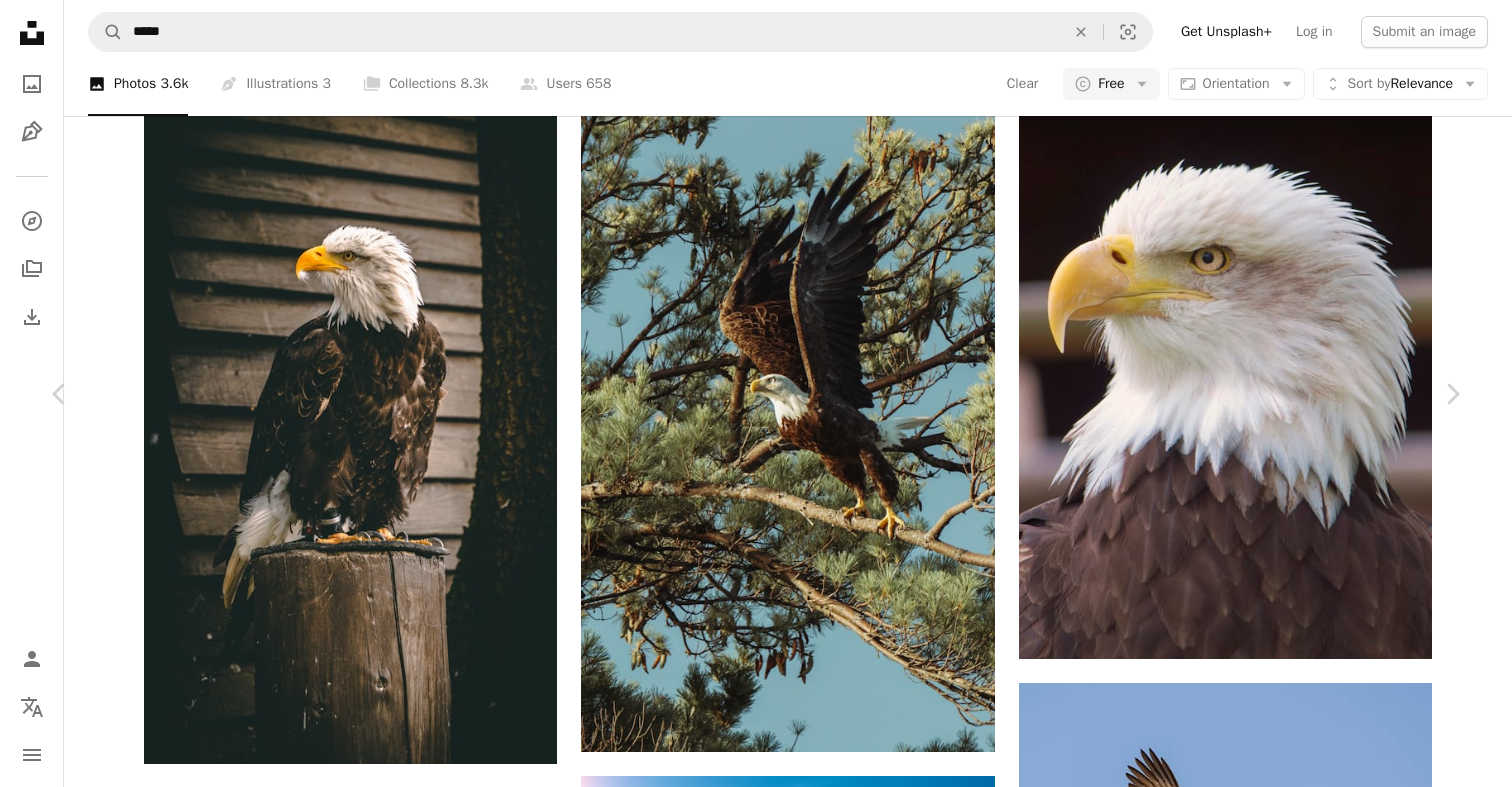 click at bounding box center (748, 10867) 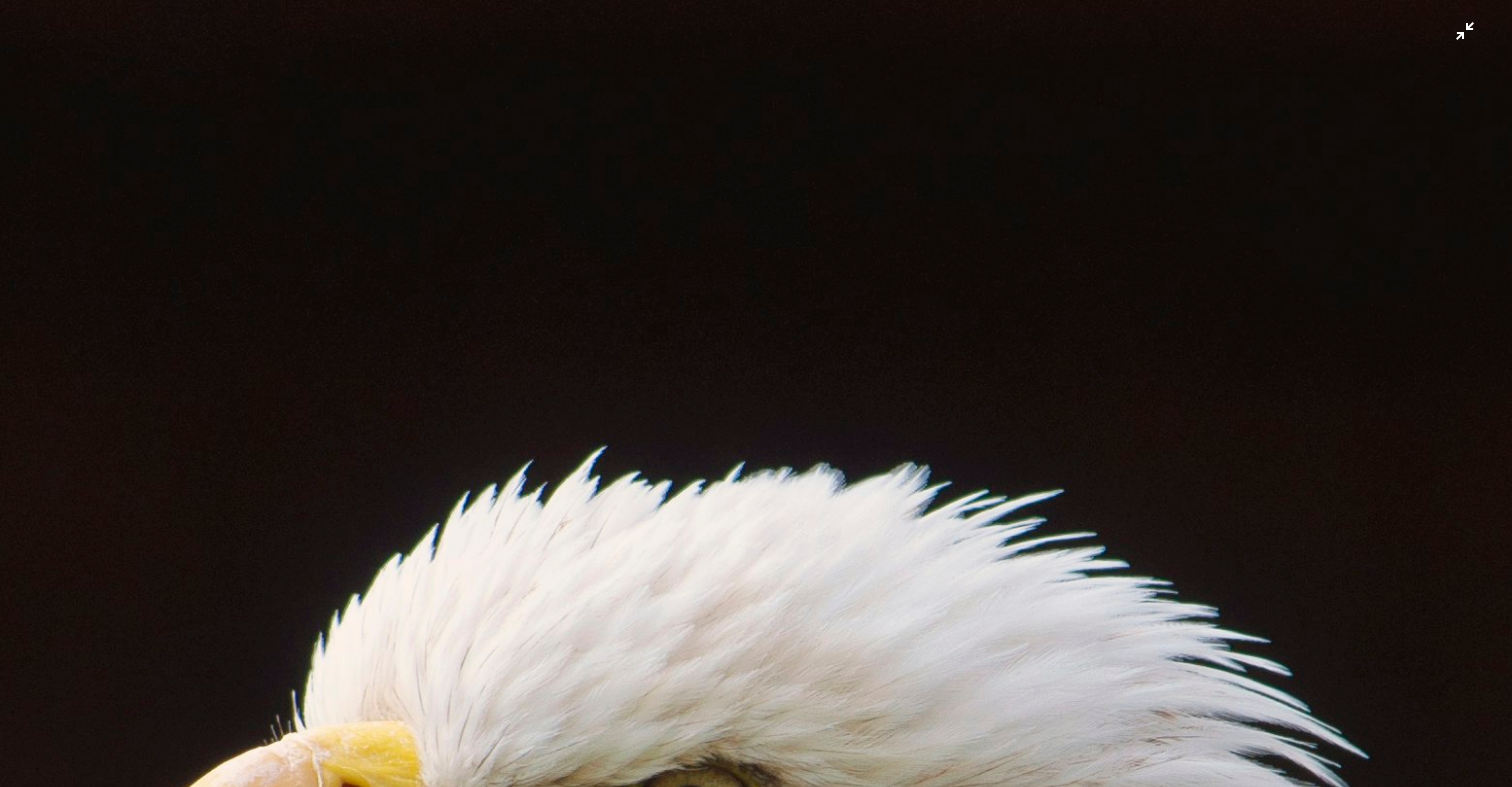 scroll, scrollTop: 746, scrollLeft: 0, axis: vertical 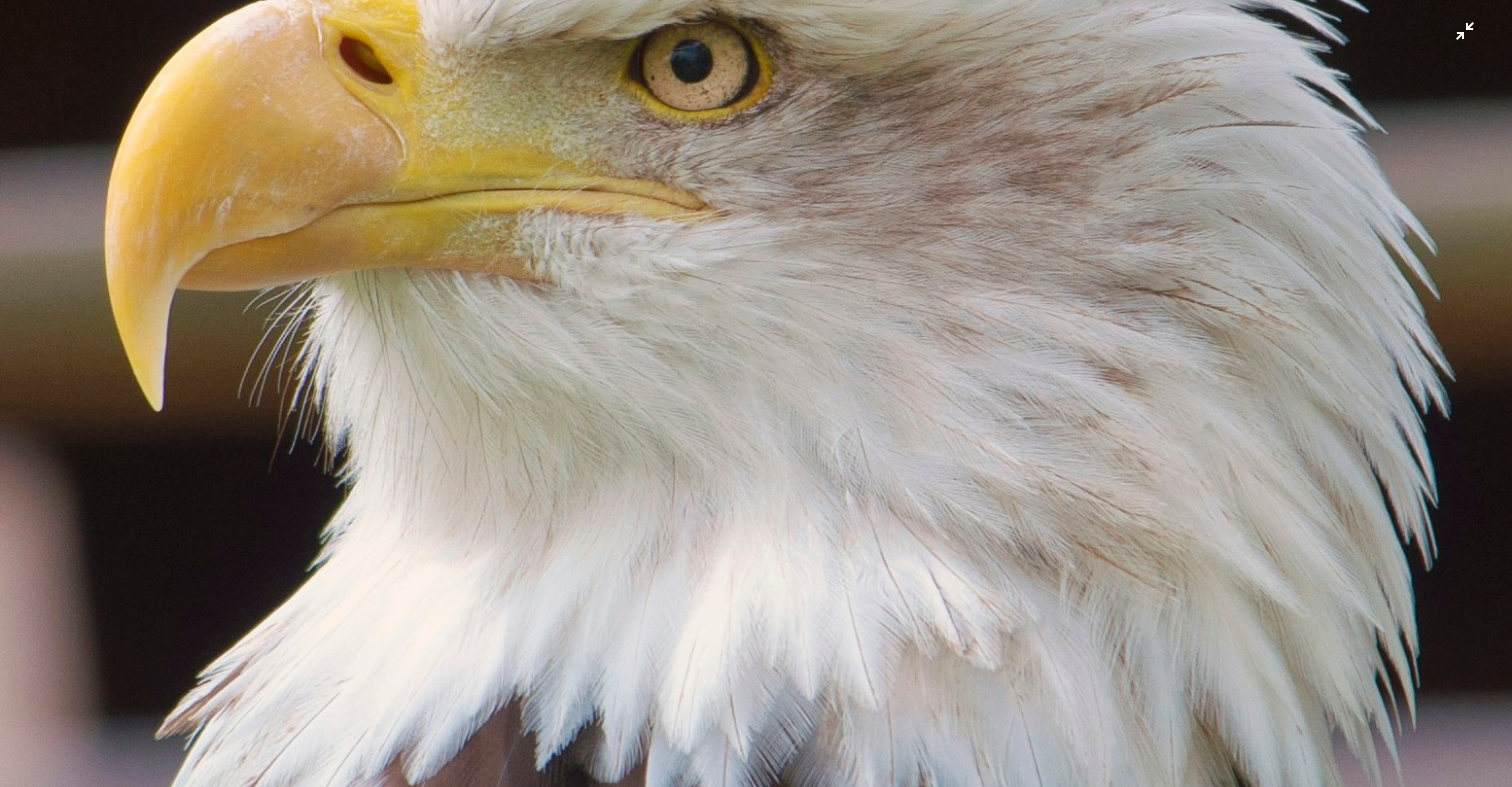 click at bounding box center [756, 392] 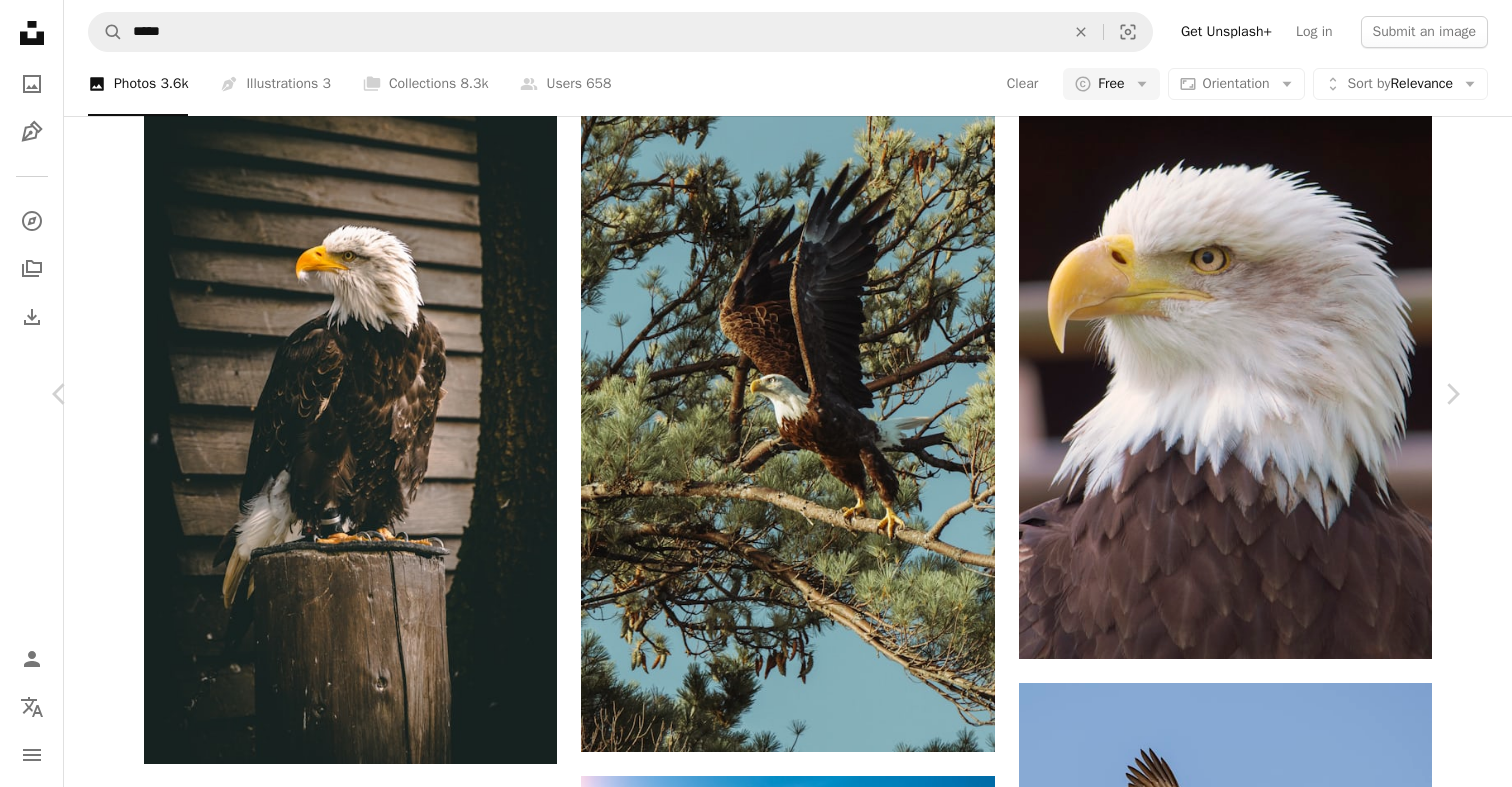 scroll, scrollTop: 5701, scrollLeft: 0, axis: vertical 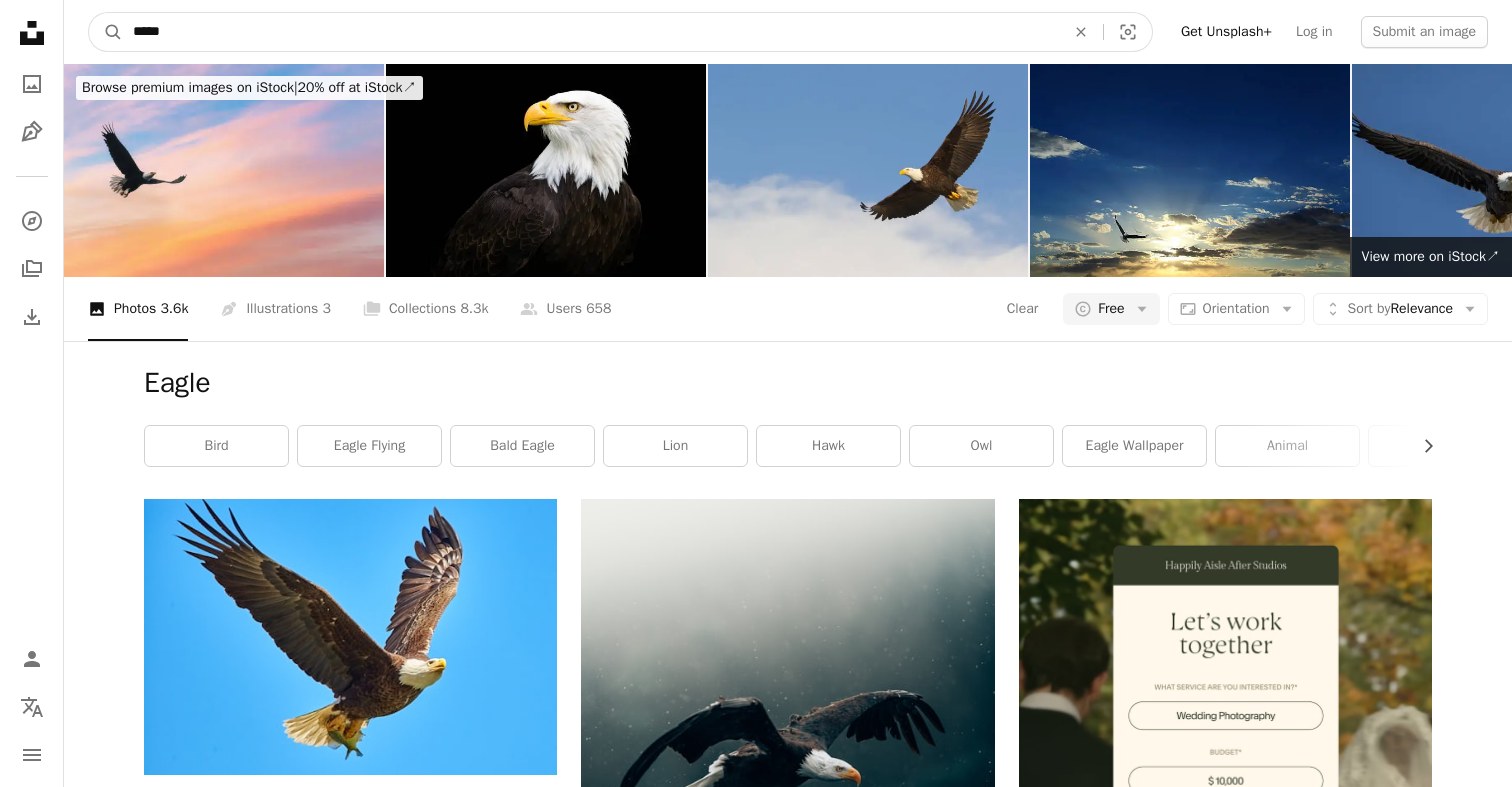 click on "*****" at bounding box center [591, 32] 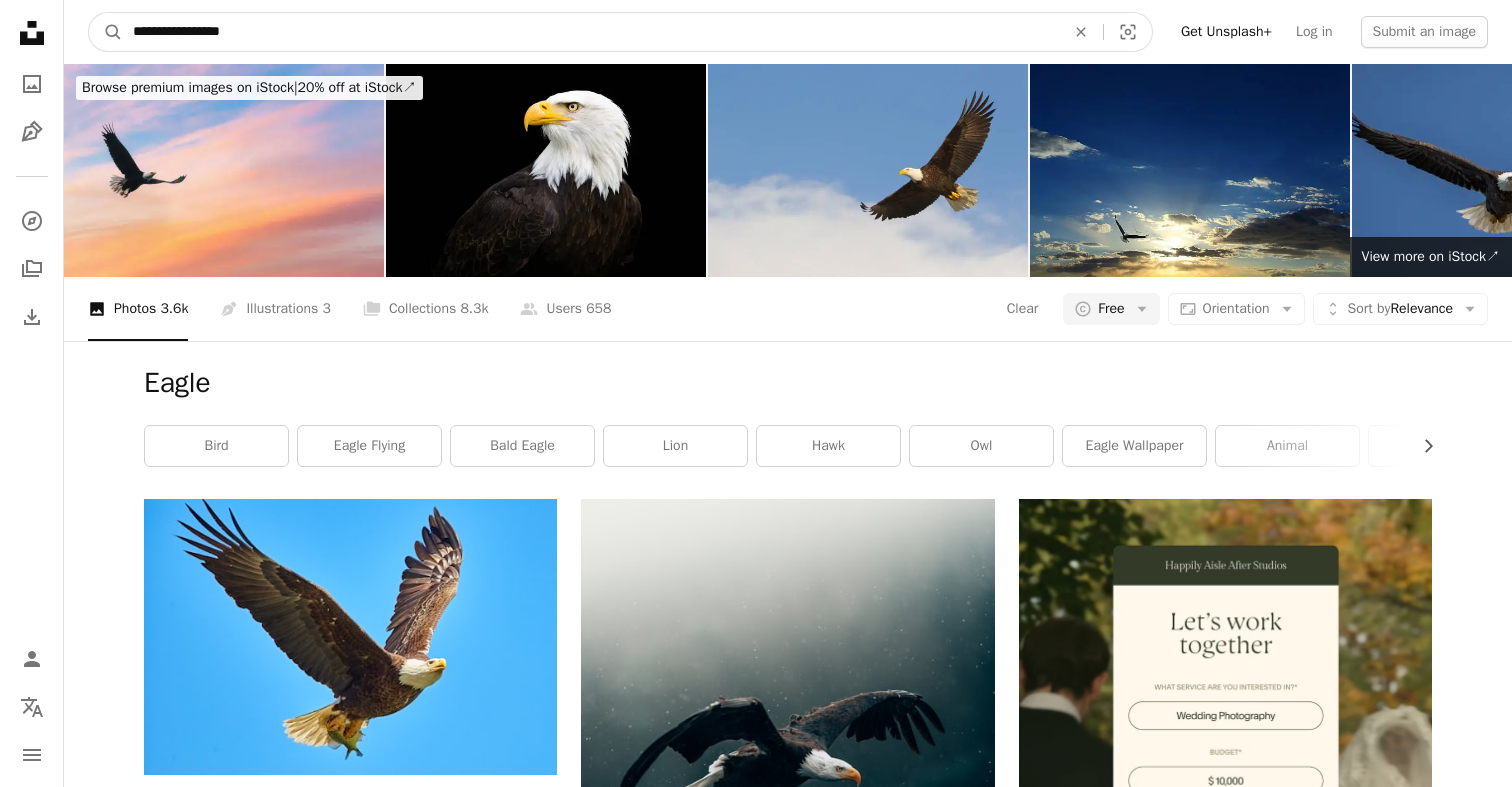 type on "**********" 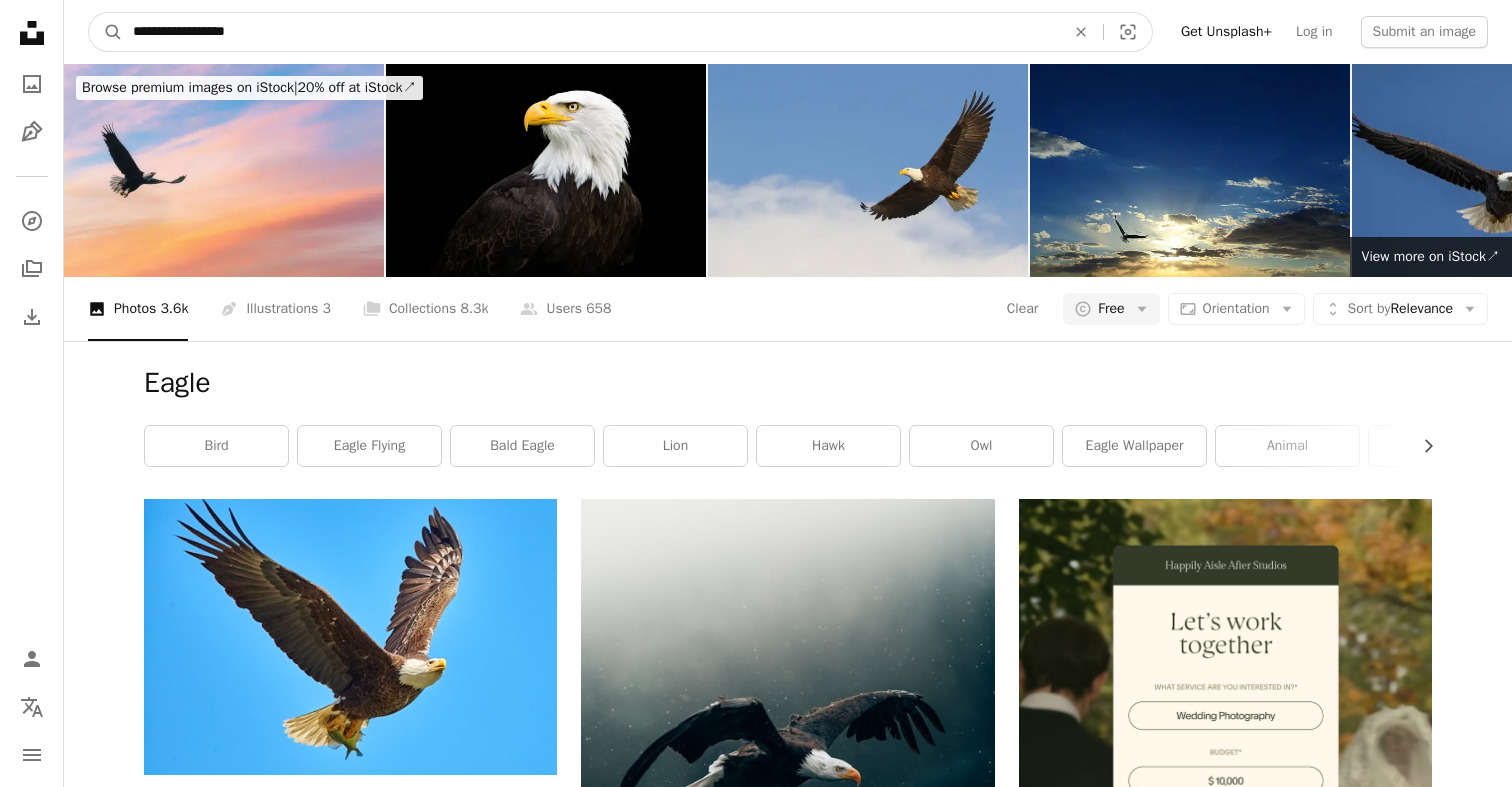click on "A magnifying glass" at bounding box center [106, 32] 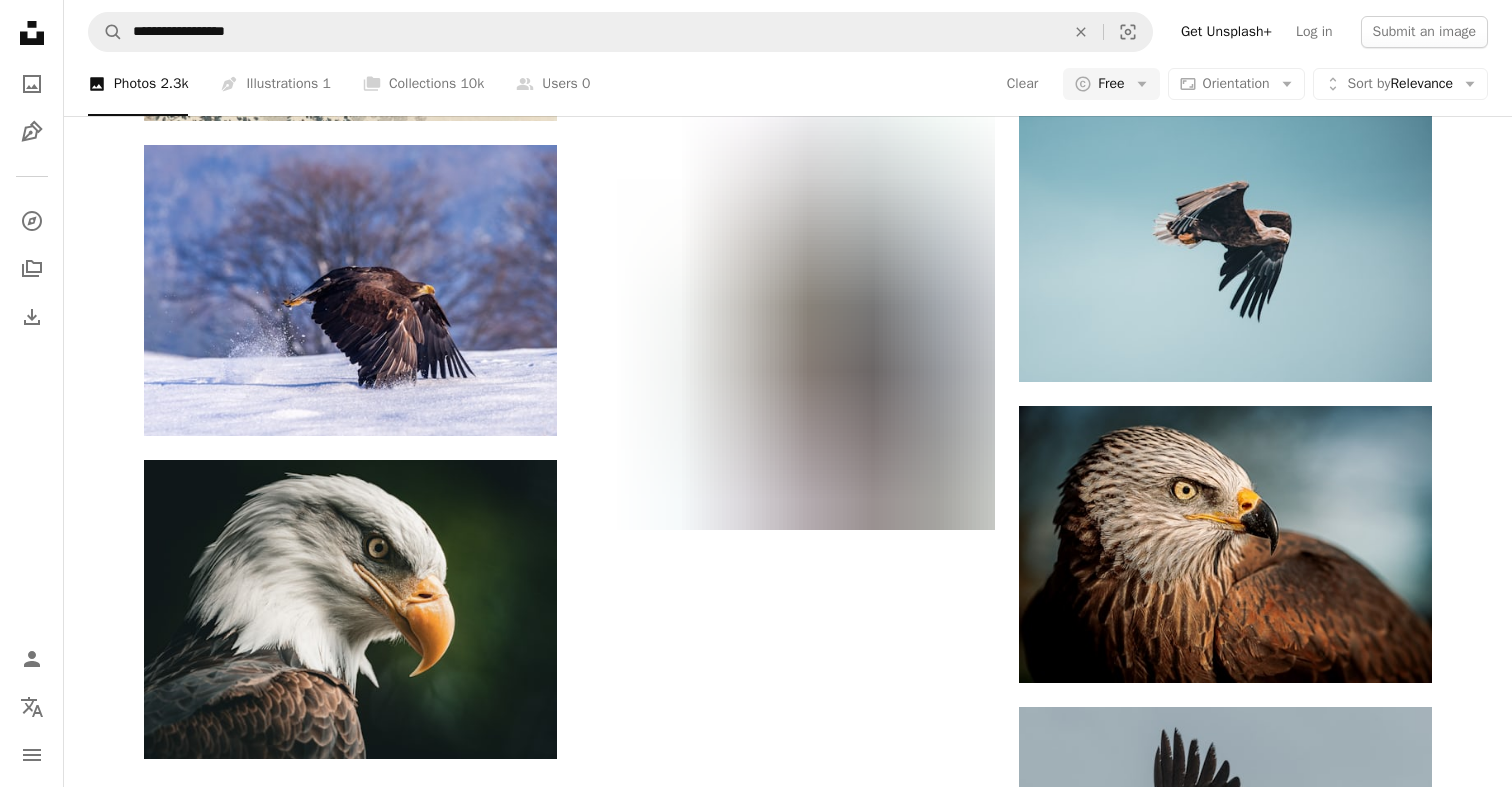 scroll, scrollTop: 2732, scrollLeft: 0, axis: vertical 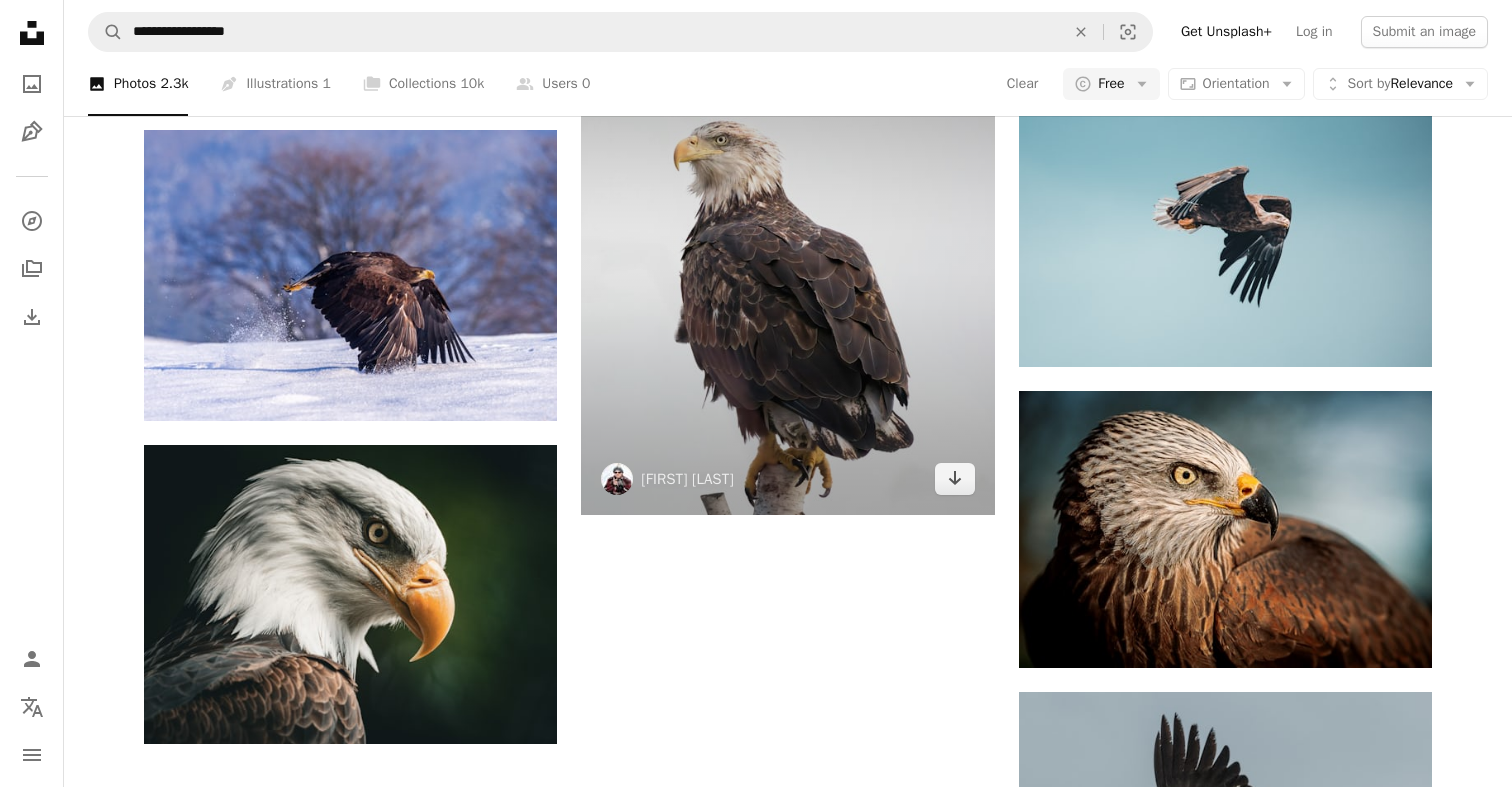 click at bounding box center [787, 257] 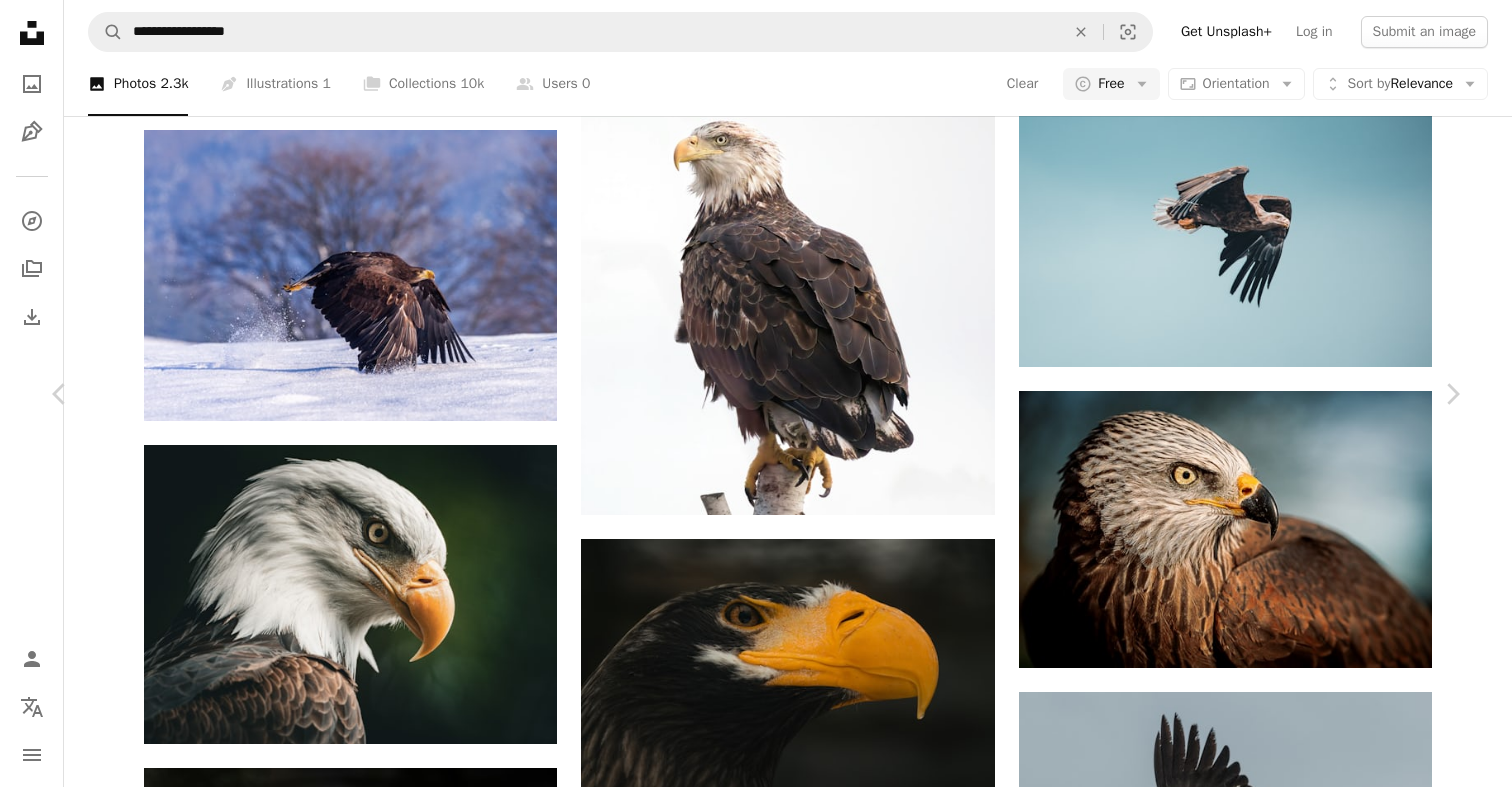 click at bounding box center [749, 5102] 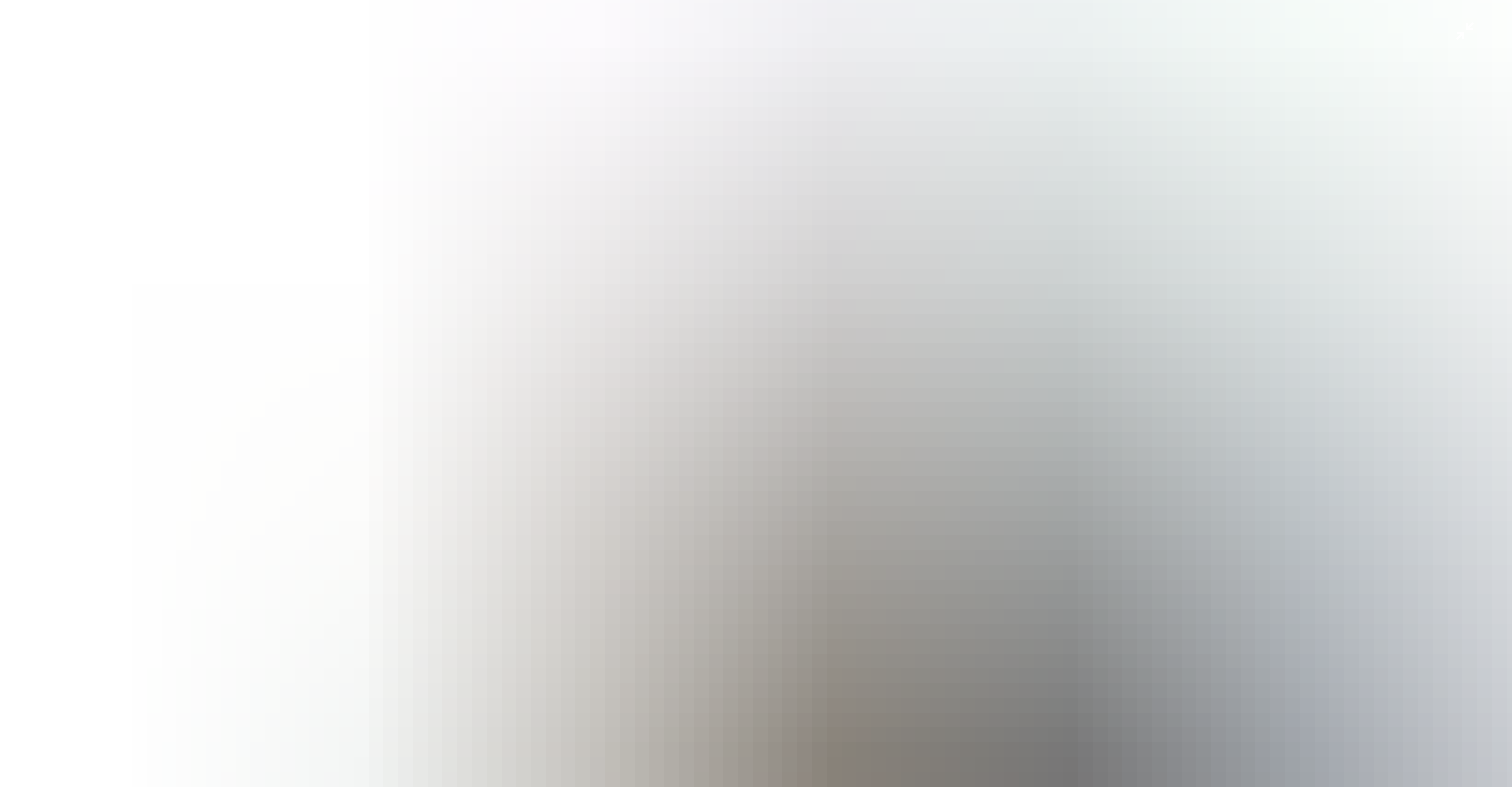 scroll, scrollTop: 319, scrollLeft: 0, axis: vertical 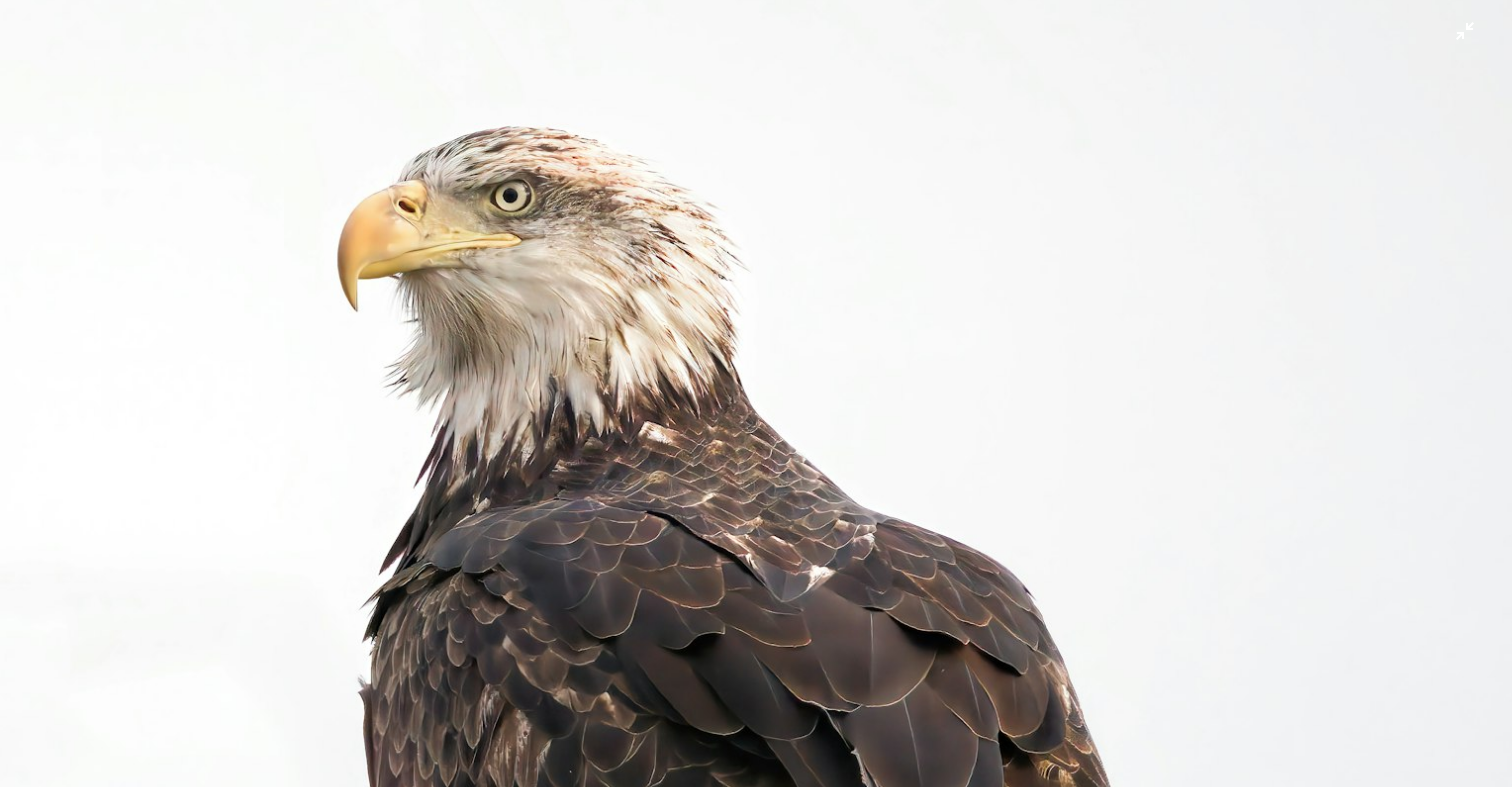click at bounding box center [756, 626] 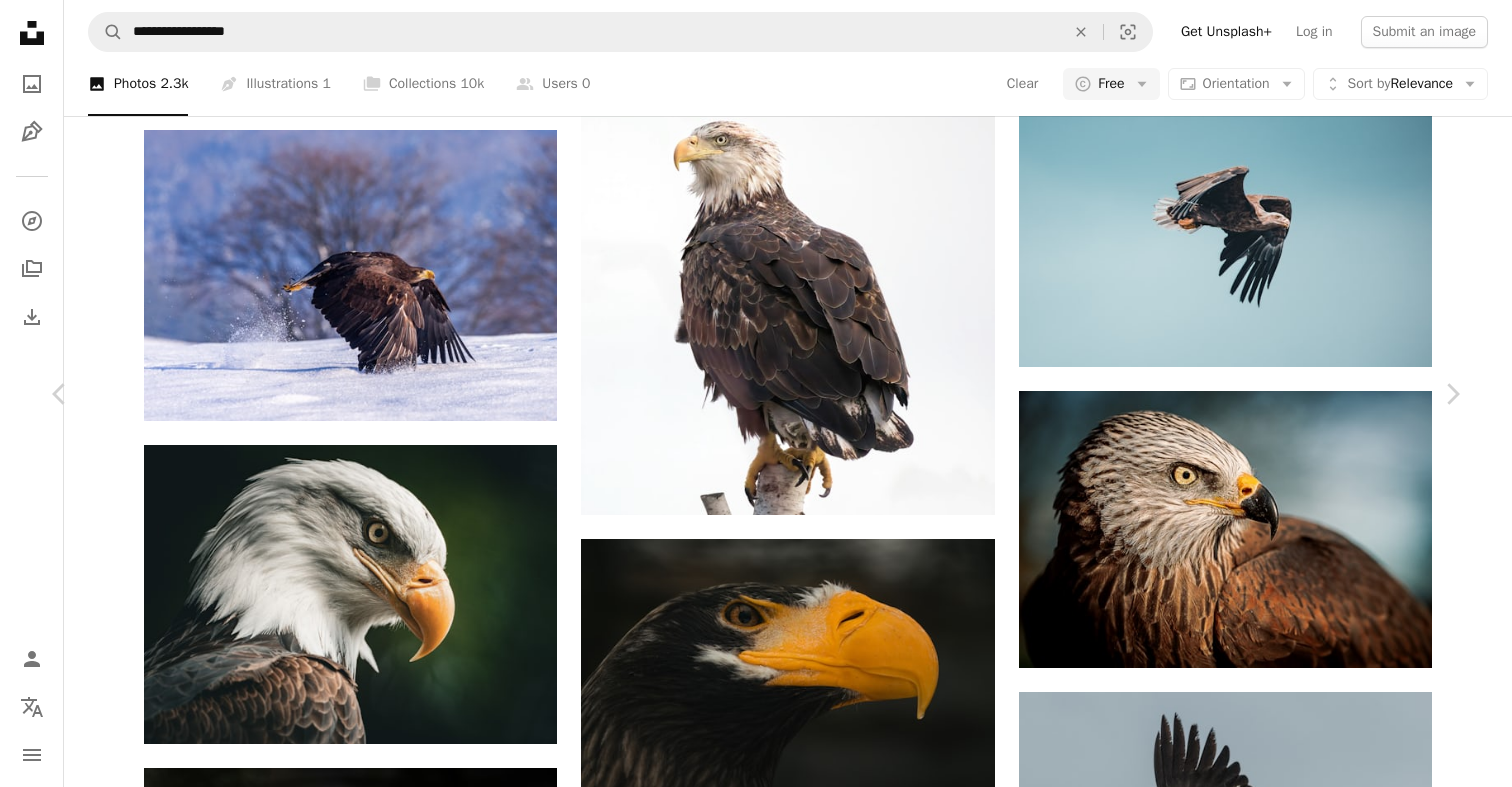 click on "Connect with [PERSON]" at bounding box center (756, 5101) 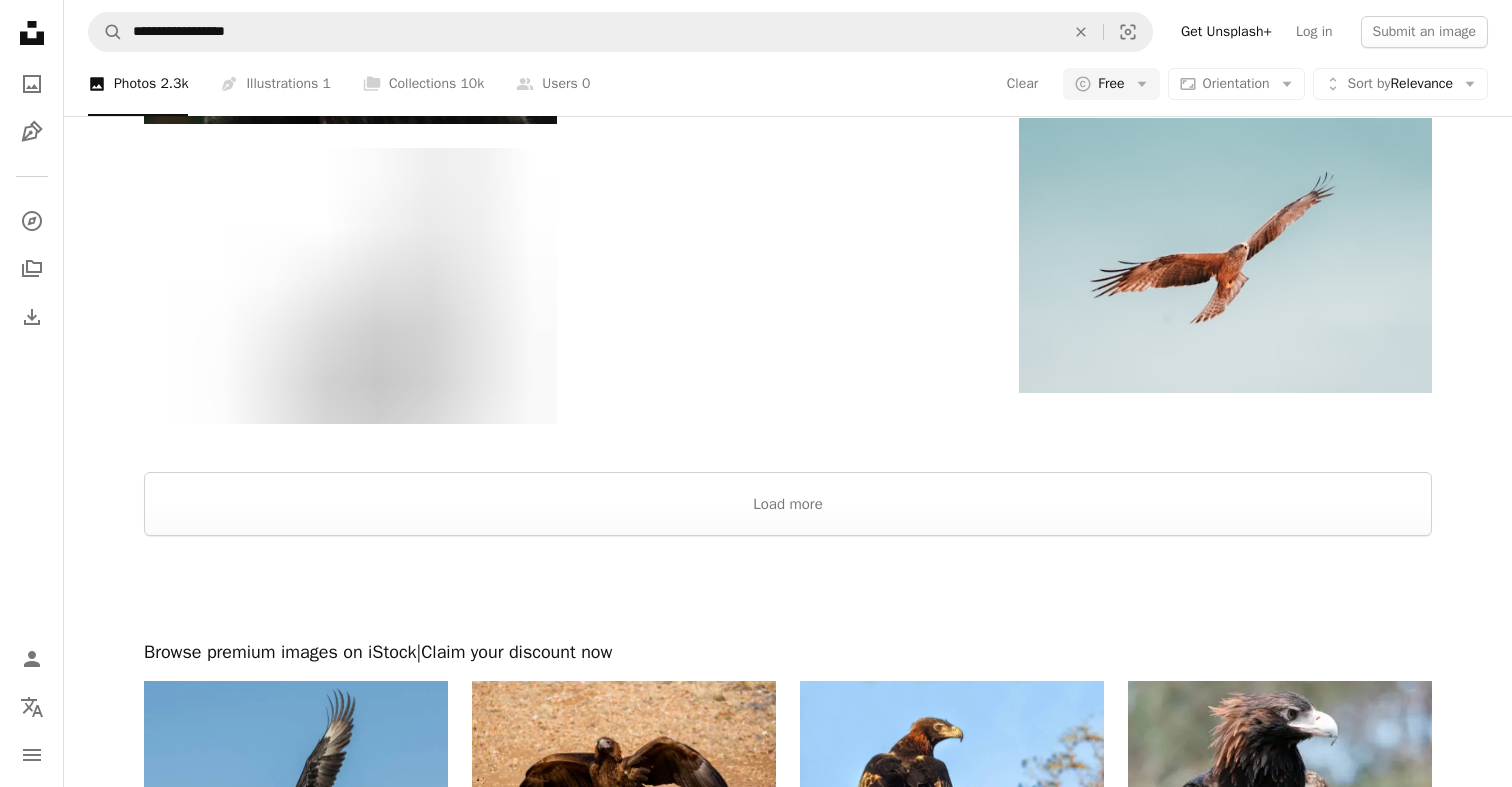 scroll, scrollTop: 6123, scrollLeft: 0, axis: vertical 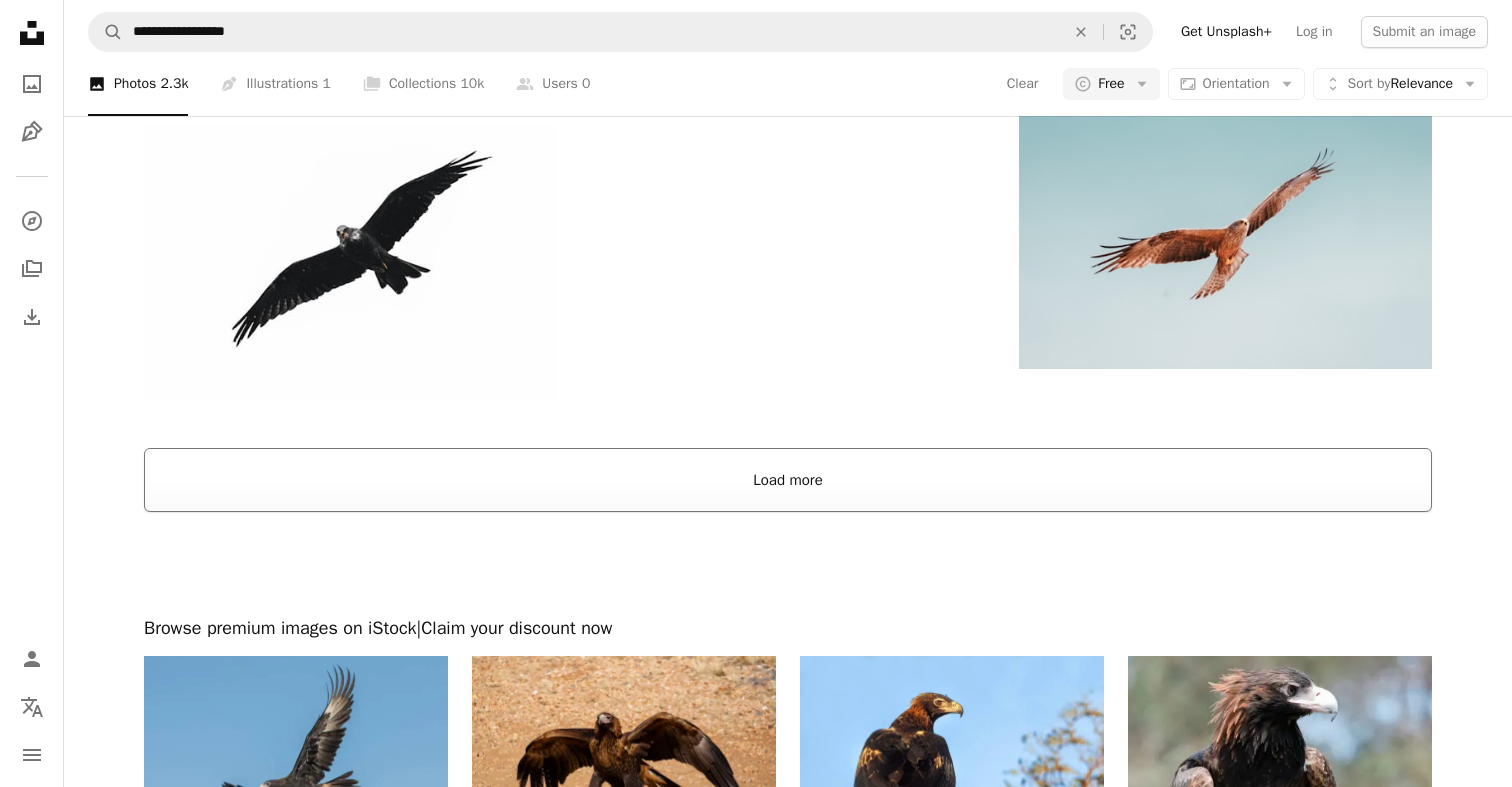click on "Load more" at bounding box center [788, 480] 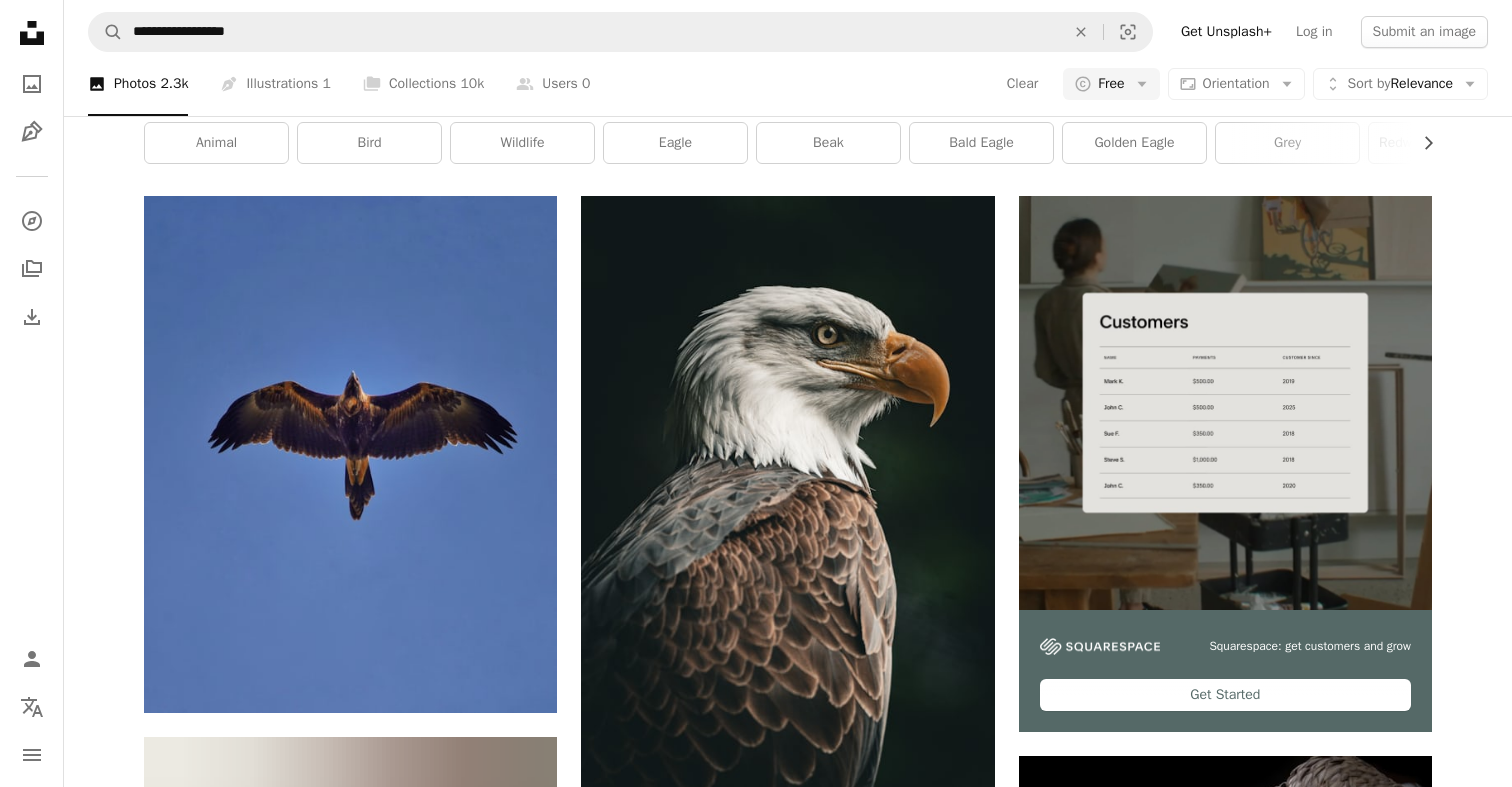 scroll, scrollTop: 306, scrollLeft: 0, axis: vertical 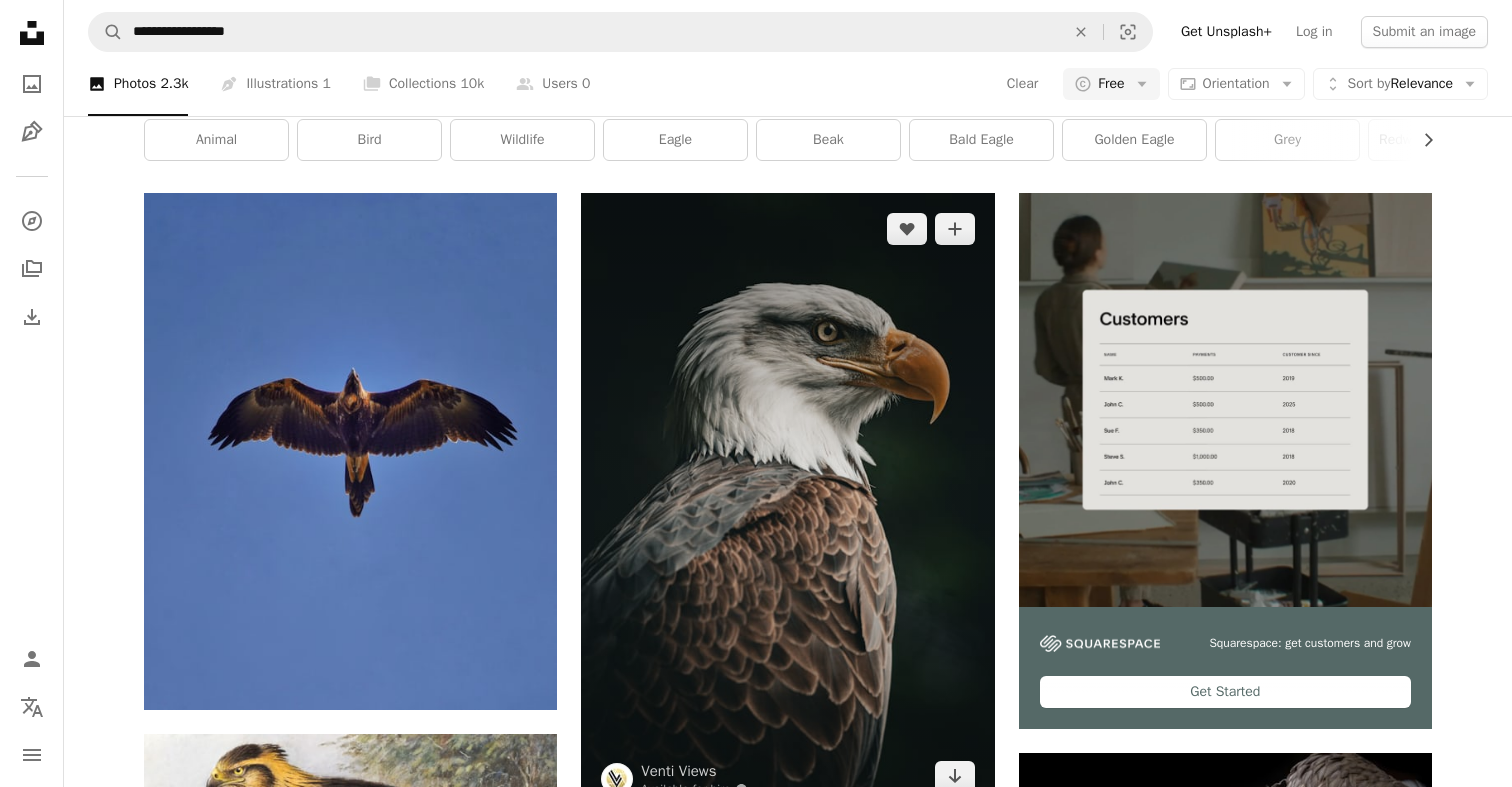 click at bounding box center (787, 503) 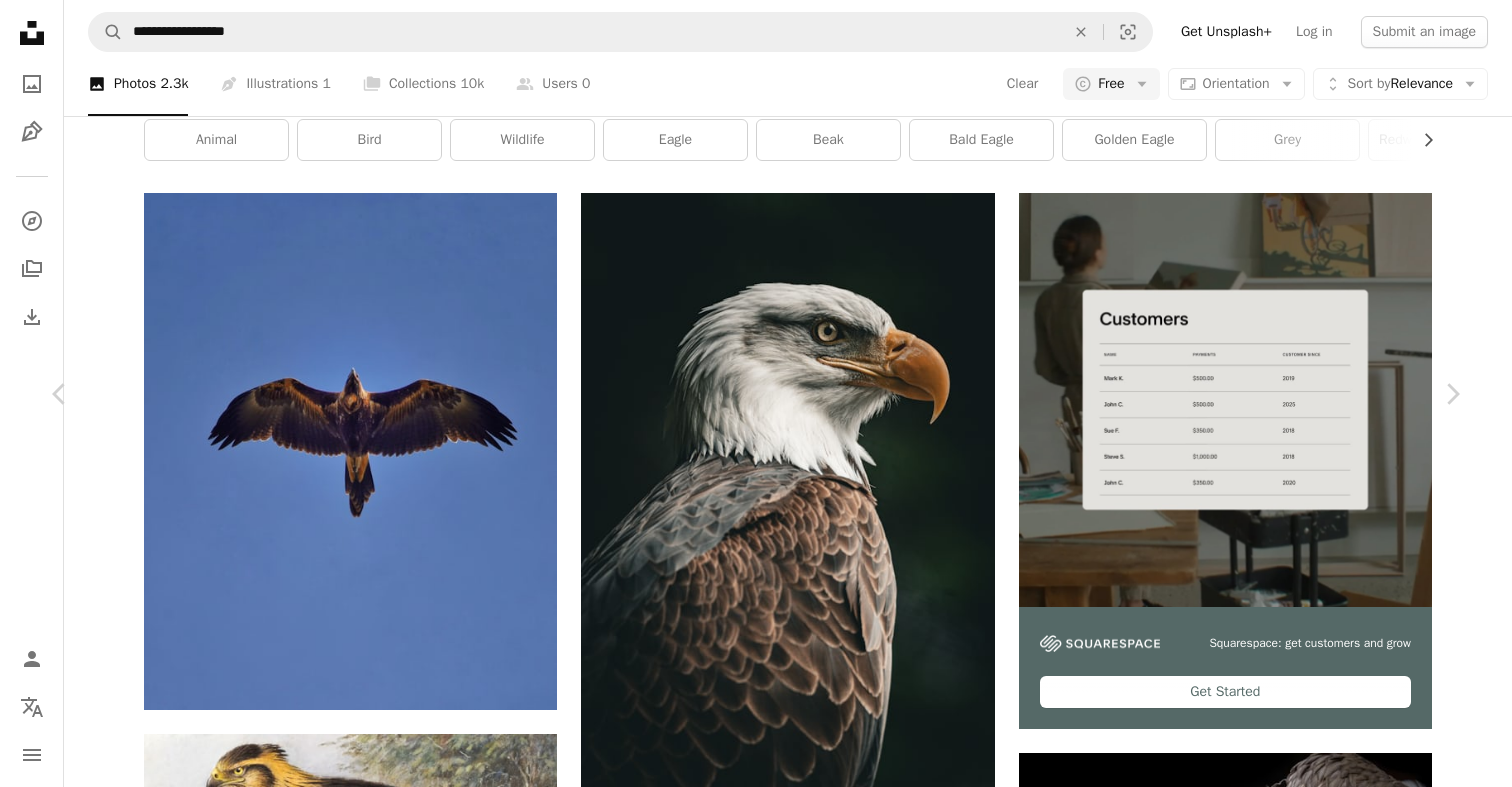 click at bounding box center (749, 10160) 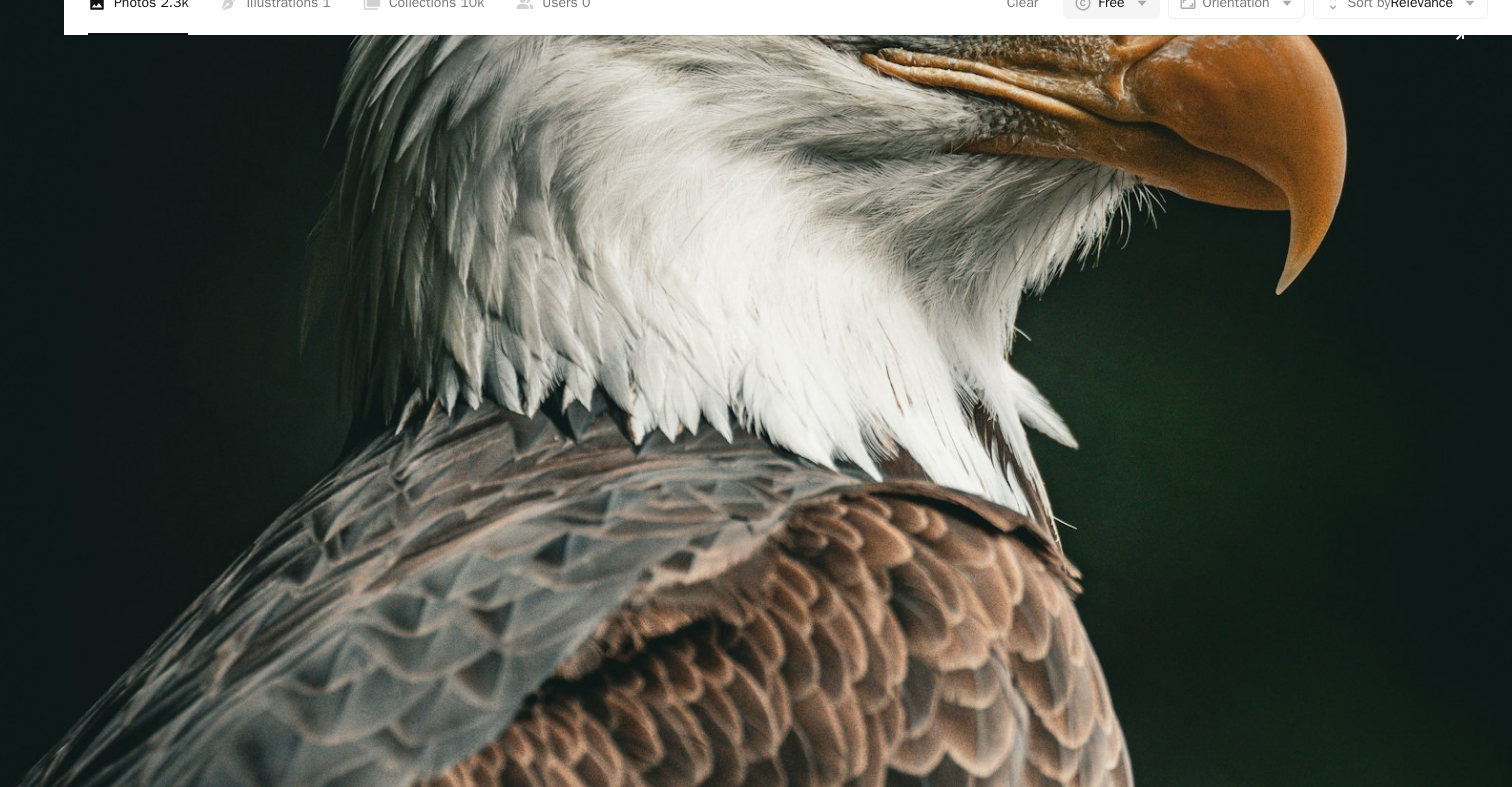 scroll, scrollTop: 110, scrollLeft: 0, axis: vertical 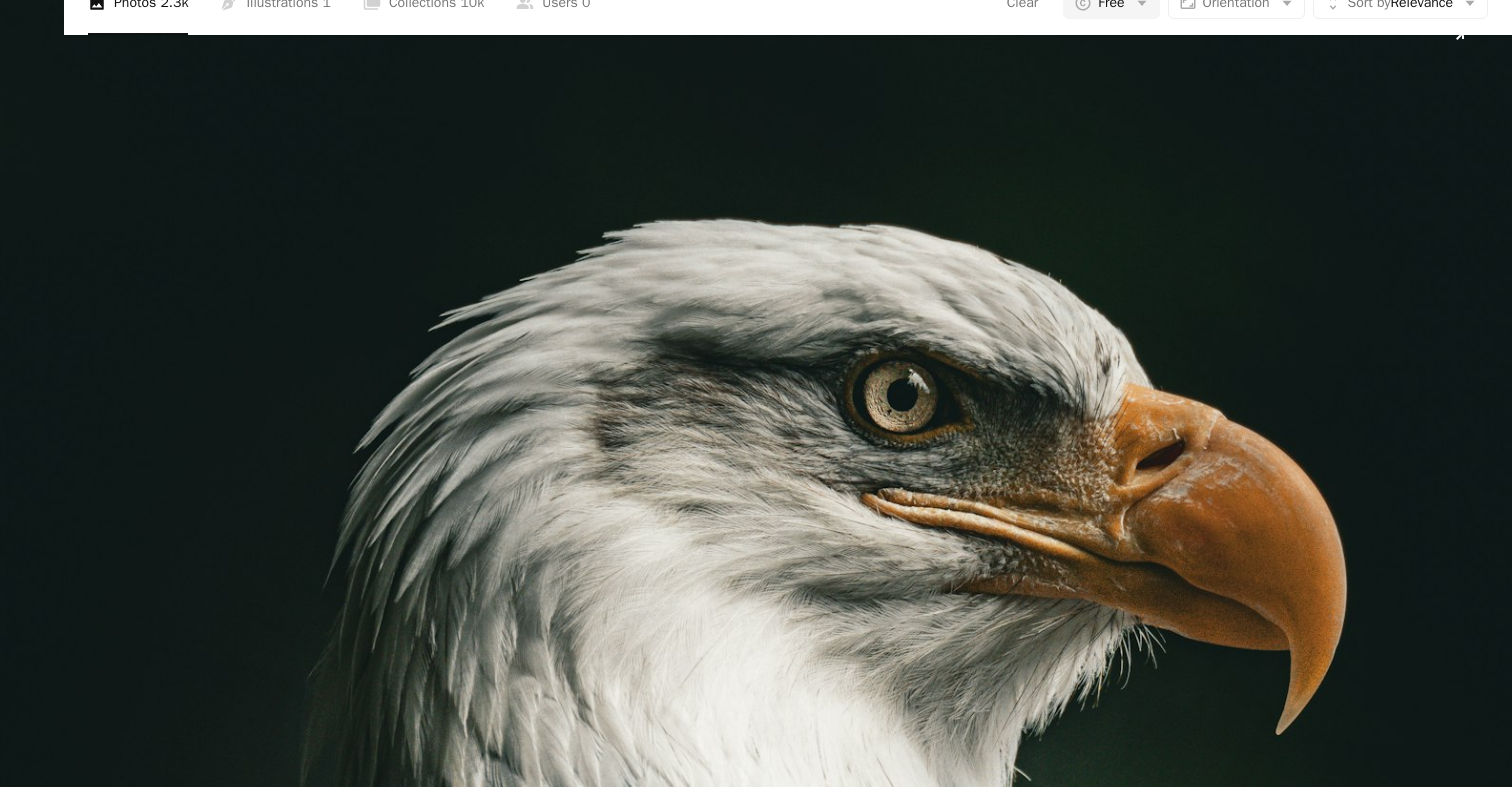 click at bounding box center (756, 1024) 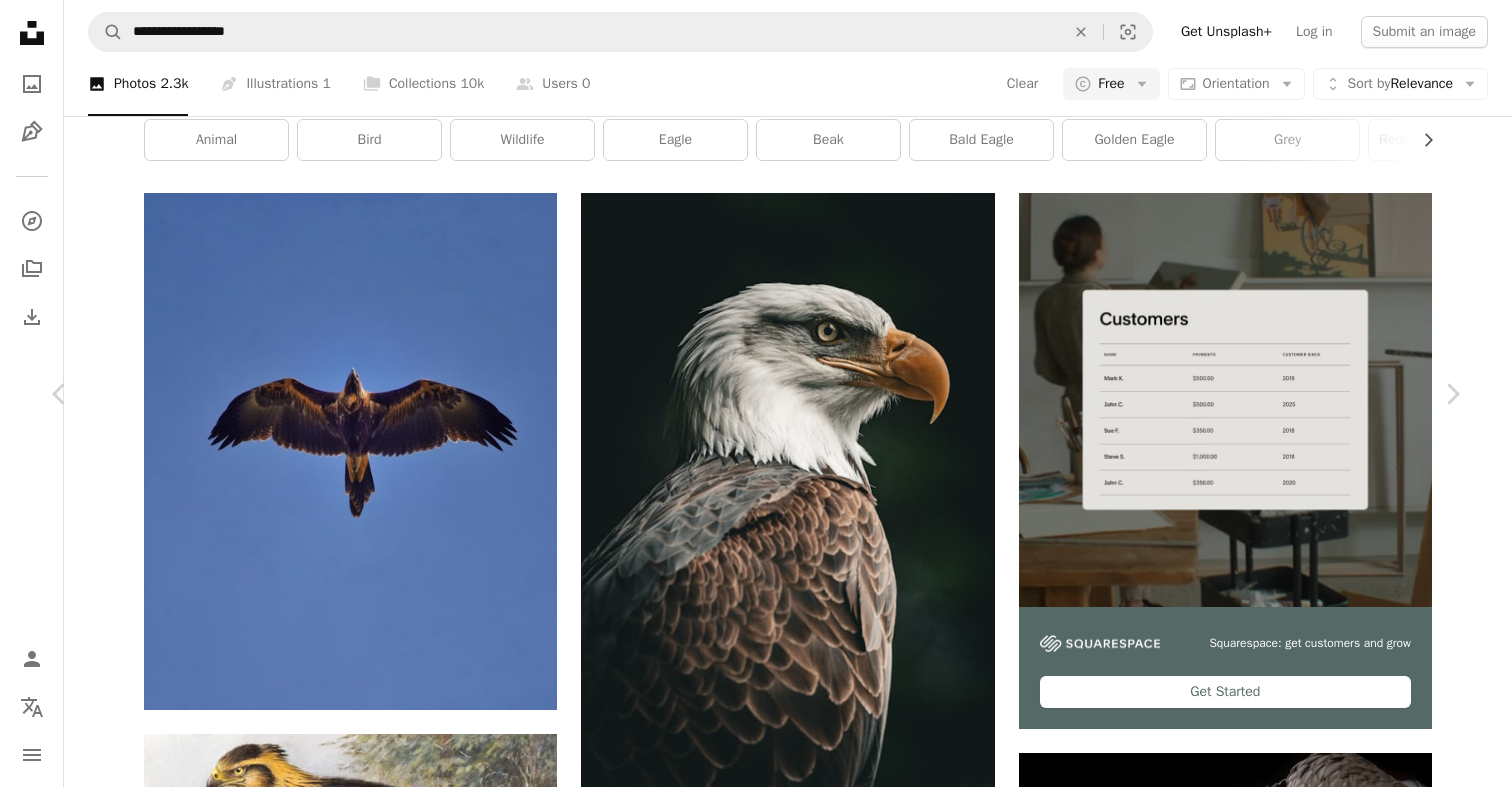 click on "Connect with [PERSON]" at bounding box center (756, 10159) 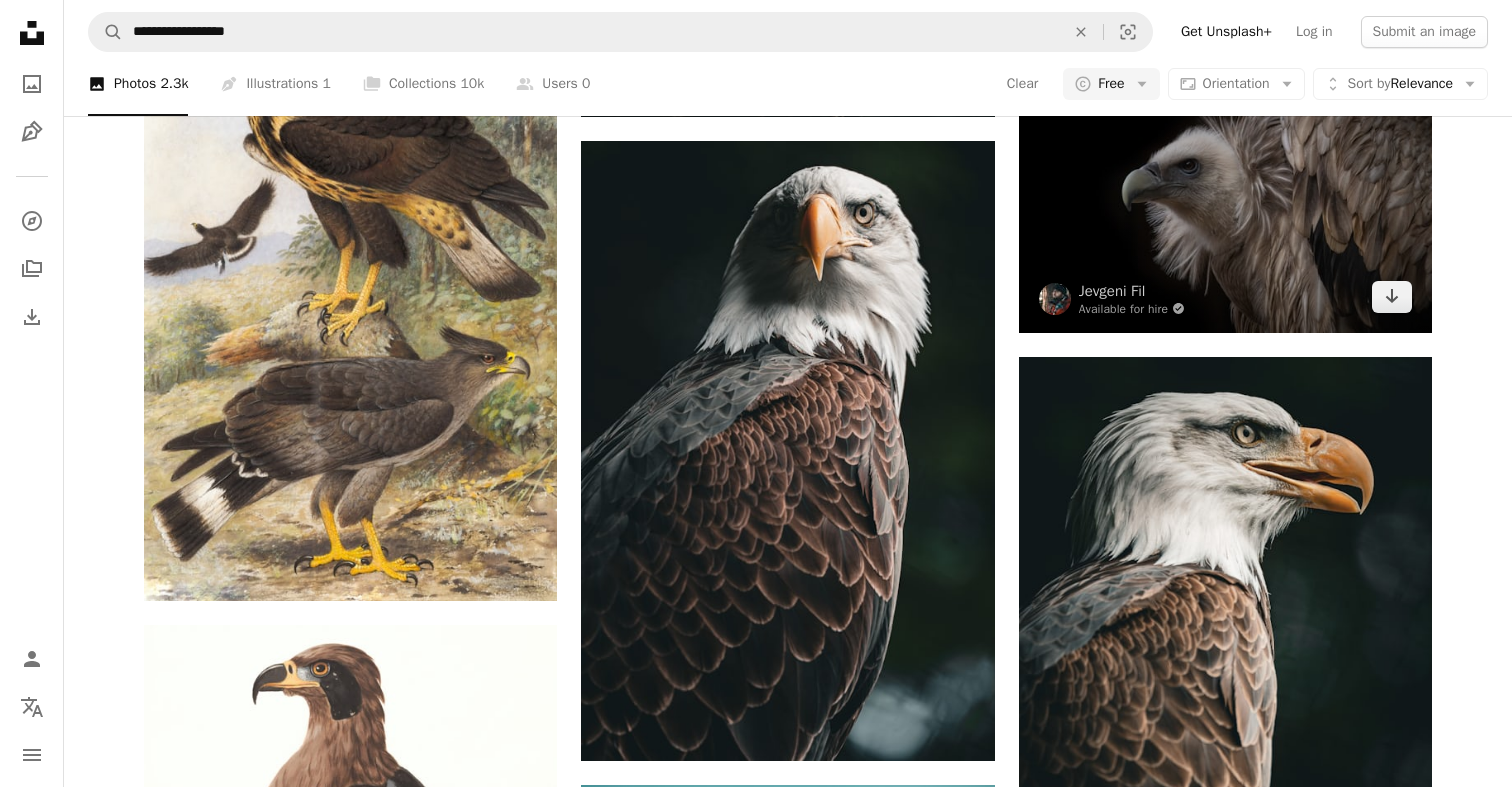 scroll, scrollTop: 1028, scrollLeft: 0, axis: vertical 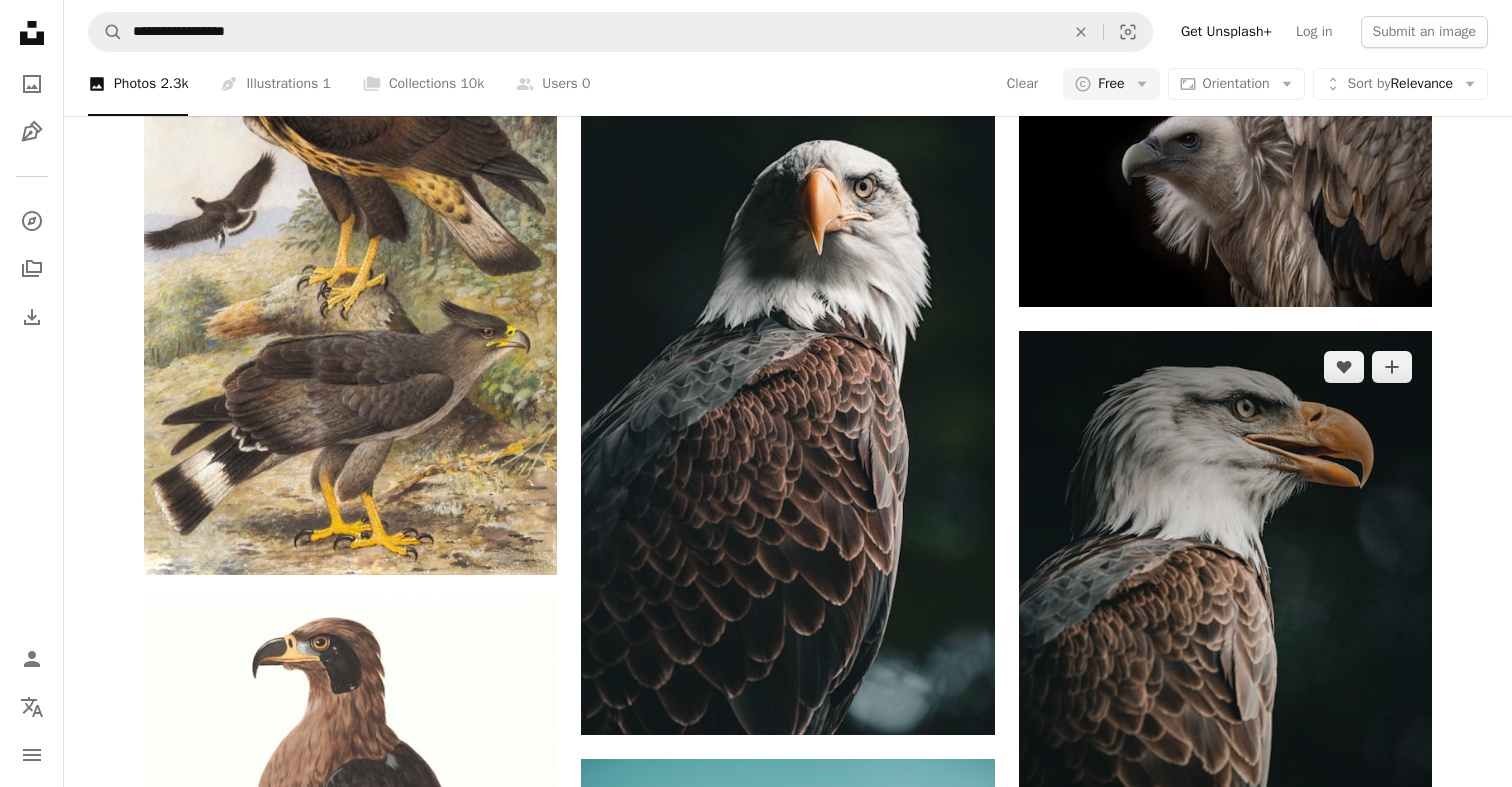 click at bounding box center [1225, 624] 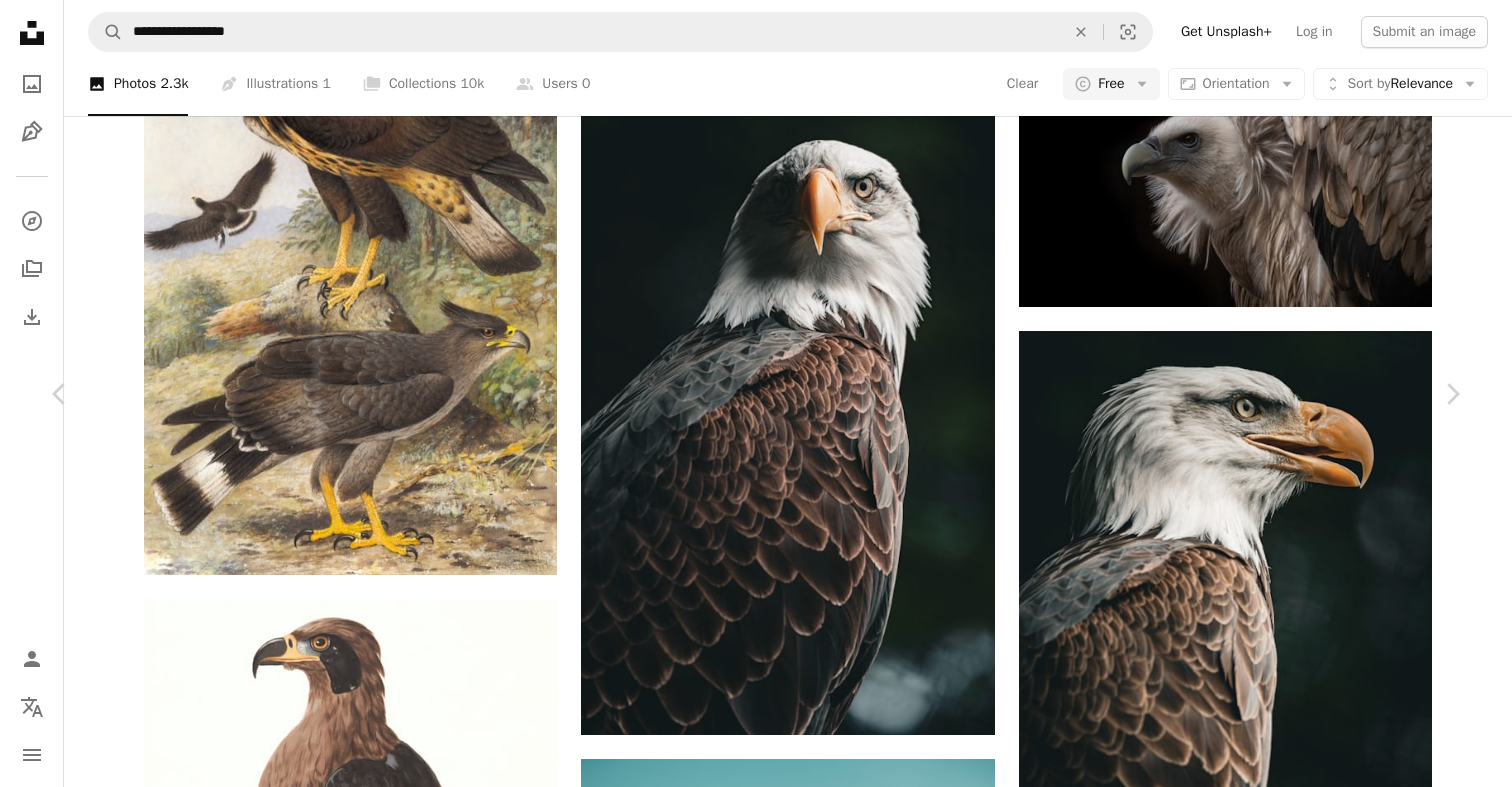 click on "An X shape Chevron left Chevron right [PERSON] Available for hire A checkmark inside of a circle A heart A plus sign Edit image   Plus sign for Unsplash+ Download free Chevron down Zoom in Views 441,709 Downloads 6,695 Featured in Photos A forward-right arrow Share Info icon Info More Actions A map marker [LOCATION] national and state parks, [STATE], USA Calendar outlined Published on  June 27, 2024 Camera SONY, ILCE-7M4 Safety Free to use under the  Unsplash License bird eagle wildlife photography animal grey usa california bald eagle beak [LOCATION] national and state parks Backgrounds Browse premium related images on iStock  |  Save 20% with code UNSPLASH20 View more on iStock  ↗ Related images A heart A plus sign [PERSON] Available for hire A checkmark inside of a circle Arrow pointing down A heart A plus sign [FIRST] [LAST] Arrow pointing down Plus sign for Unsplash+ A heart A plus sign [FIRST] [LAST] For  Unsplash+ A lock   Purchase A heart A plus sign [FIRST] [LAST] Available for hire A heart" at bounding box center [756, 9436] 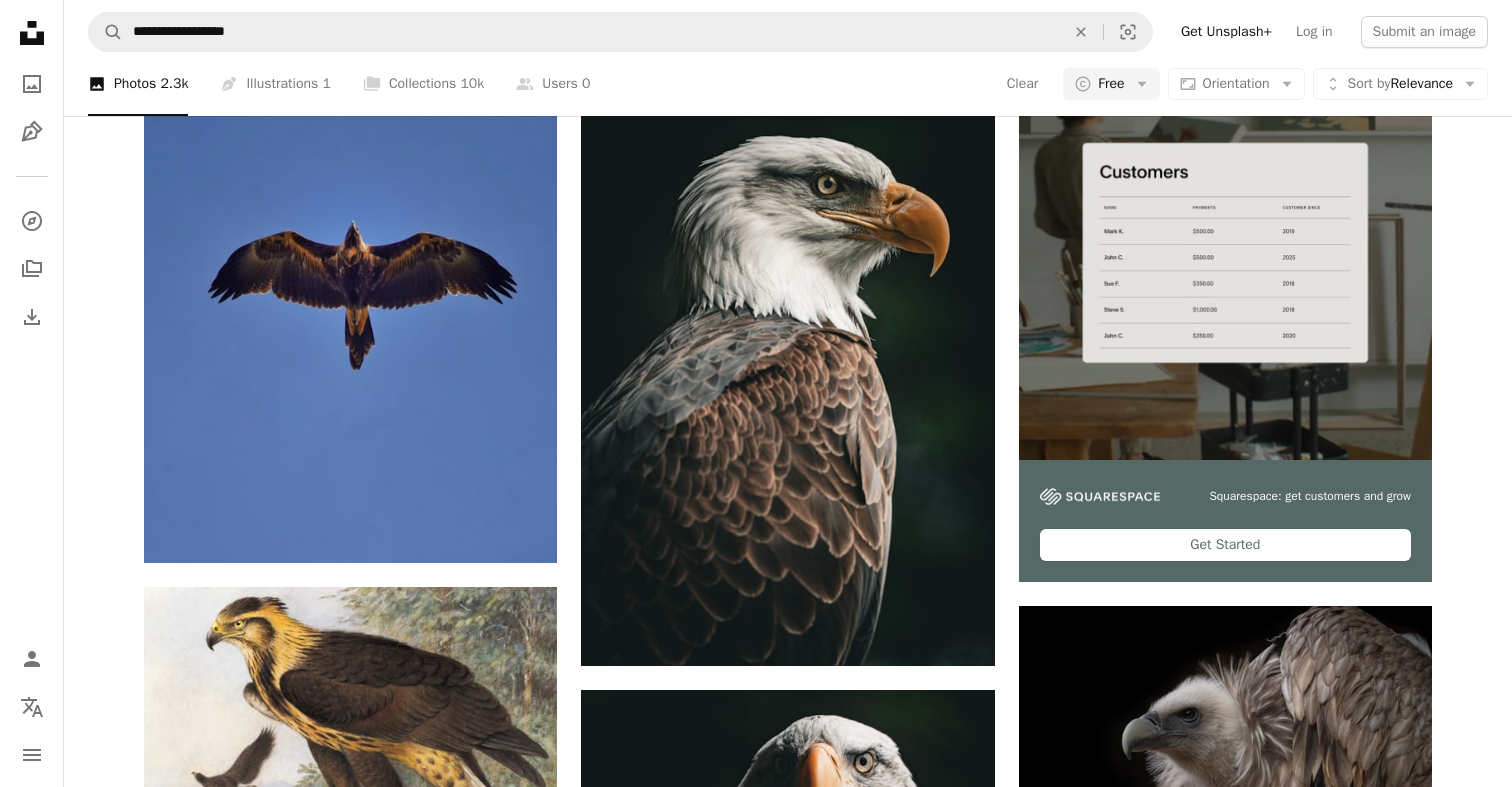 scroll, scrollTop: 471, scrollLeft: 0, axis: vertical 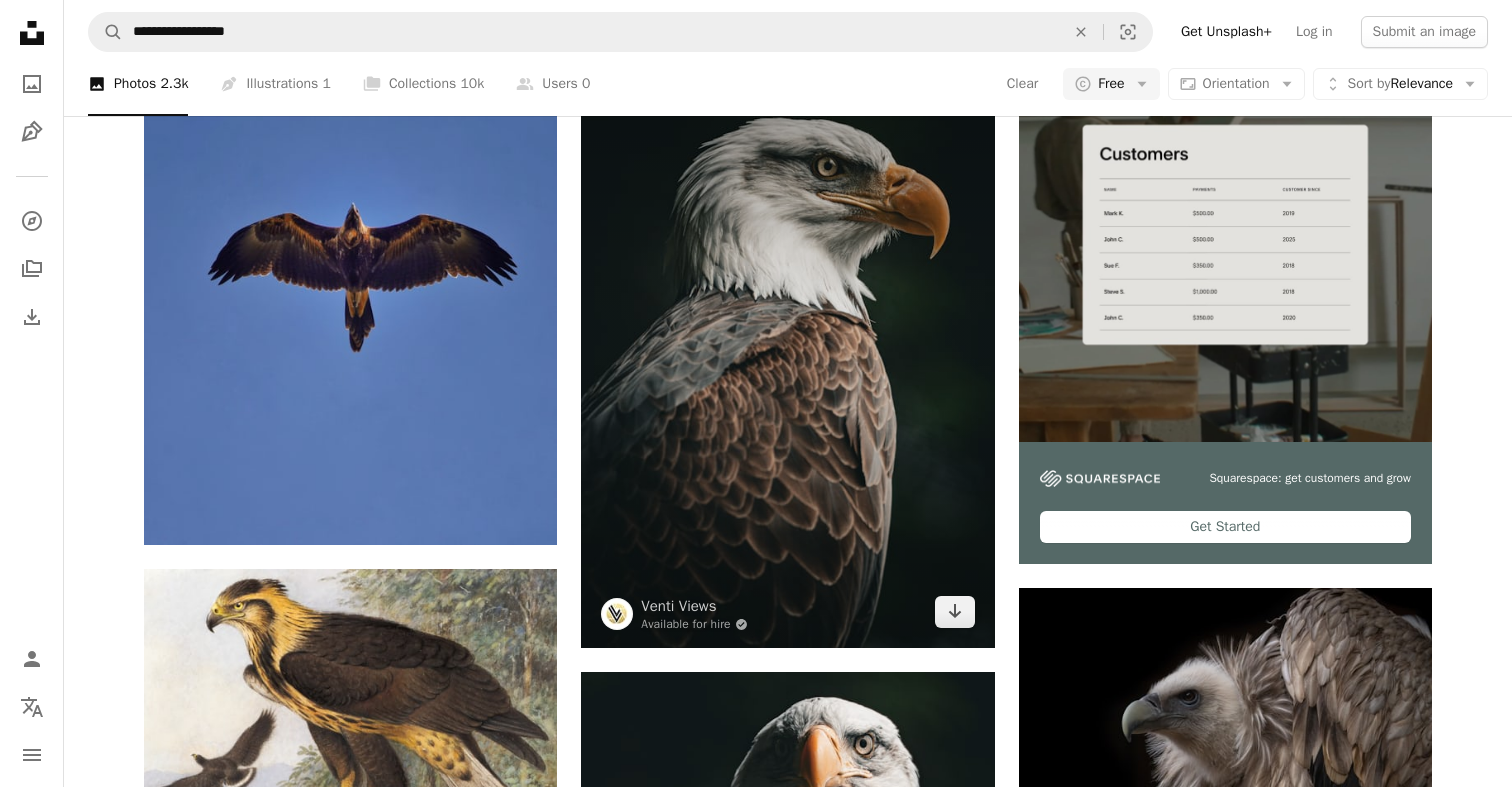 click at bounding box center (787, 338) 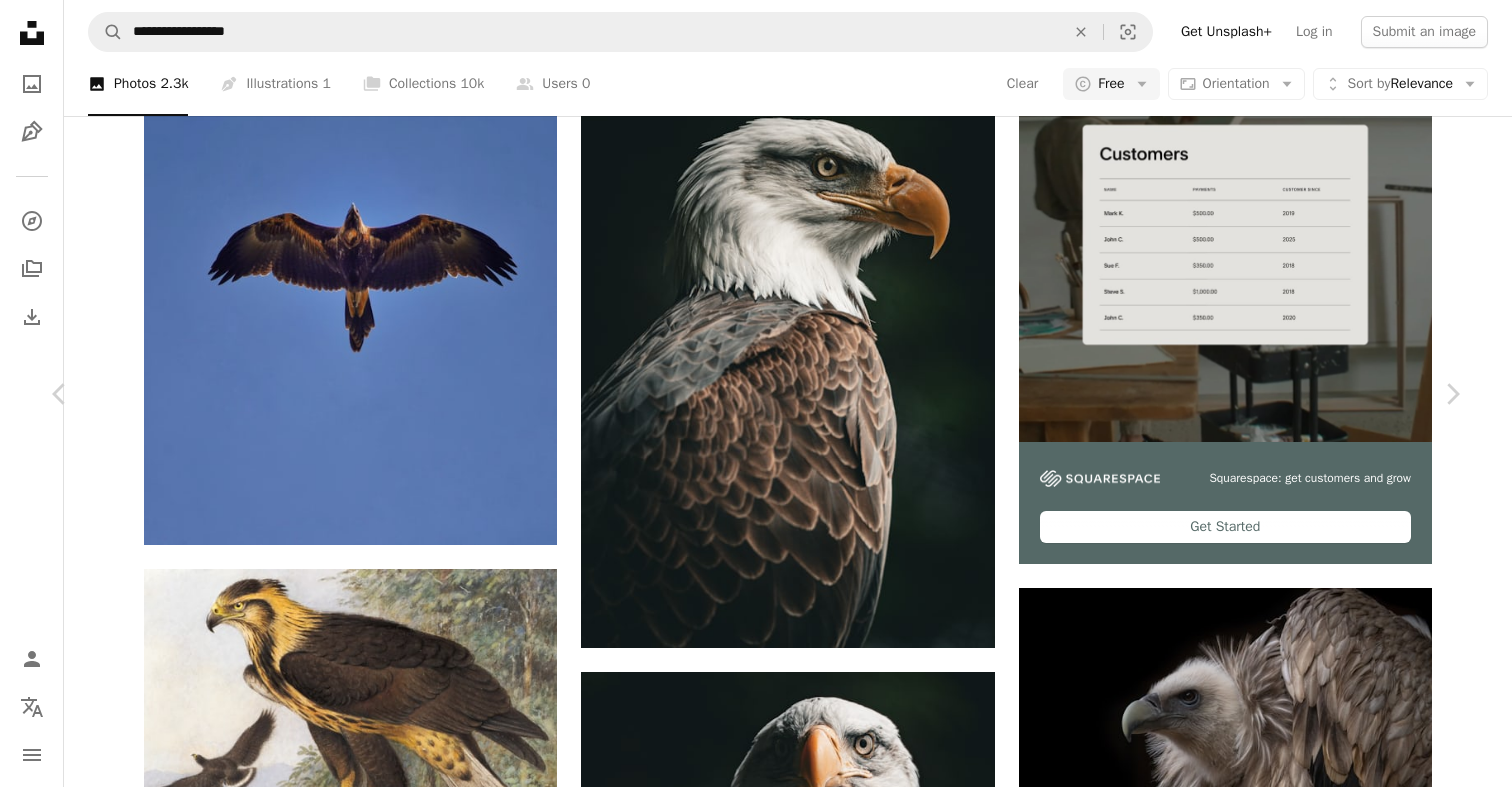 click at bounding box center [749, 9994] 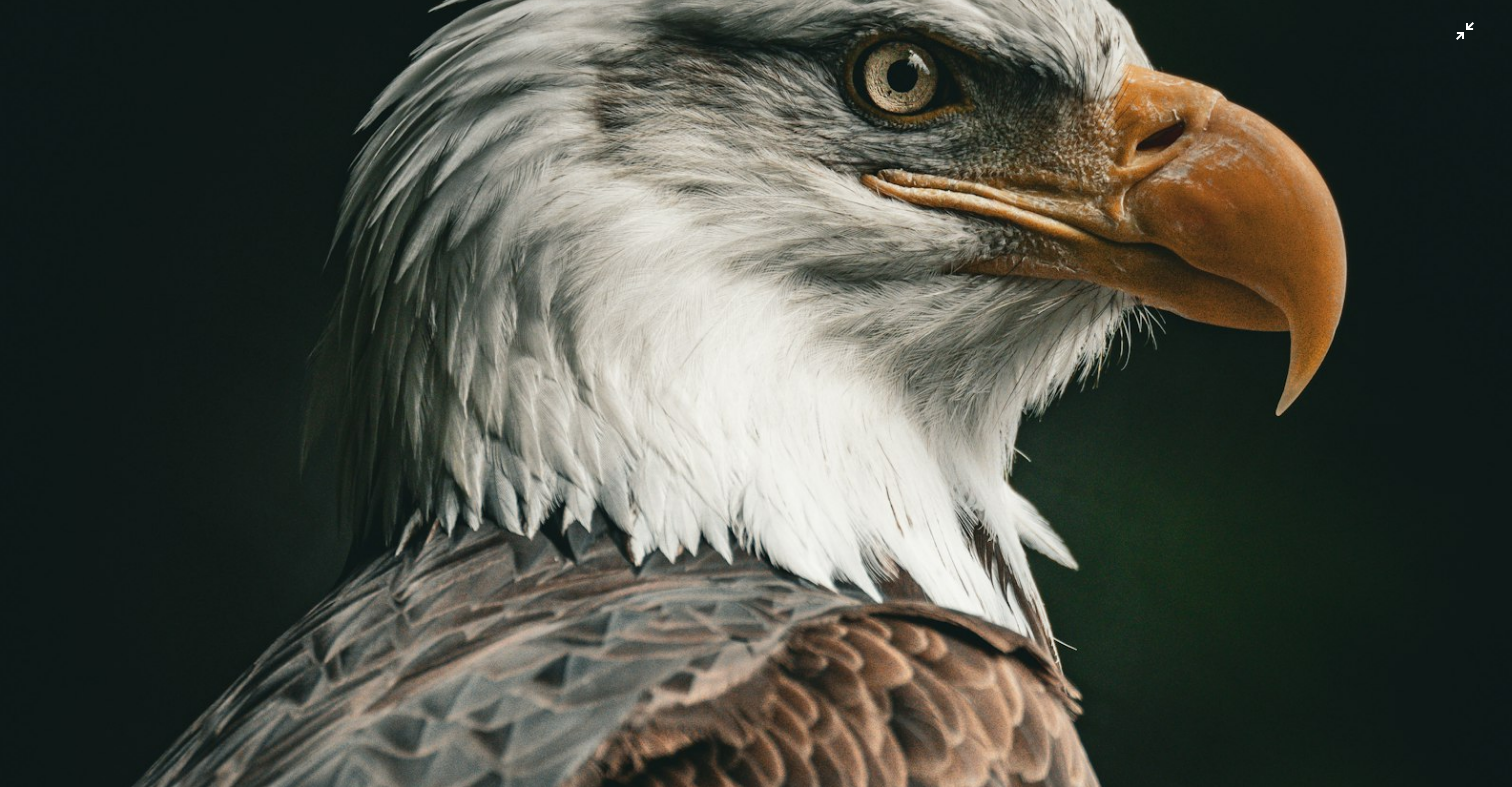 scroll, scrollTop: 358, scrollLeft: 0, axis: vertical 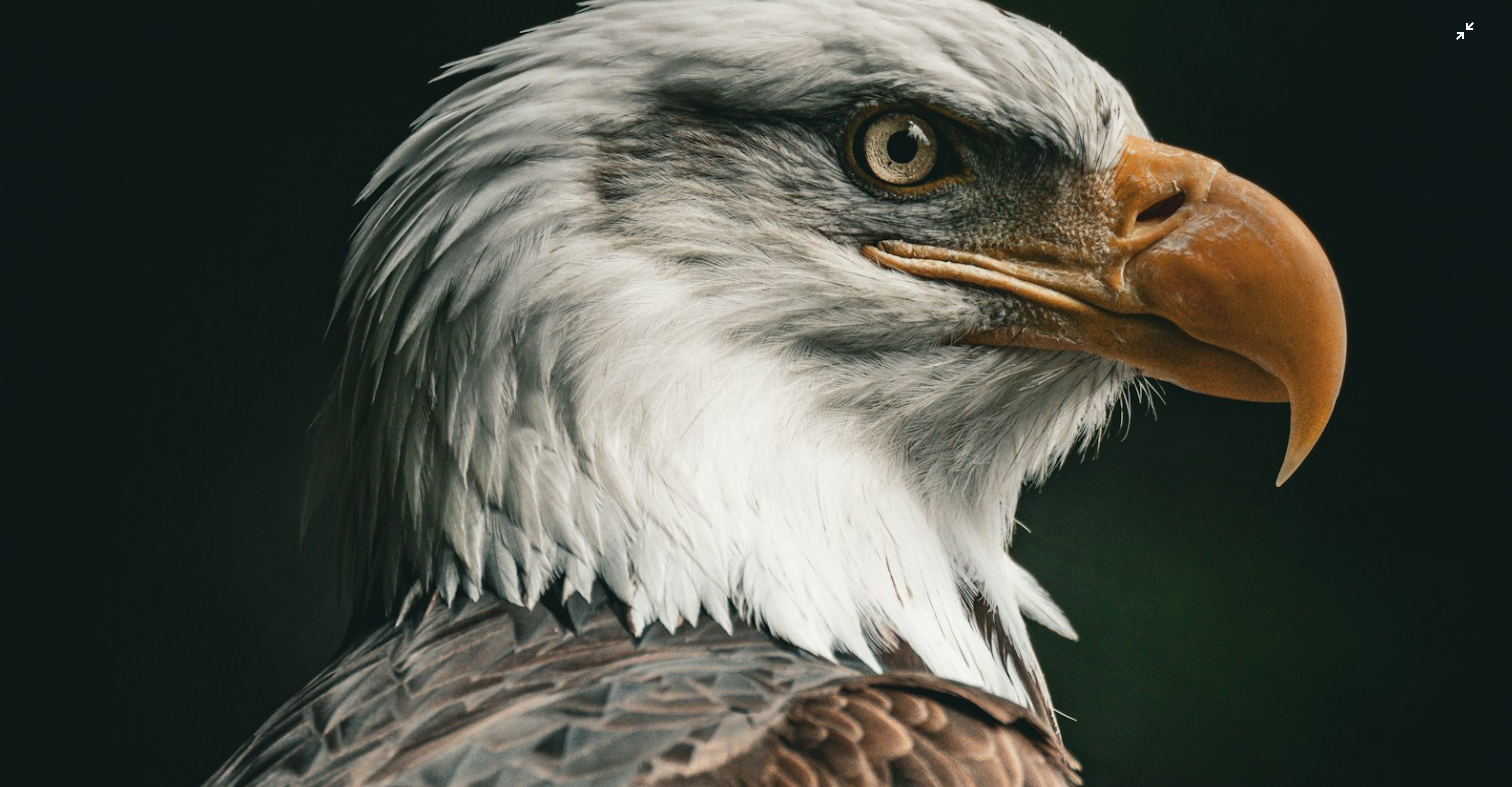 click at bounding box center [756, 776] 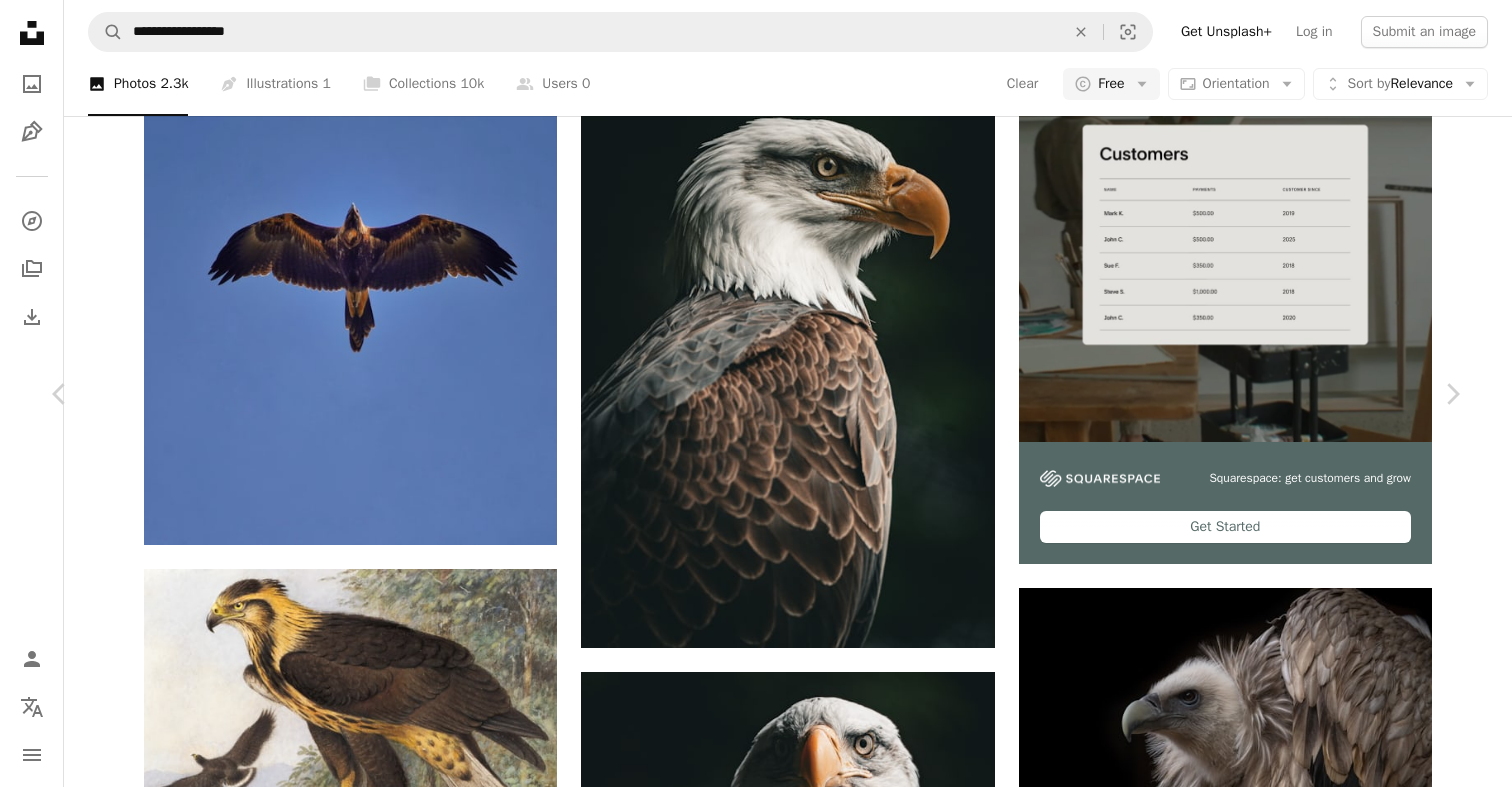 click on "Chevron down" at bounding box center [1336, 9647] 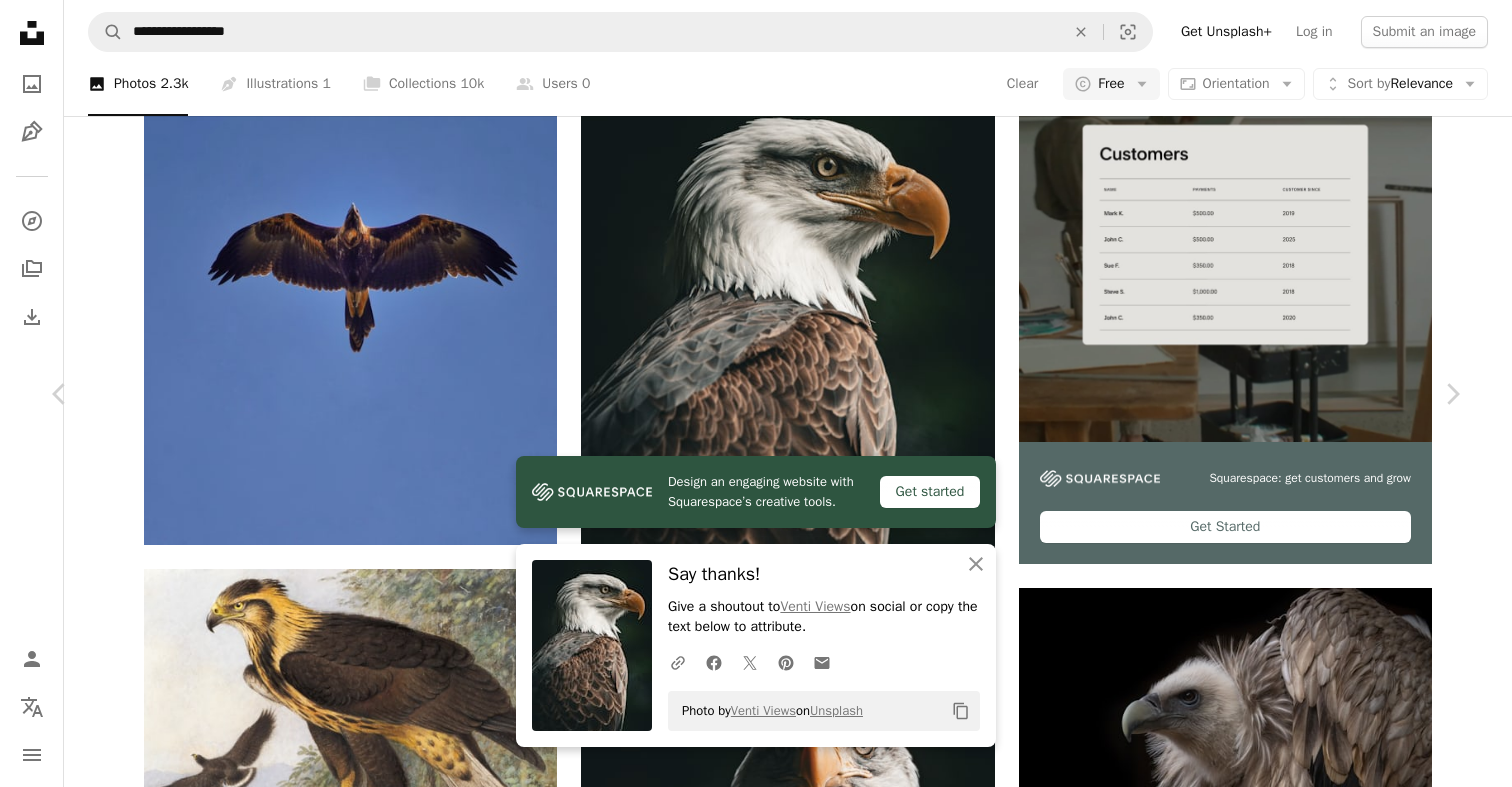 click on "An X shape Chevron left Chevron right Design an engaging website with Squarespace’s creative tools. Get started An X shape Close Say thanks! Give a shoutout to  [PERSON]  on social or copy the text below to attribute. A URL sharing icon (chains) Facebook icon X (formerly Twitter) icon Pinterest icon An envelope Photo by  [PERSON]  on  Unsplash
Copy content [PERSON] Available for hire A checkmark inside of a circle A heart A plus sign Edit image   Plus sign for Unsplash+ Download free Chevron down Zoom in Views 7,269,496 Downloads 108,877 Featured in Photos ,  Animals A forward-right arrow Share Info icon Info More Actions A map marker [LOCATION], [STATE], USA Calendar outlined Published on  May 6, 2024 Camera SONY, ILCE-7M4 Safety Free to use under the  Unsplash License animal bird wildlife eagle wildlife photography grey usa california bald eagle beak [LOCATION] national and state parks Free pictures Browse premium related images on iStock  |  View more on iStock  ↗" at bounding box center [756, 9993] 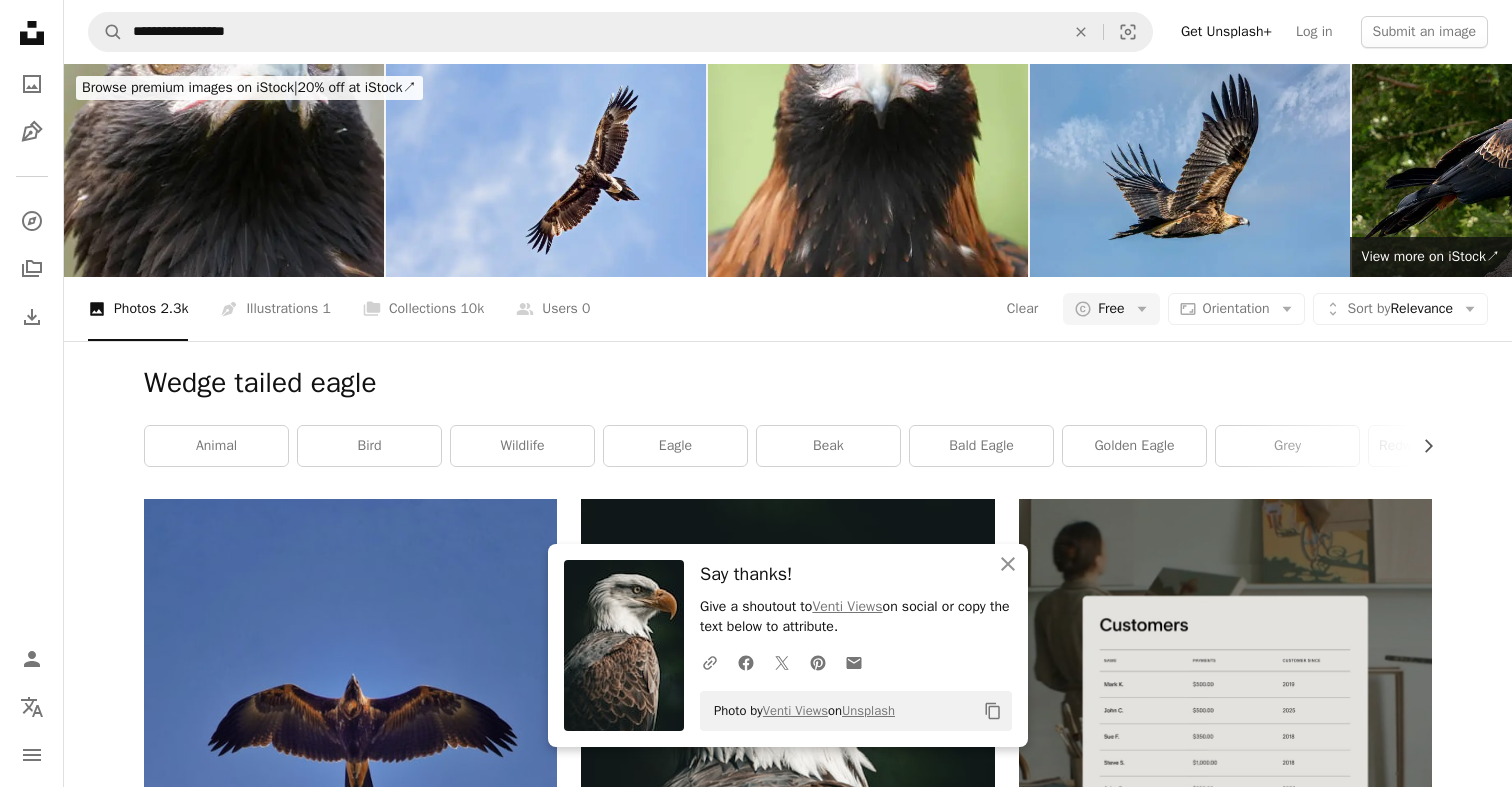 scroll, scrollTop: 0, scrollLeft: 0, axis: both 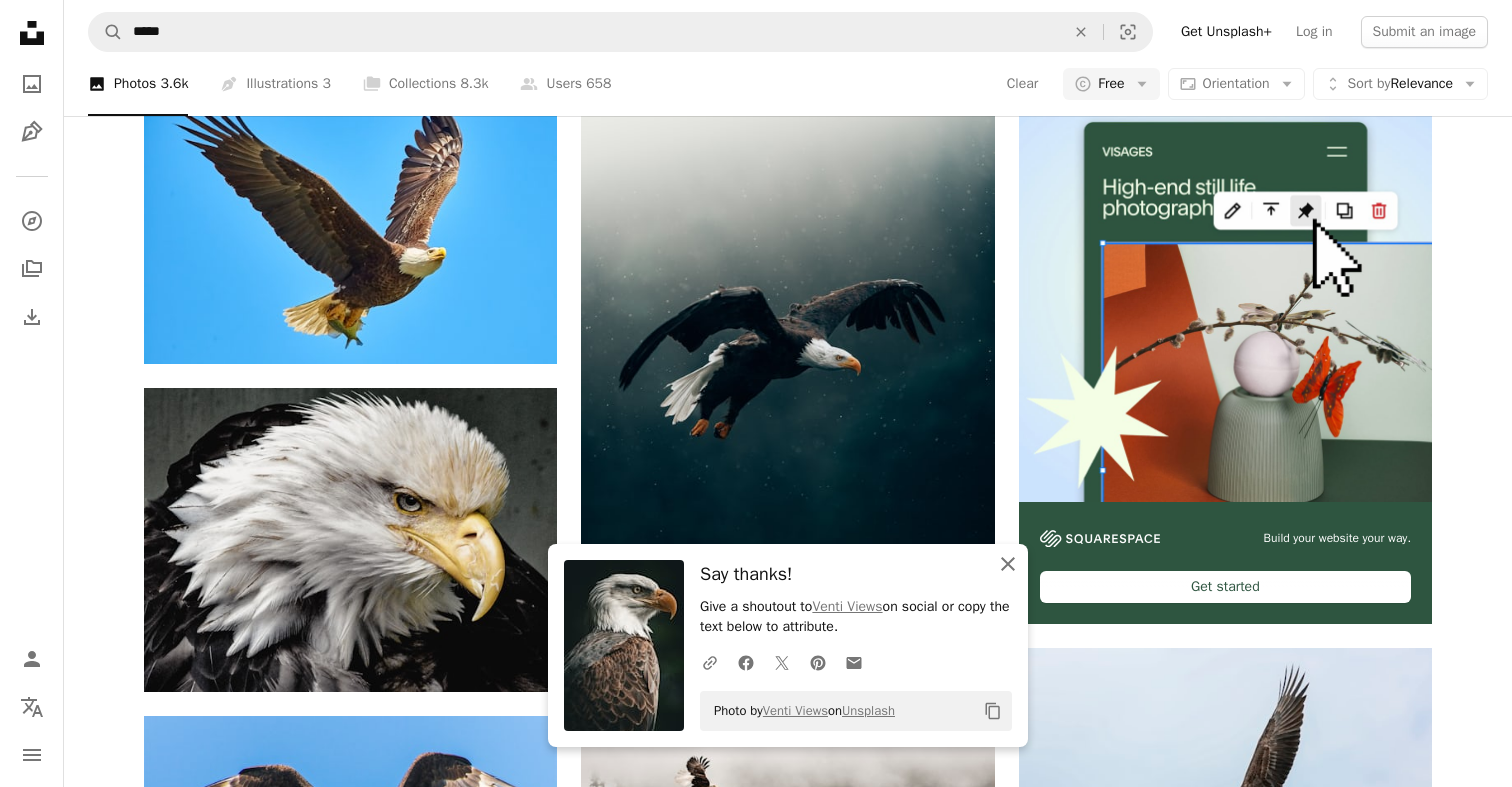 click on "An X shape" 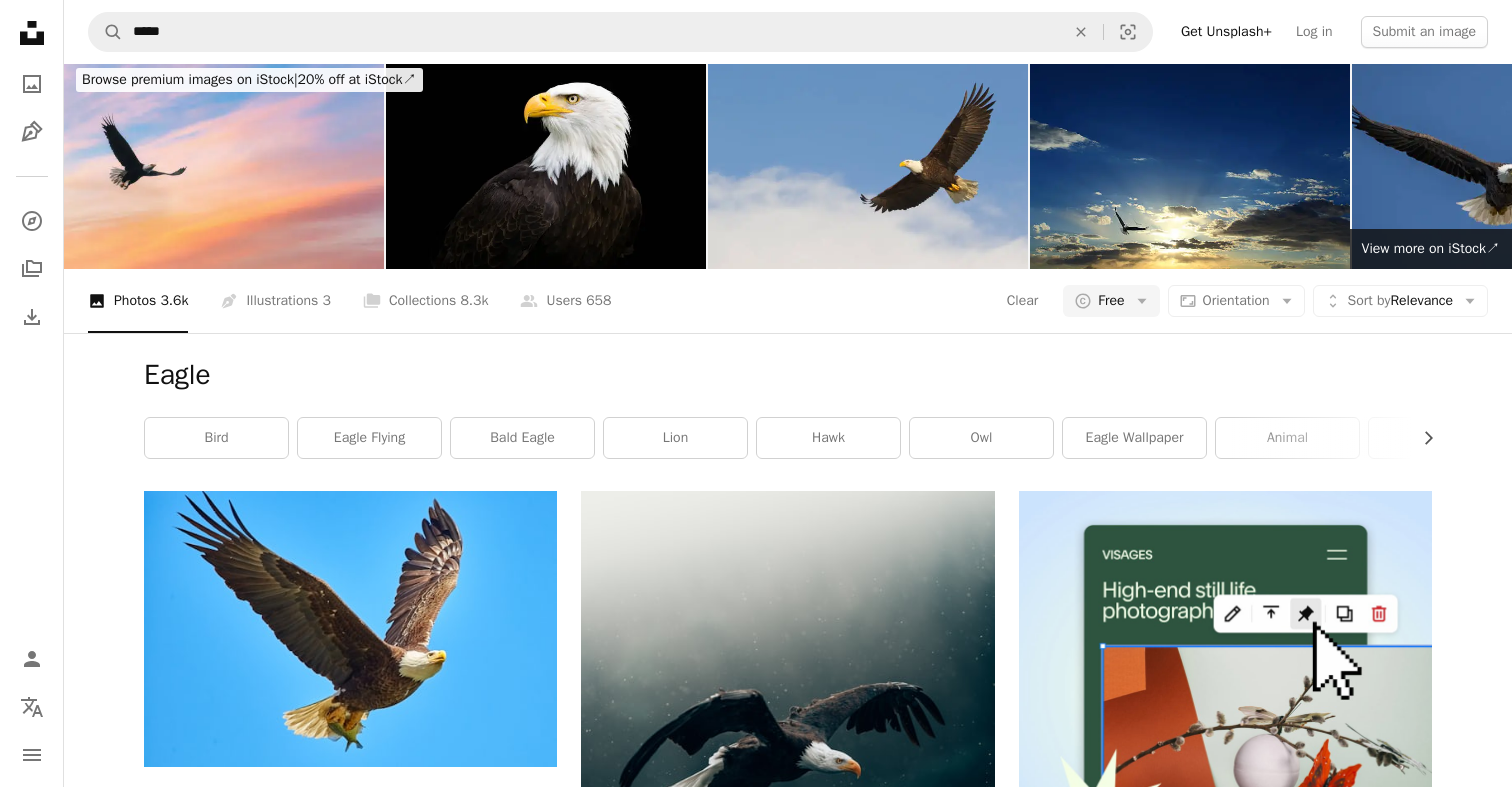 scroll, scrollTop: 735, scrollLeft: 0, axis: vertical 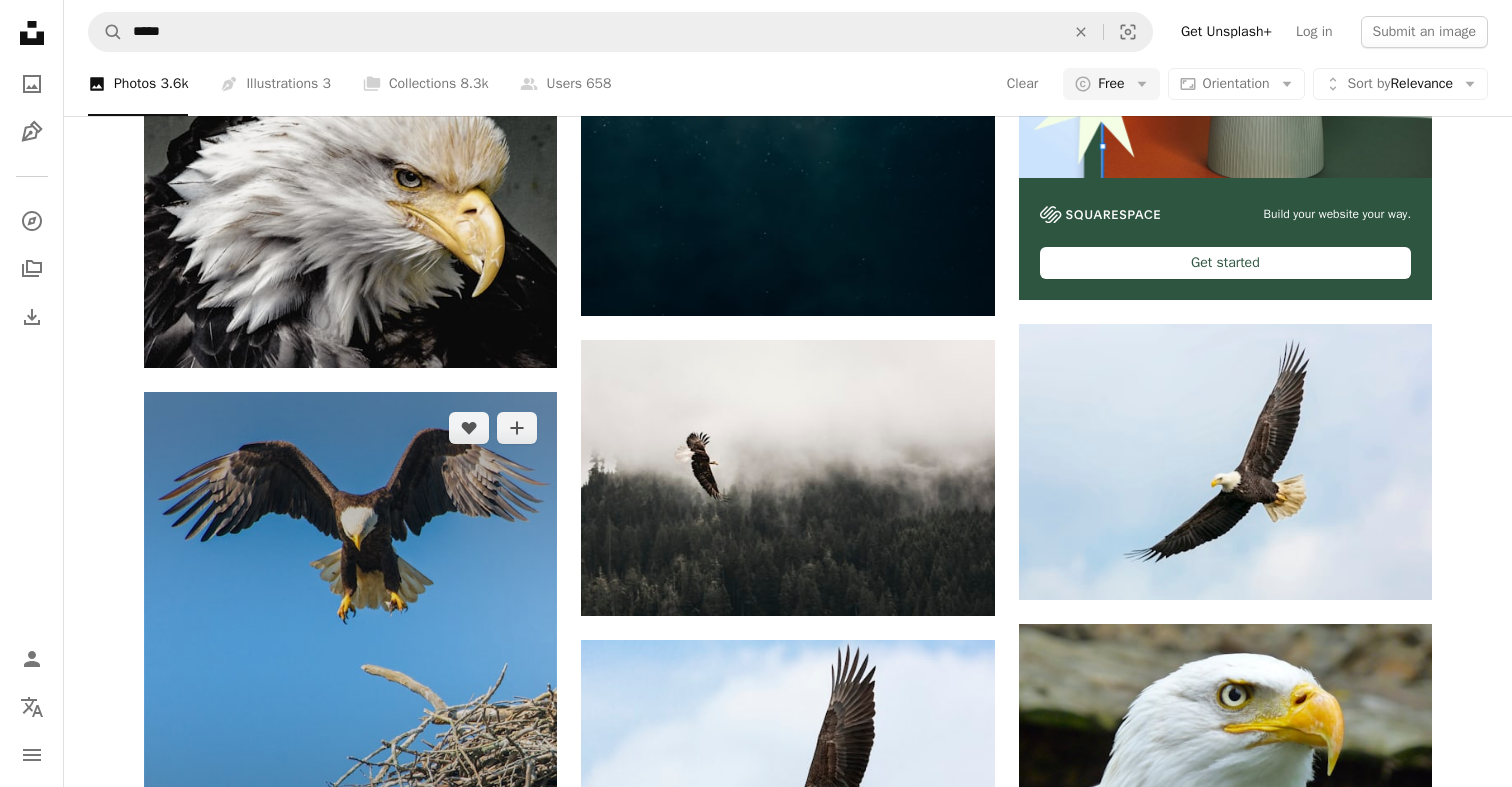 click at bounding box center (350, 659) 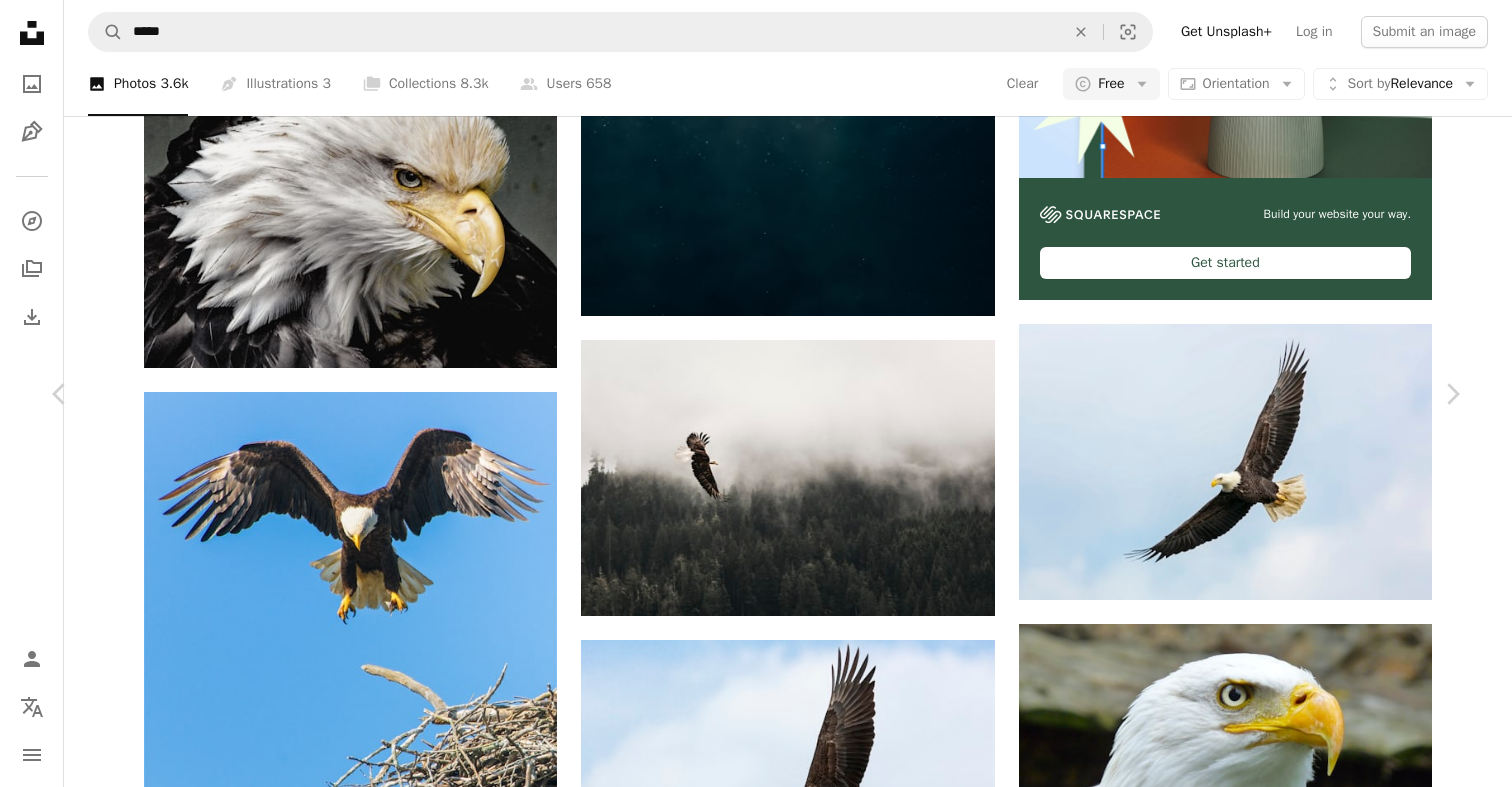 scroll, scrollTop: 6735, scrollLeft: 0, axis: vertical 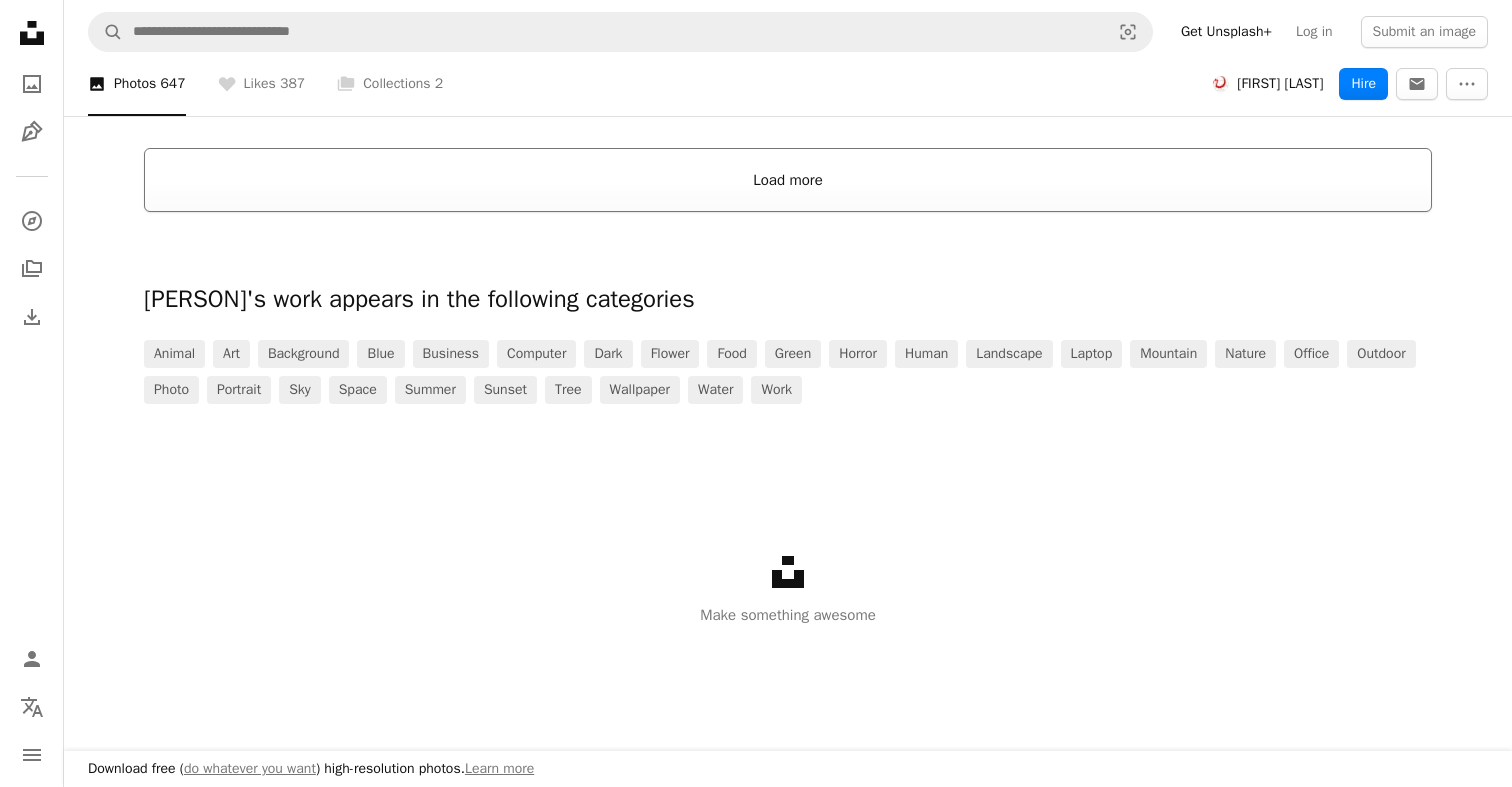 click on "Load more" at bounding box center [788, 180] 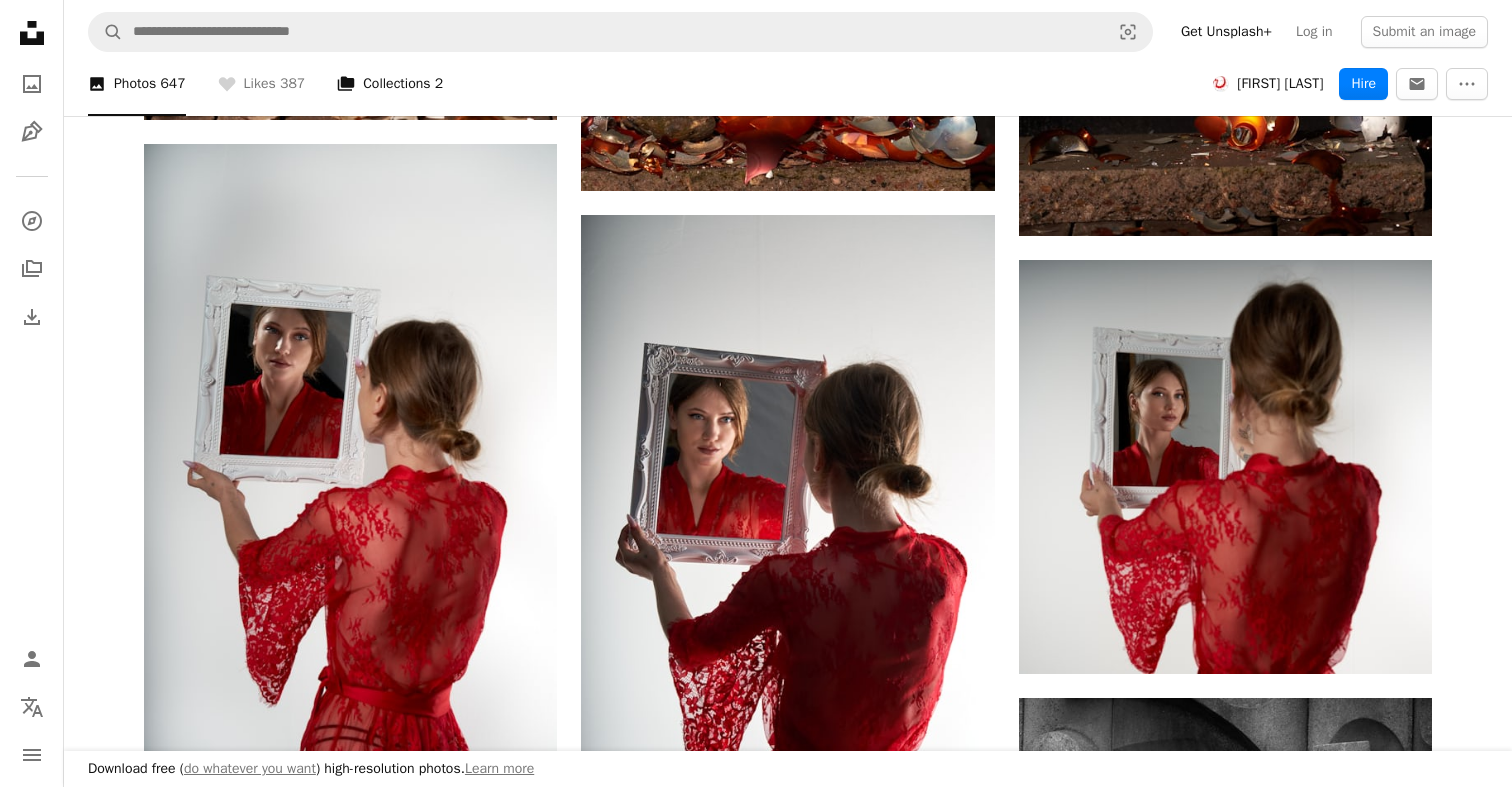 click on "A stack of folders Collections   2" at bounding box center [390, 84] 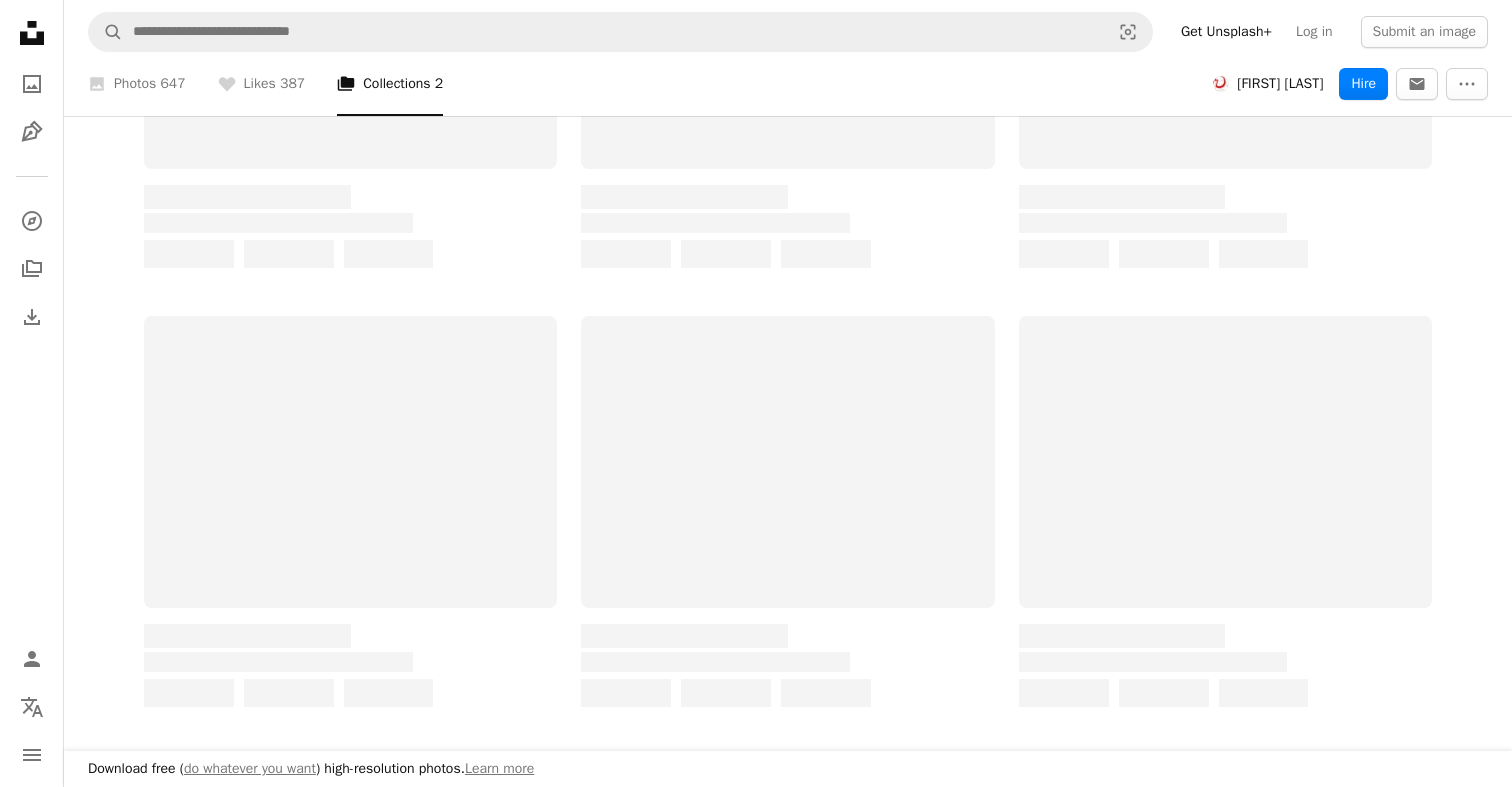 scroll, scrollTop: 504, scrollLeft: 0, axis: vertical 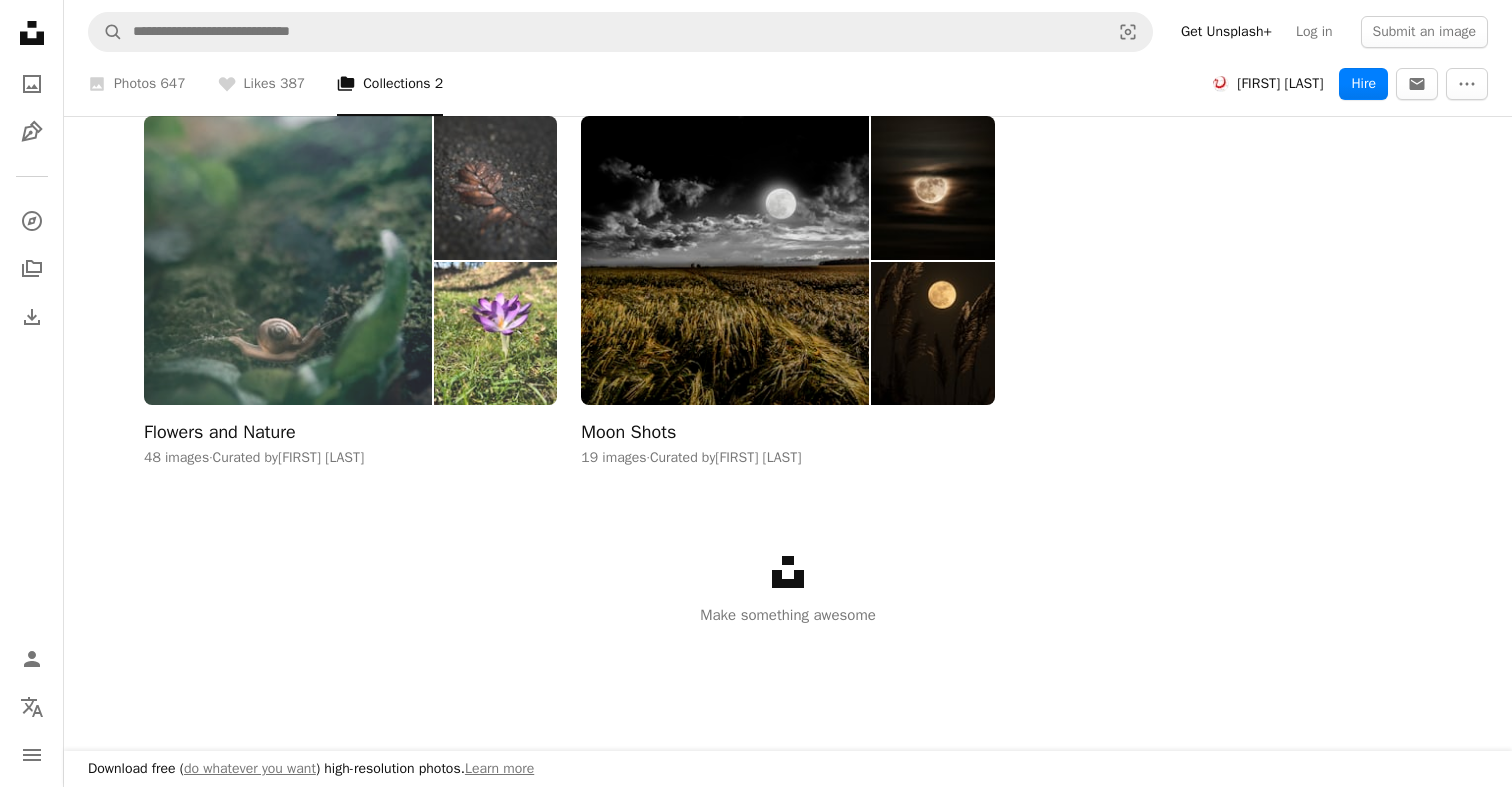 click at bounding box center [288, 260] 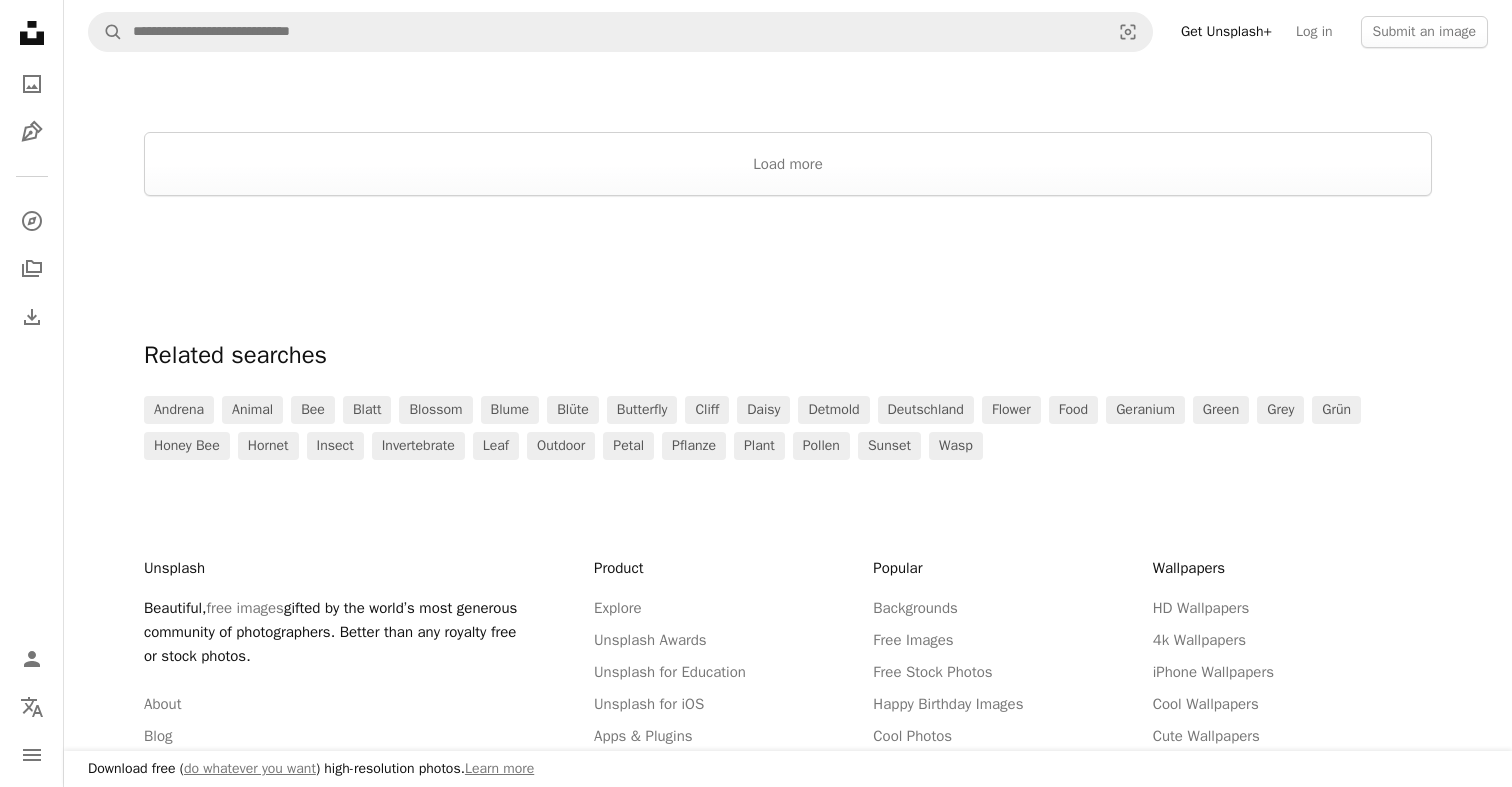 scroll, scrollTop: 2612, scrollLeft: 0, axis: vertical 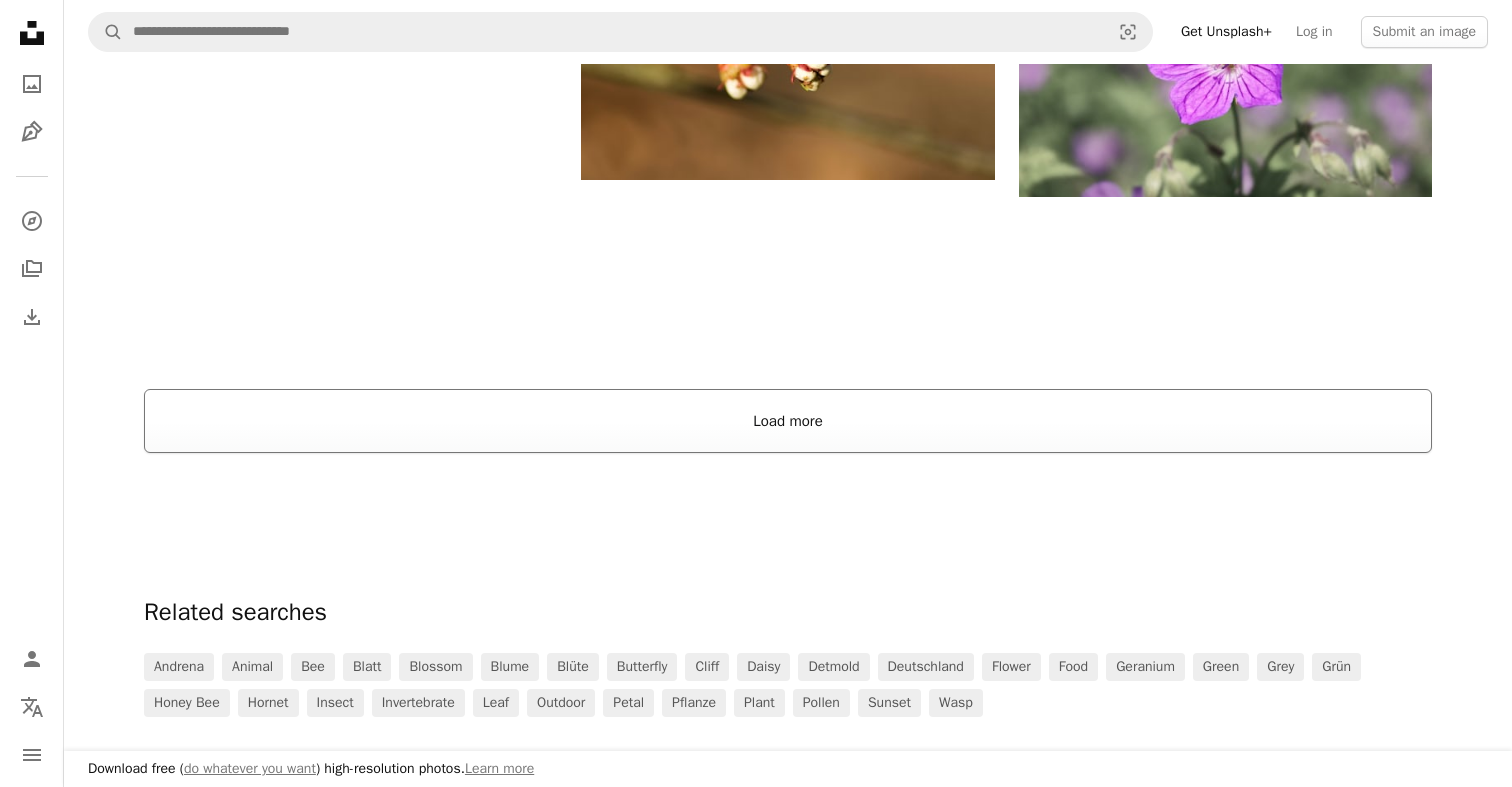 click on "Load more" at bounding box center (788, 421) 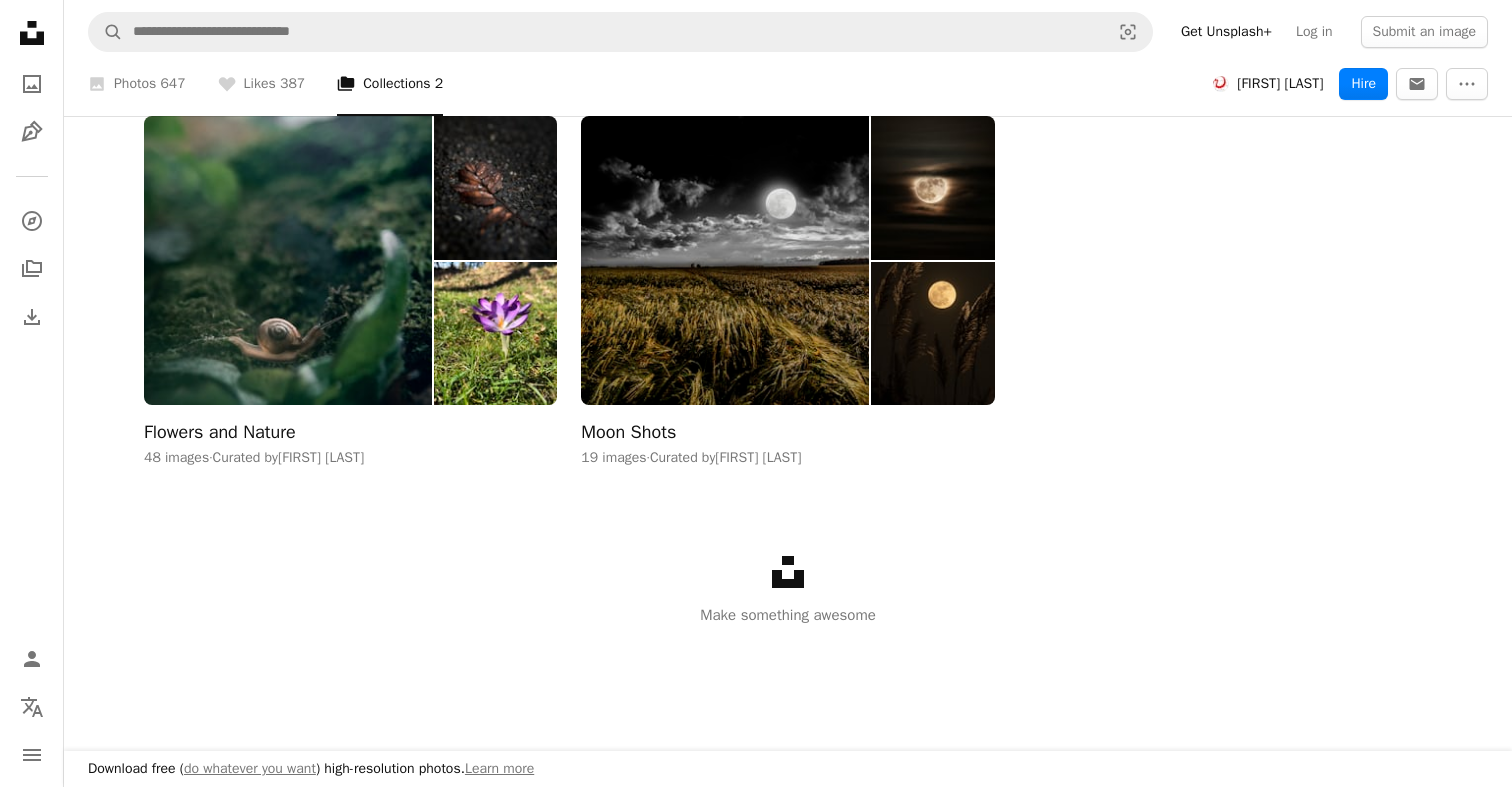 scroll, scrollTop: 504, scrollLeft: 0, axis: vertical 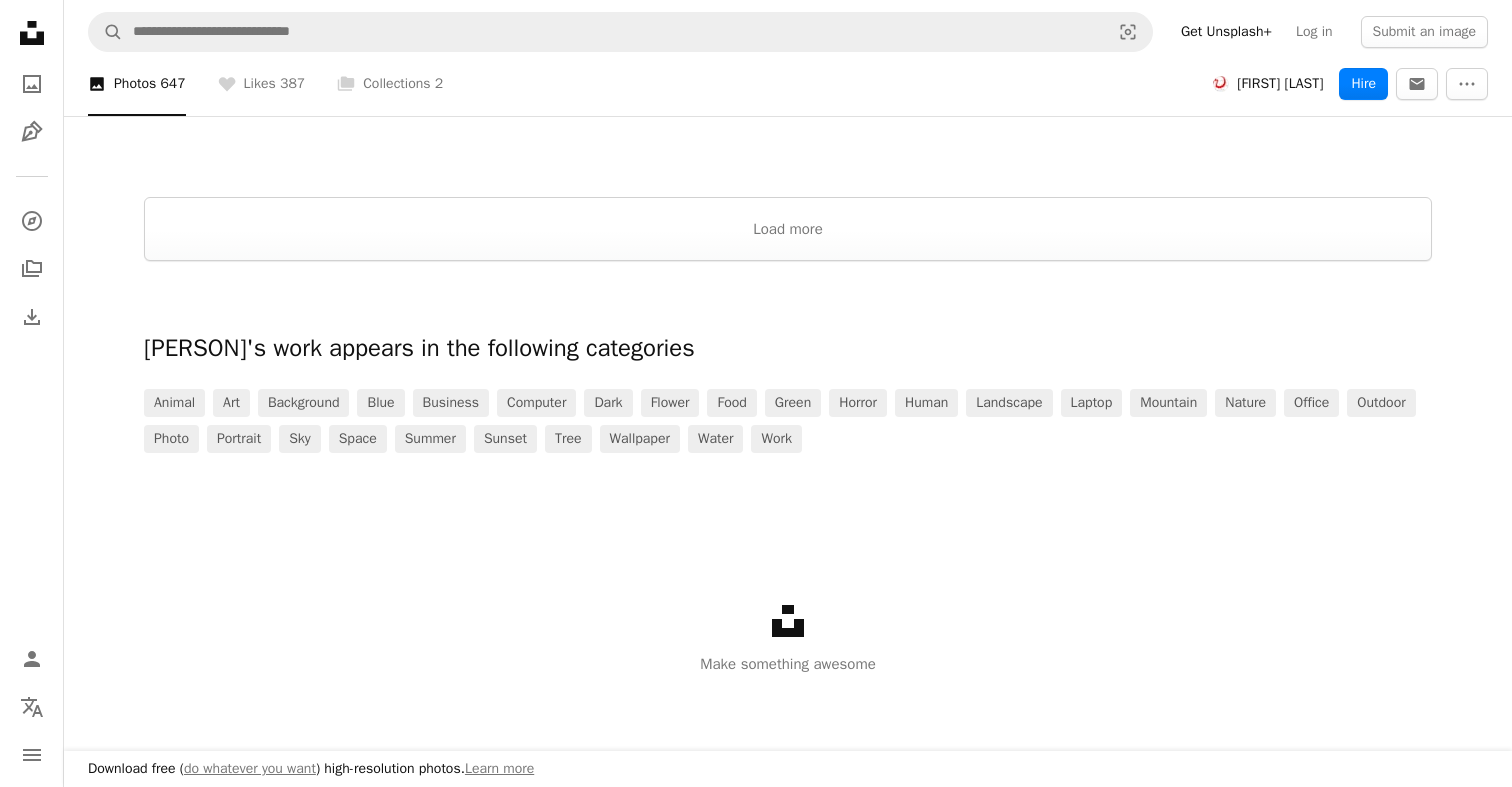 click on "Connect with [PERSON]" at bounding box center [788, -1713] 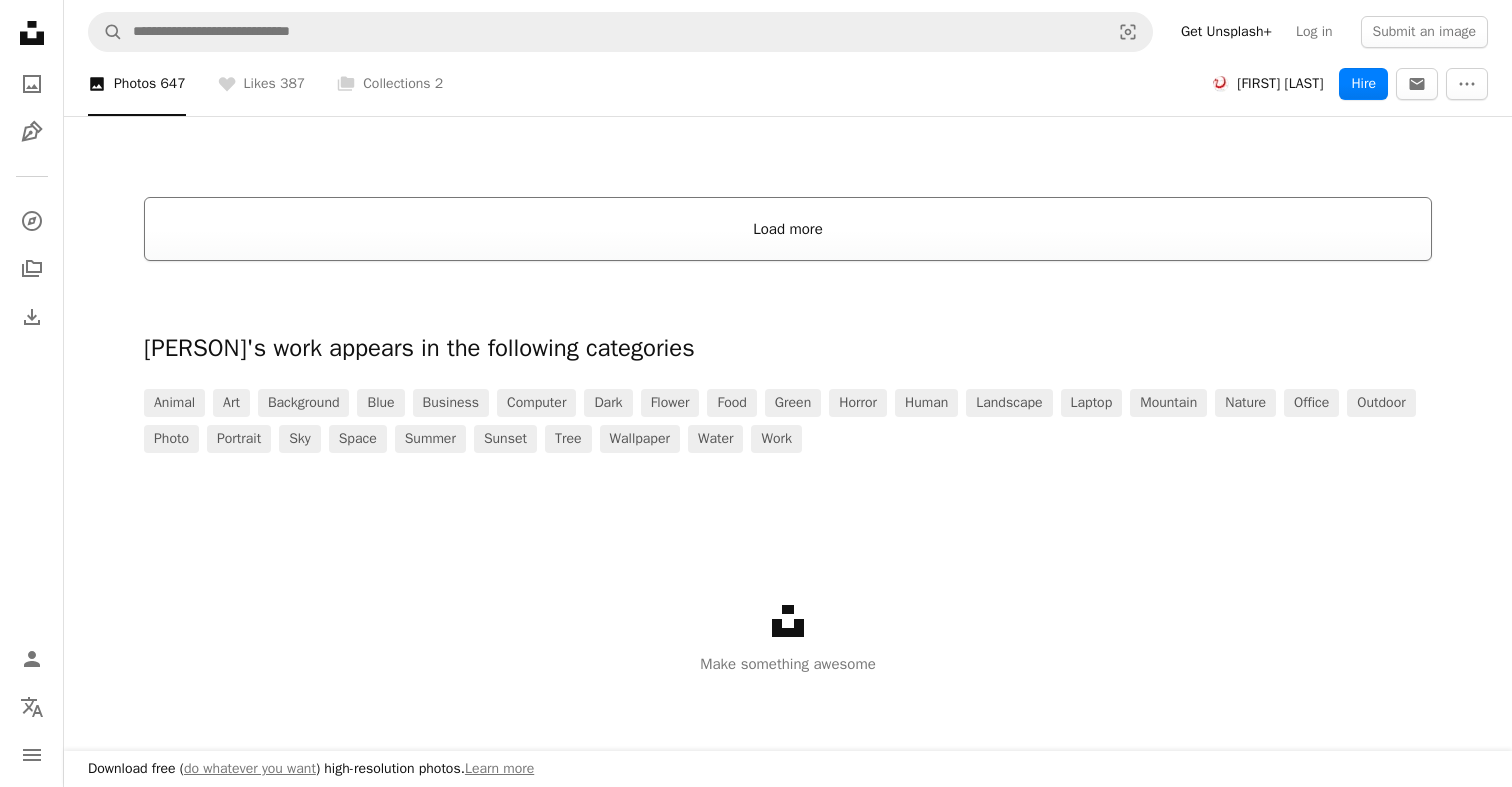 click on "Load more" at bounding box center (788, 229) 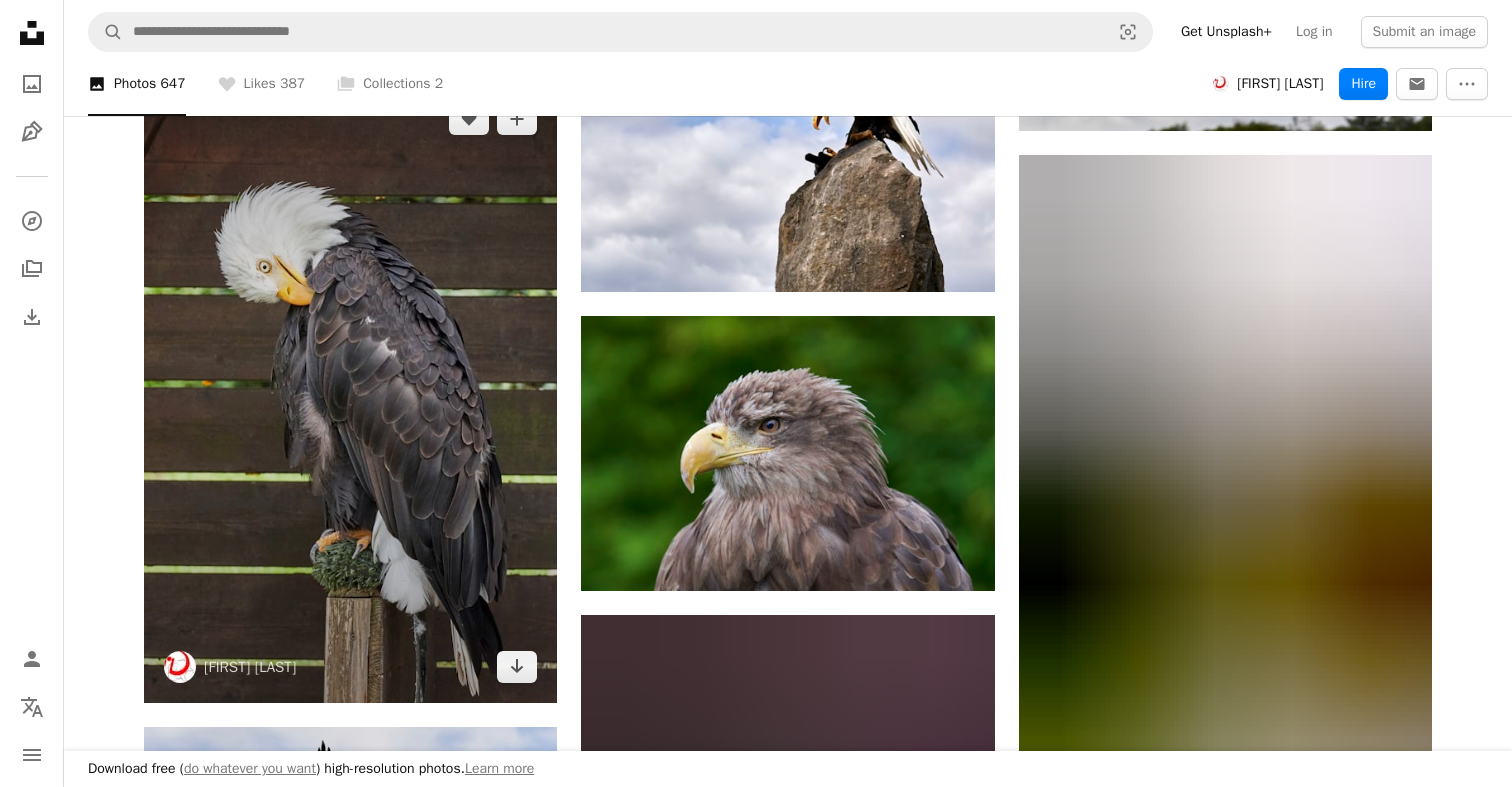 scroll, scrollTop: 6218, scrollLeft: 0, axis: vertical 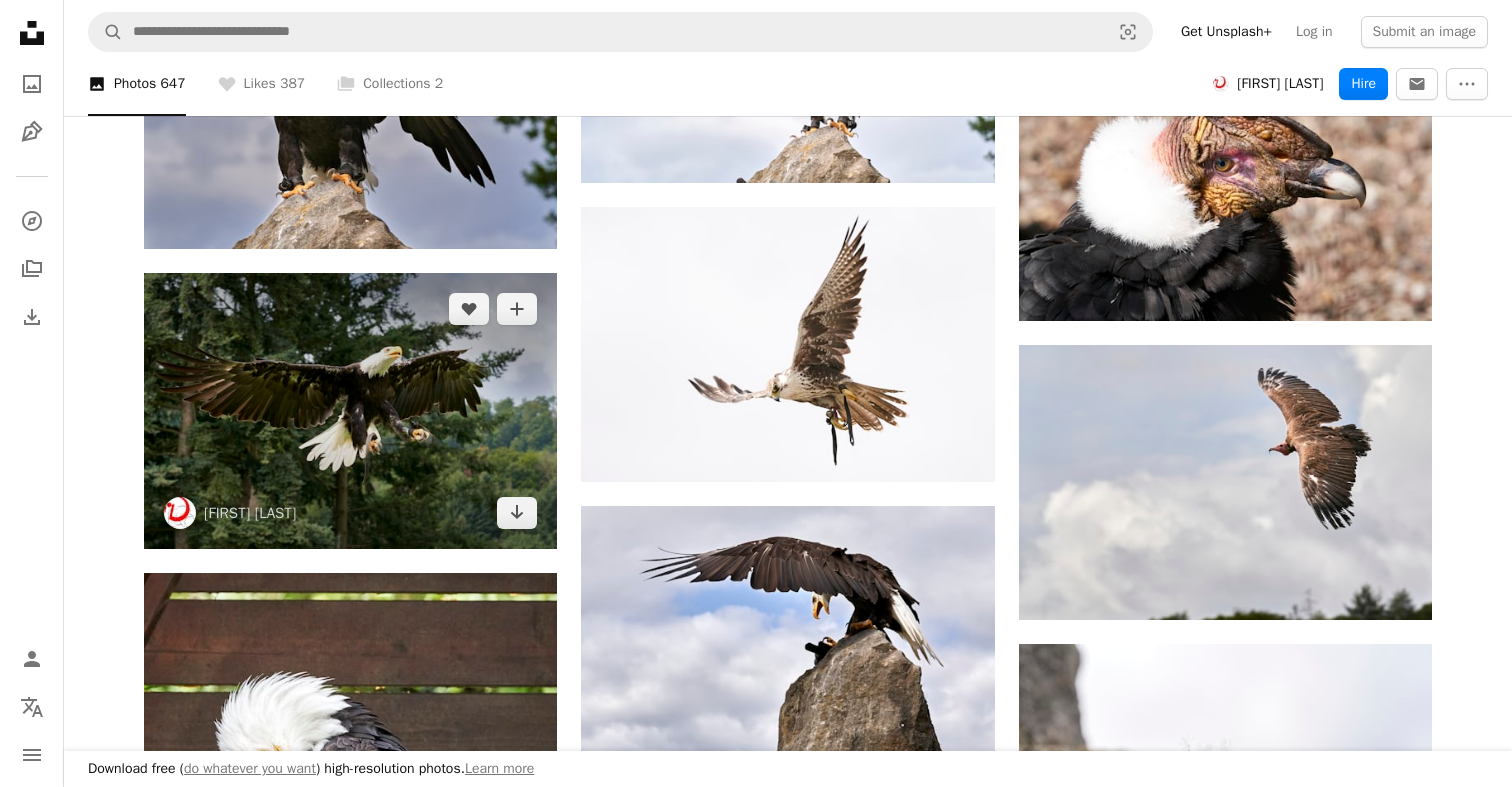 click at bounding box center [350, 410] 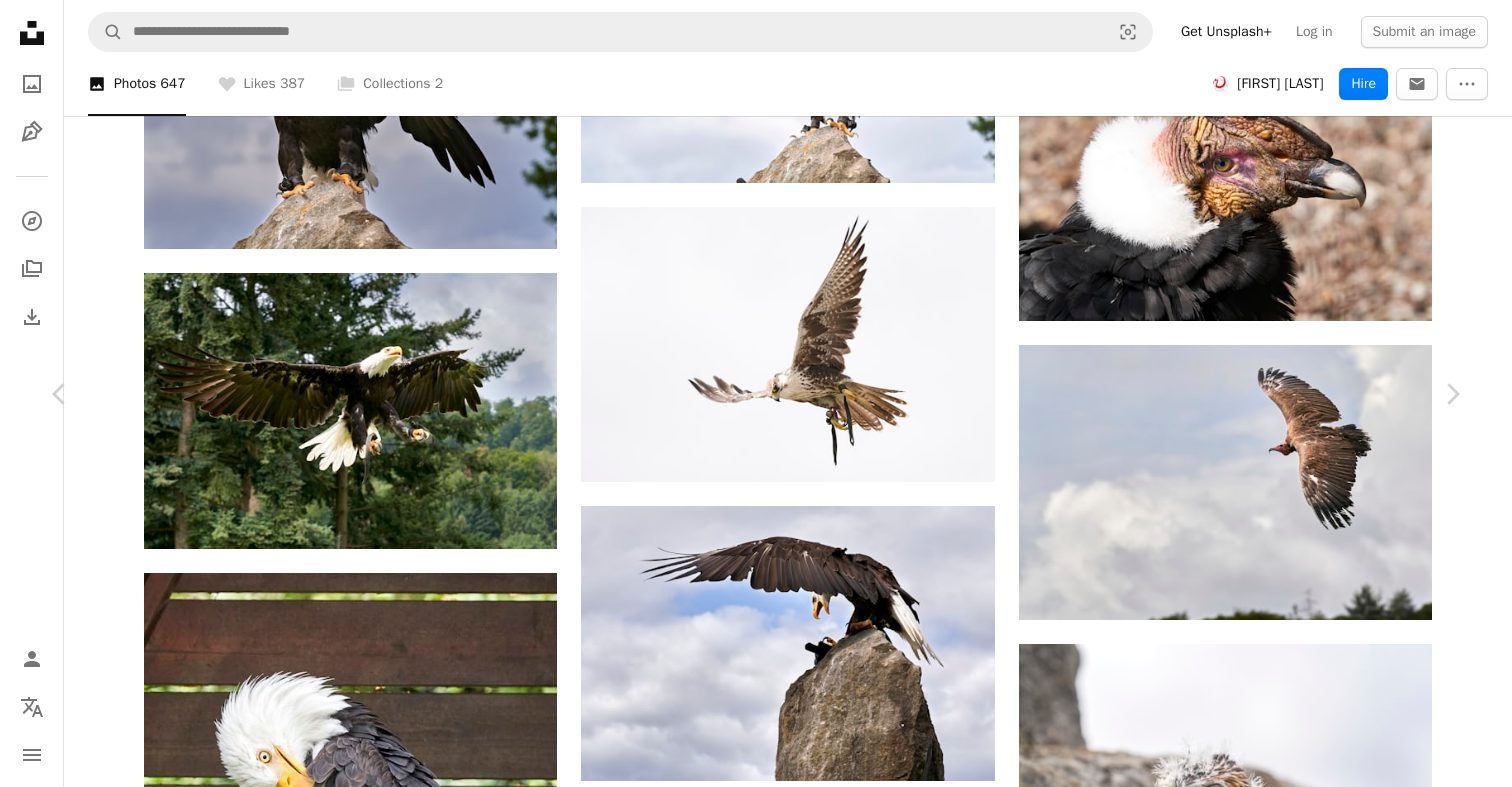 scroll, scrollTop: 1148, scrollLeft: 0, axis: vertical 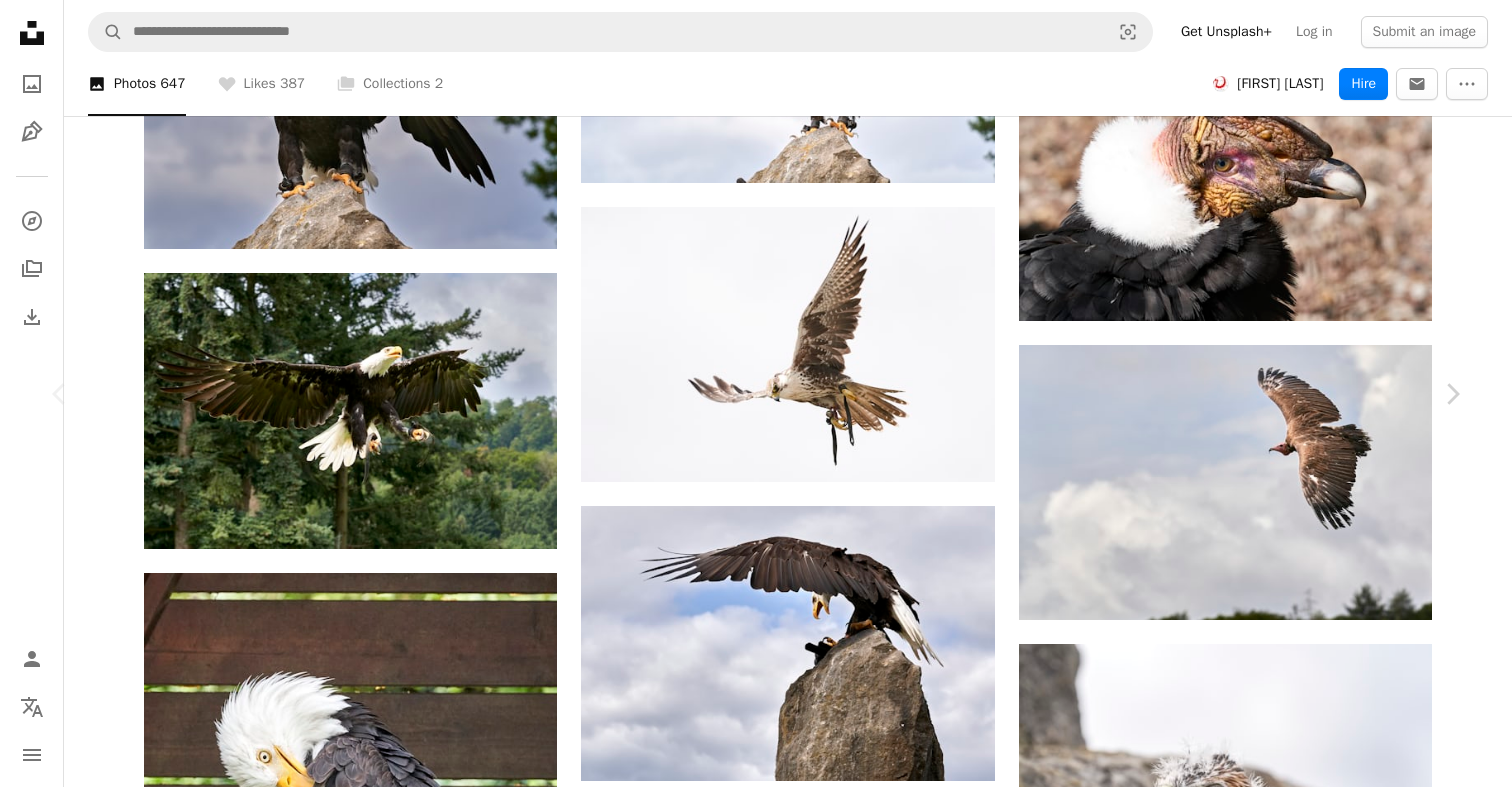 click at bounding box center [749, 4869] 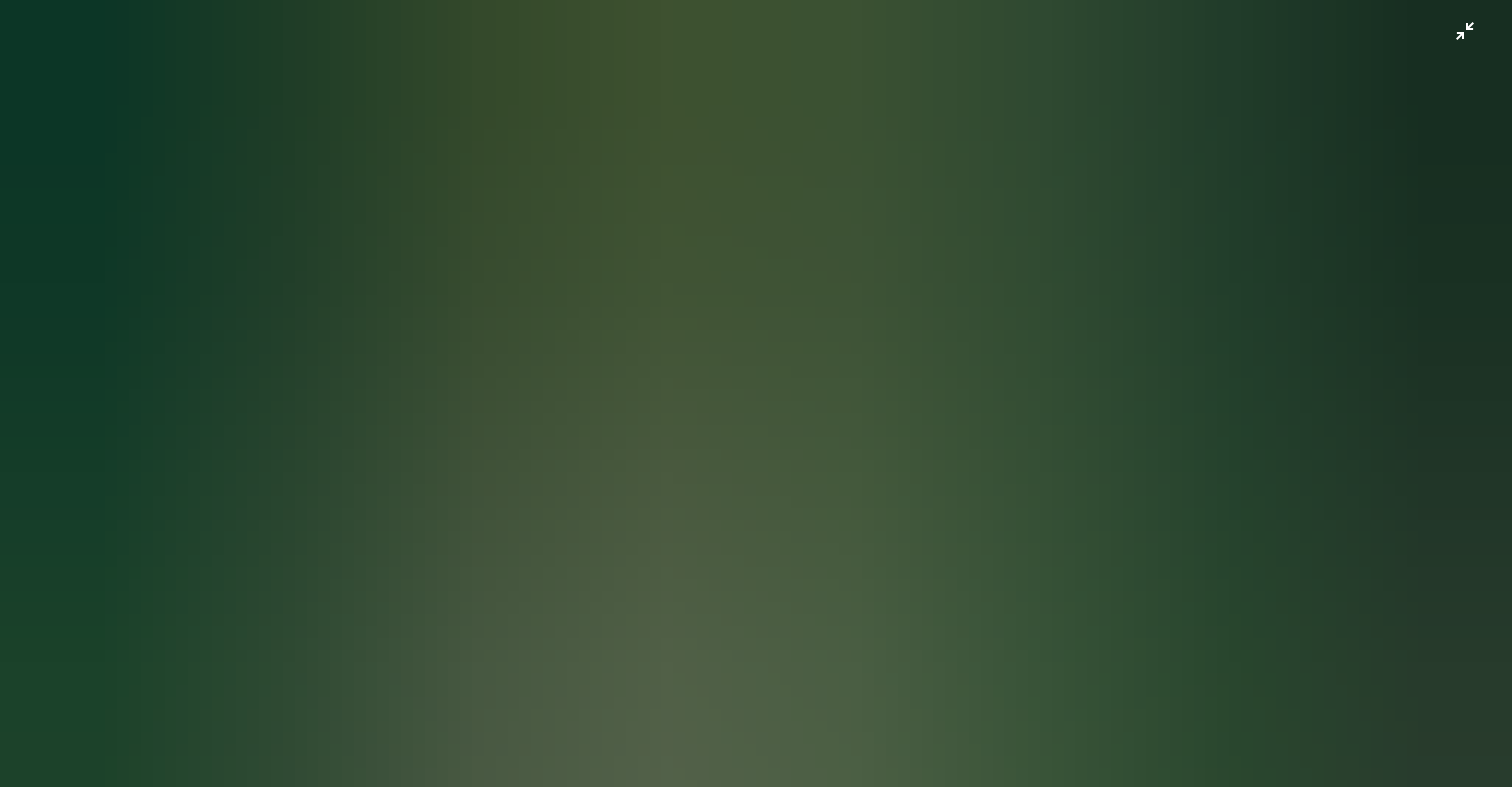scroll, scrollTop: 32, scrollLeft: 0, axis: vertical 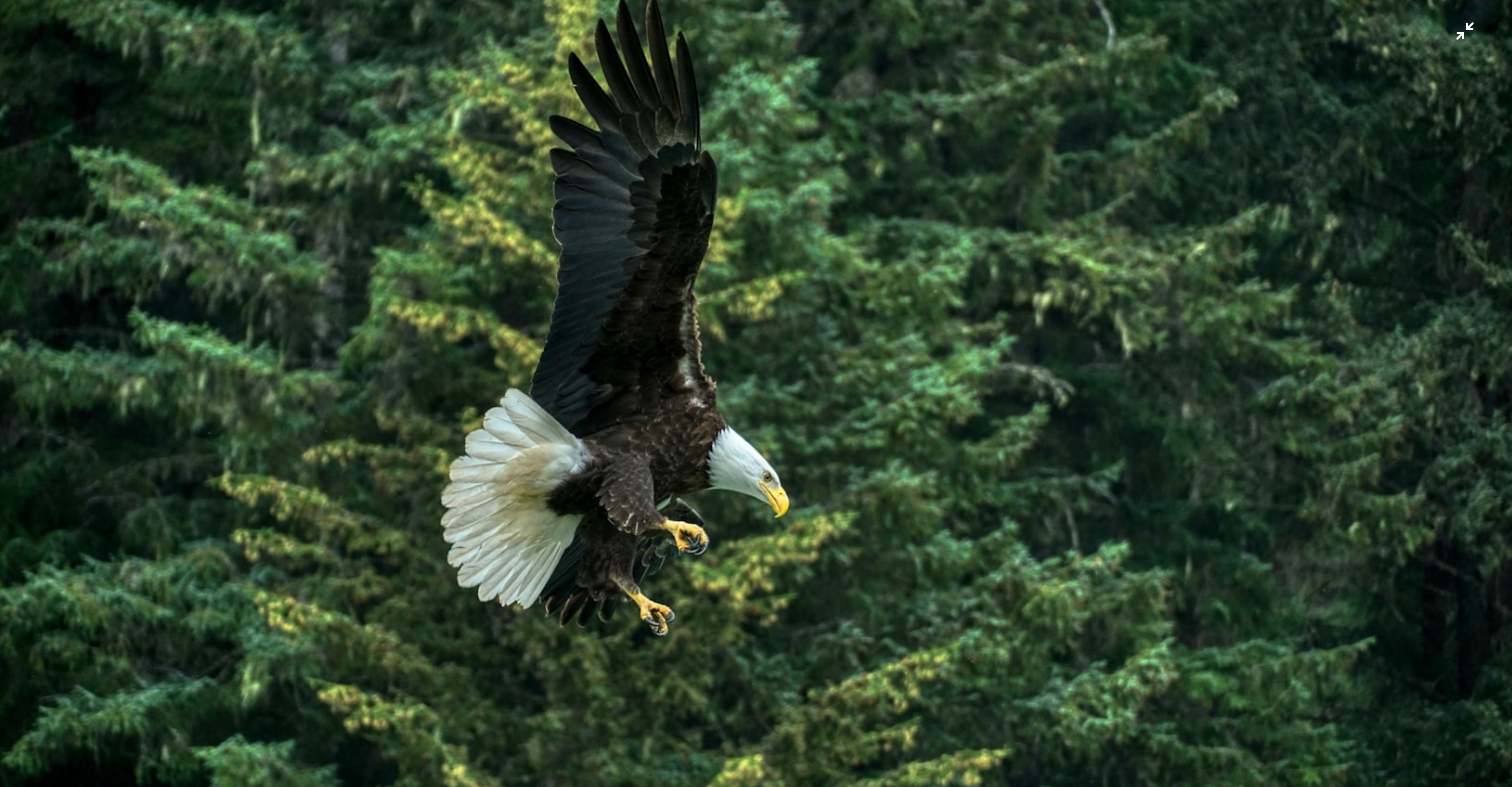 click at bounding box center [756, 393] 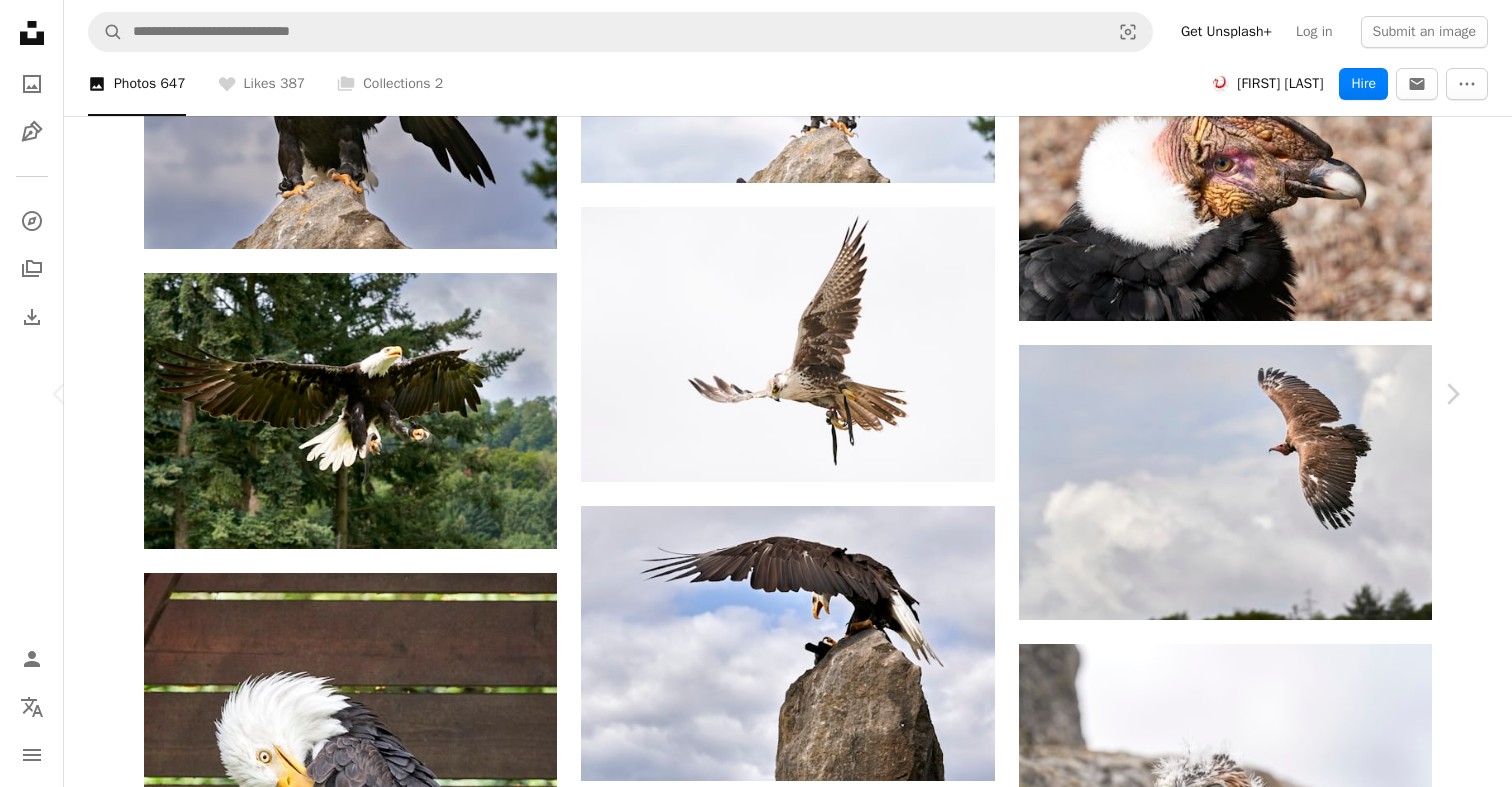 scroll, scrollTop: 3546, scrollLeft: 0, axis: vertical 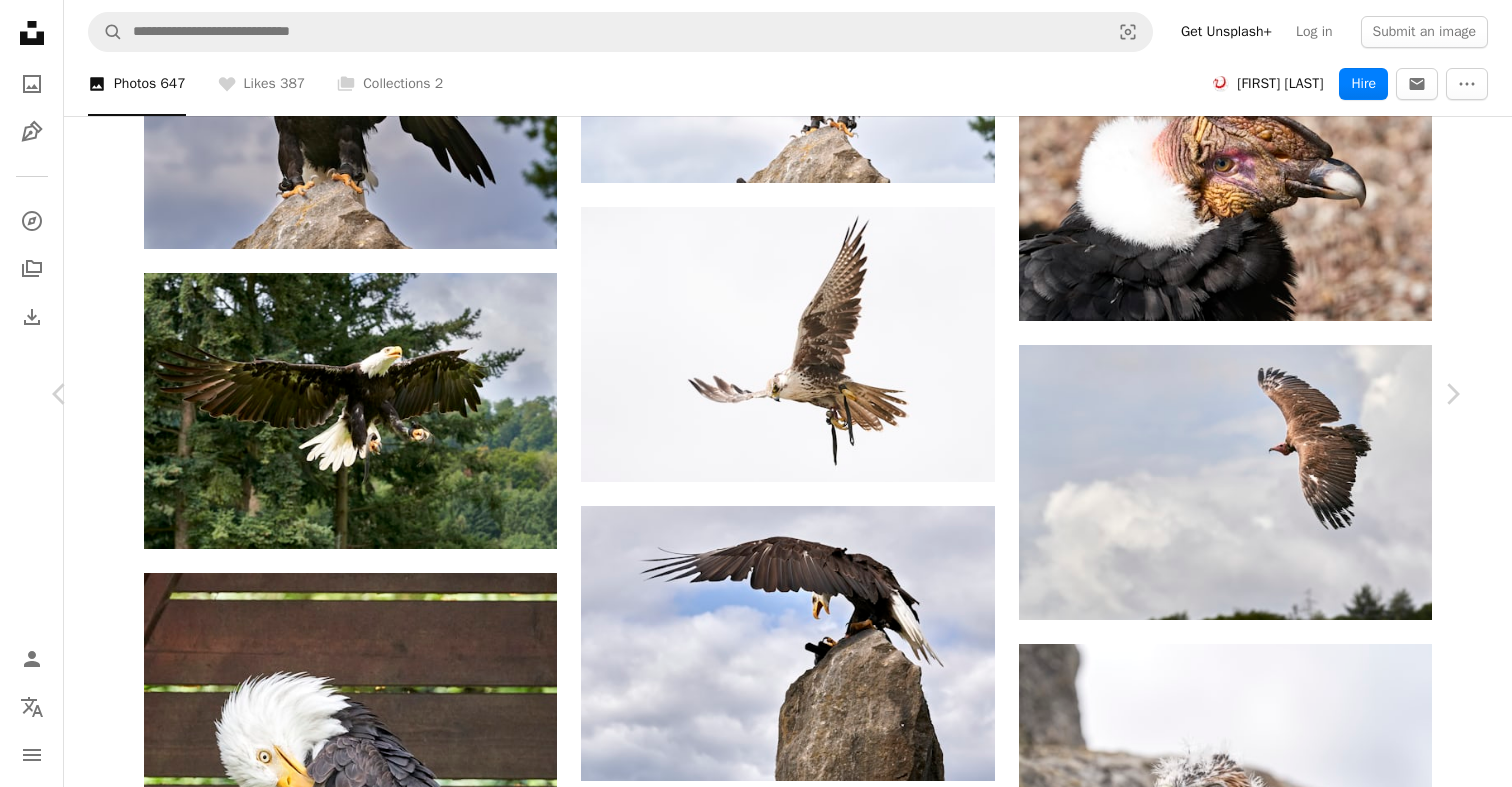 click at bounding box center (1159, 4882) 